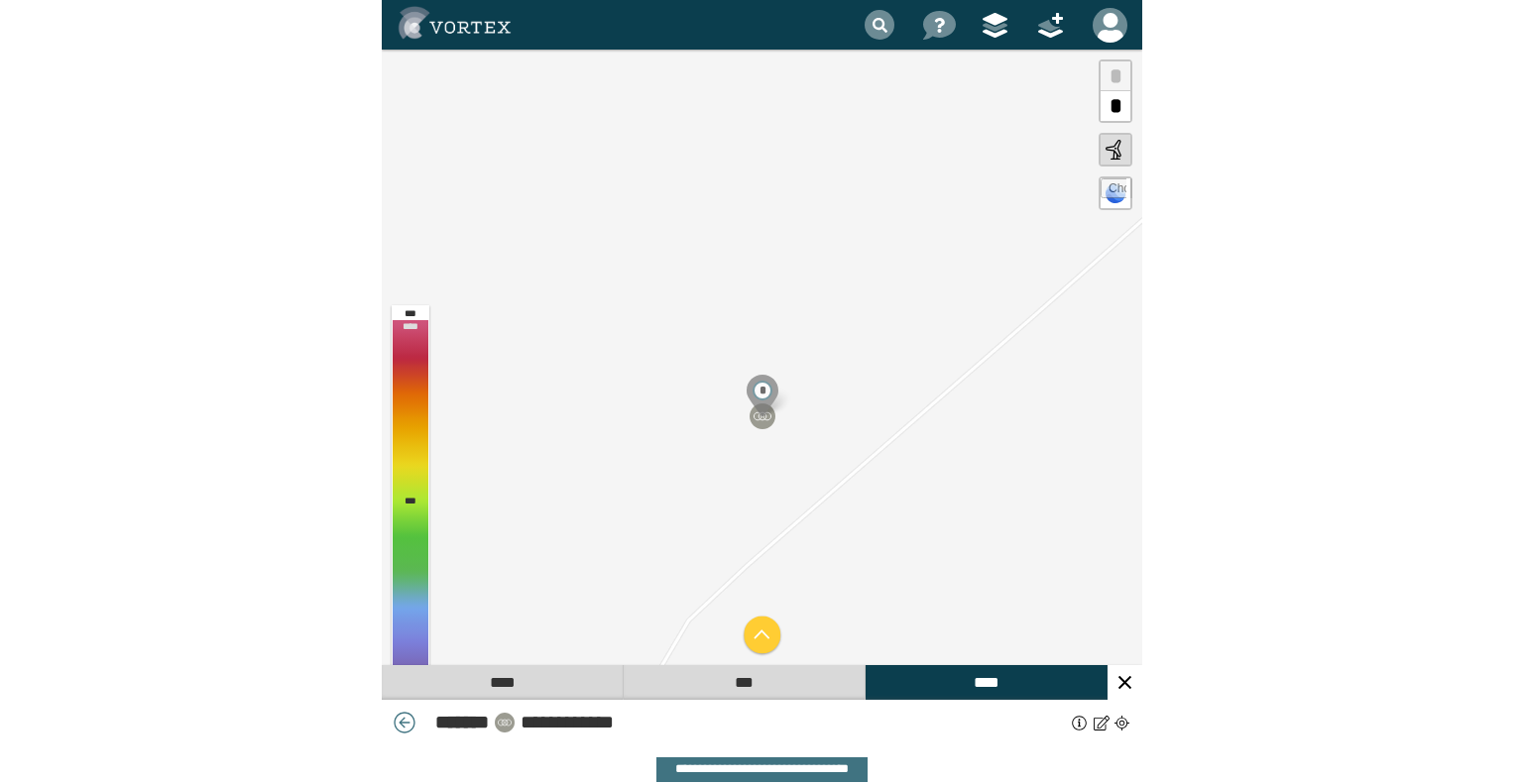scroll, scrollTop: 0, scrollLeft: 0, axis: both 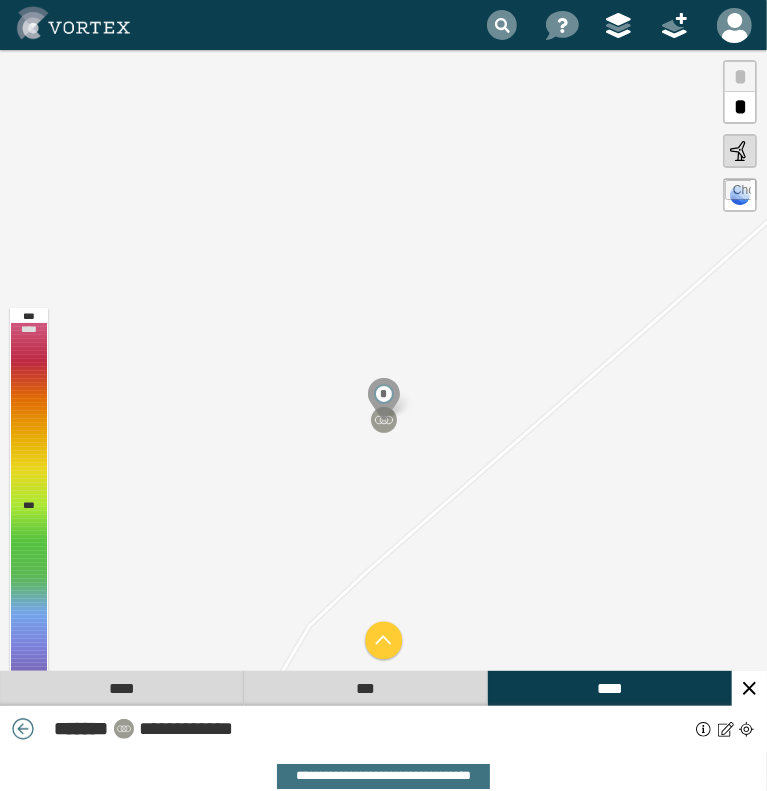 click at bounding box center [73, 23] 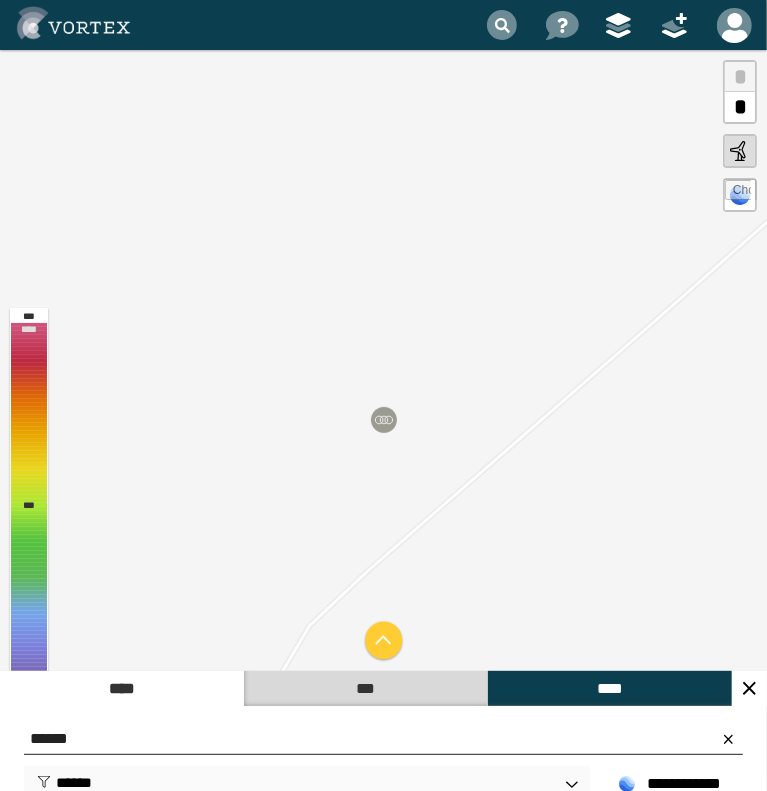 click on "******" at bounding box center [383, 739] 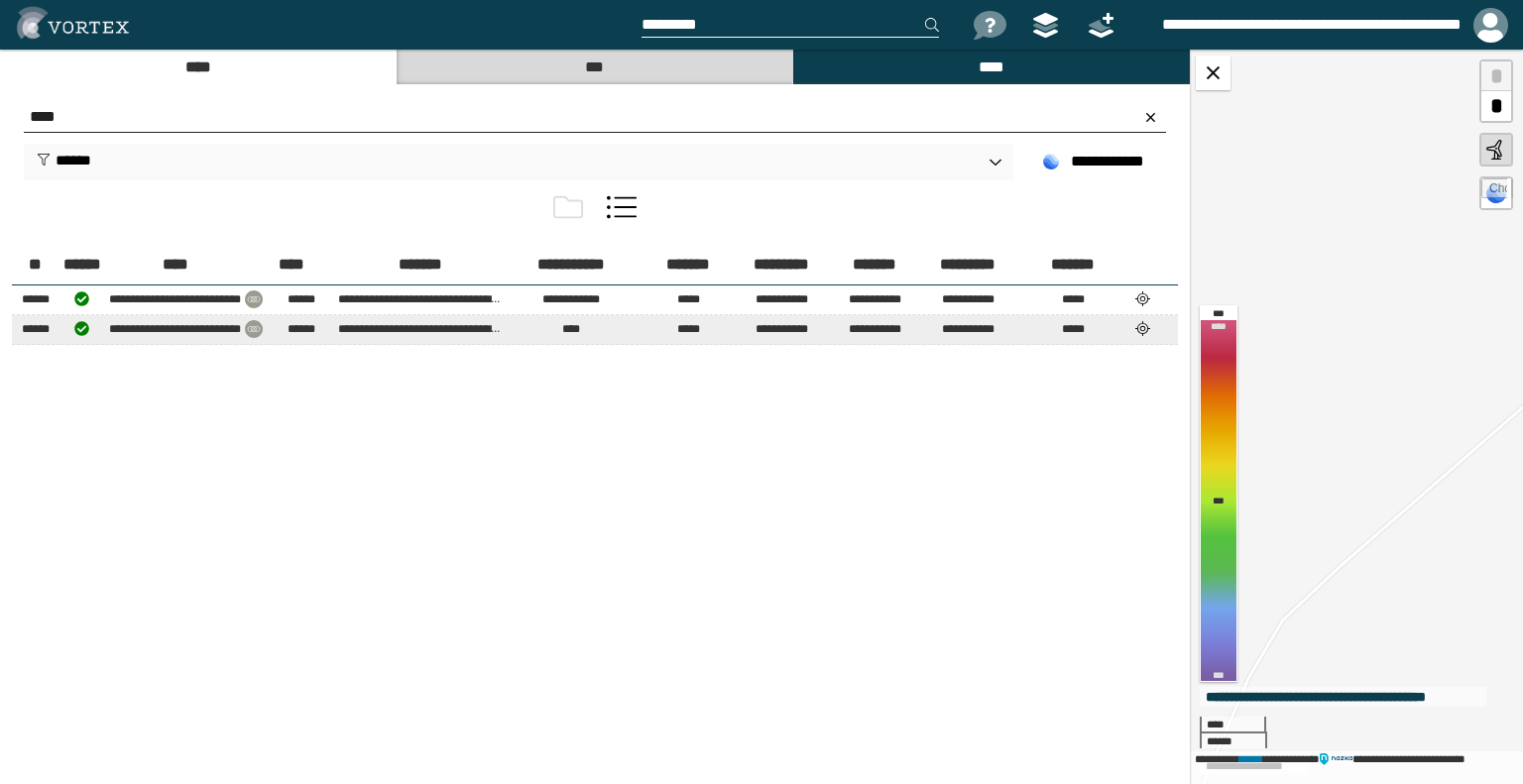 click at bounding box center (1143, 298) 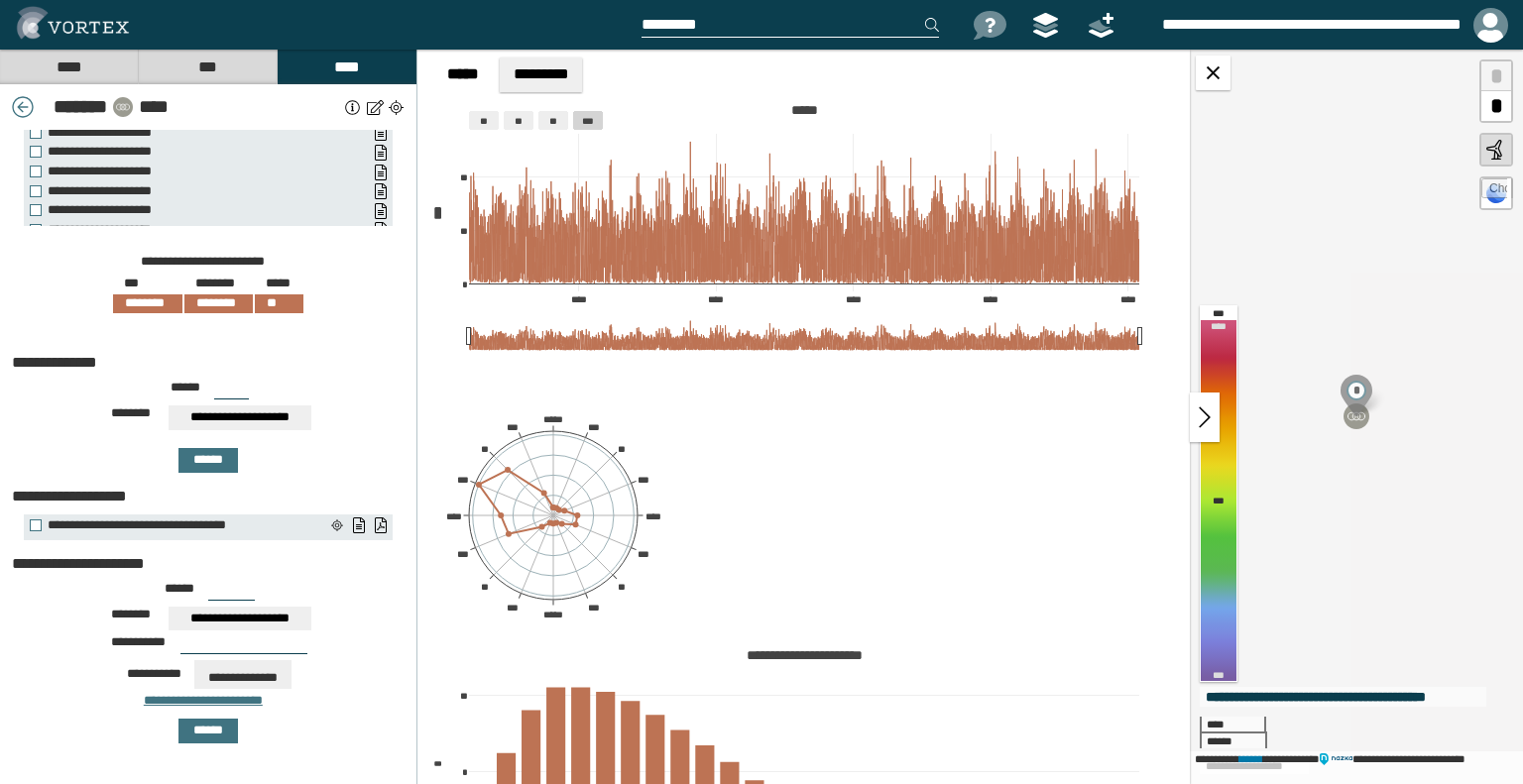 scroll, scrollTop: 161, scrollLeft: 0, axis: vertical 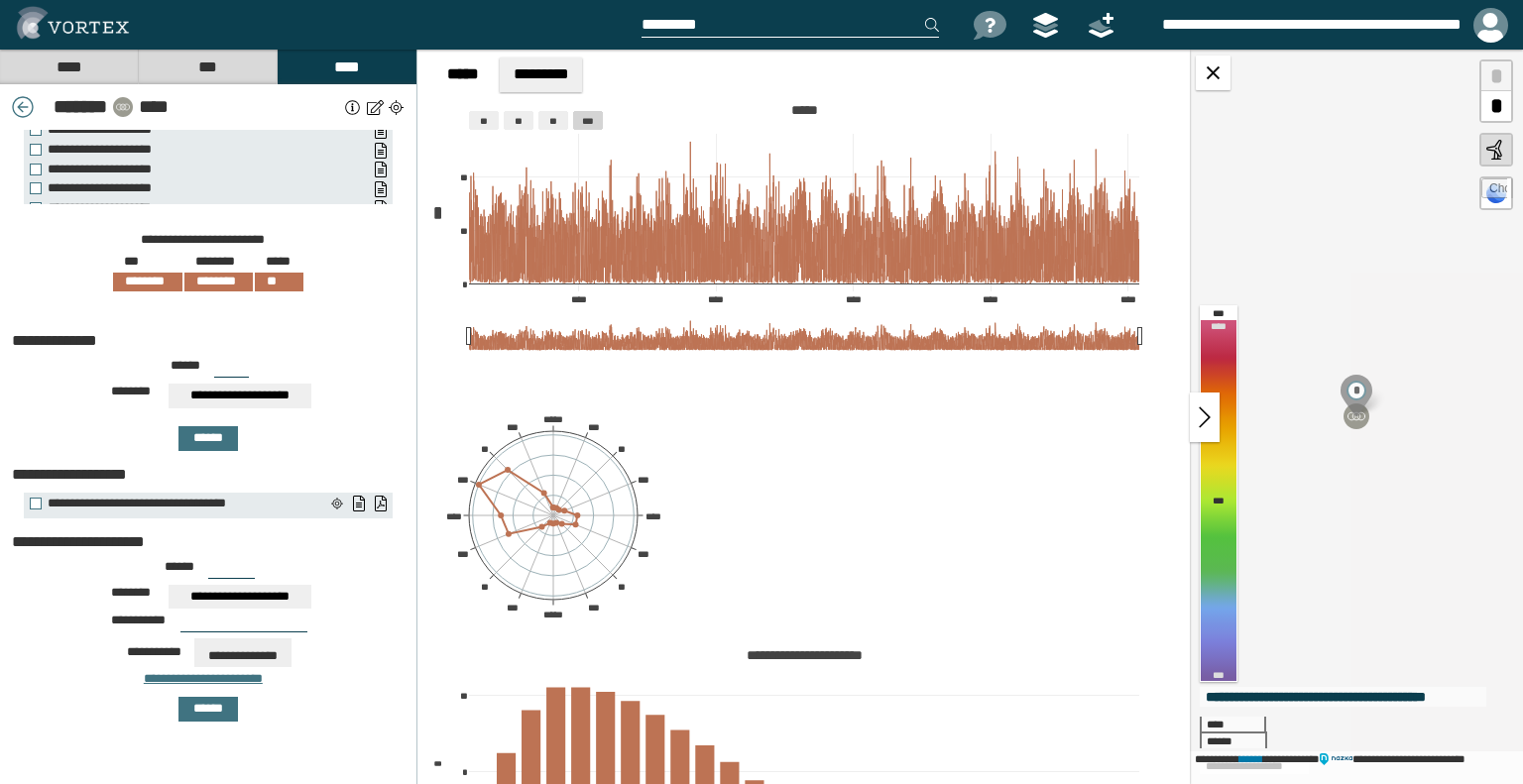 click on "****" at bounding box center [68, 66] 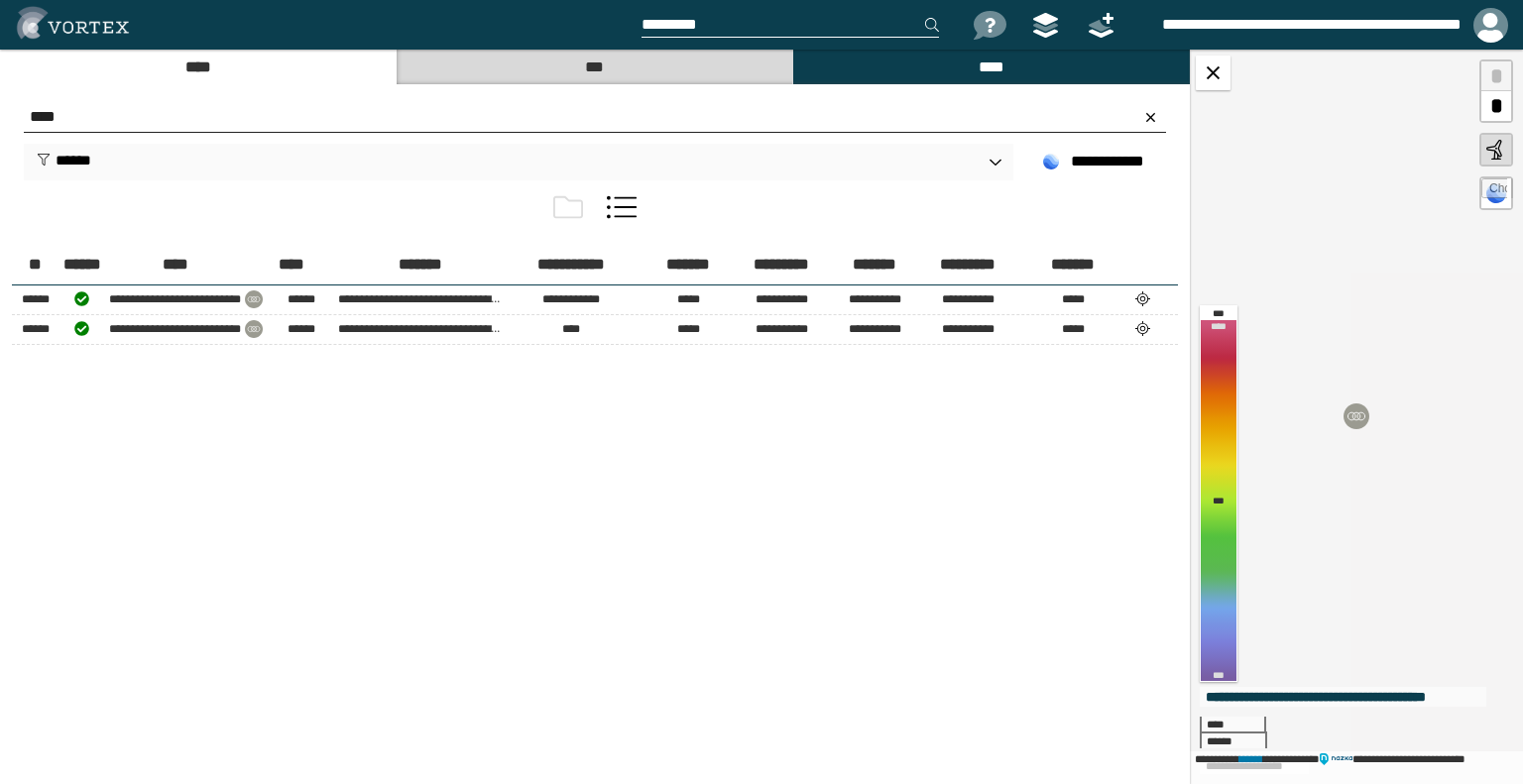 click on "****" at bounding box center (595, 117) 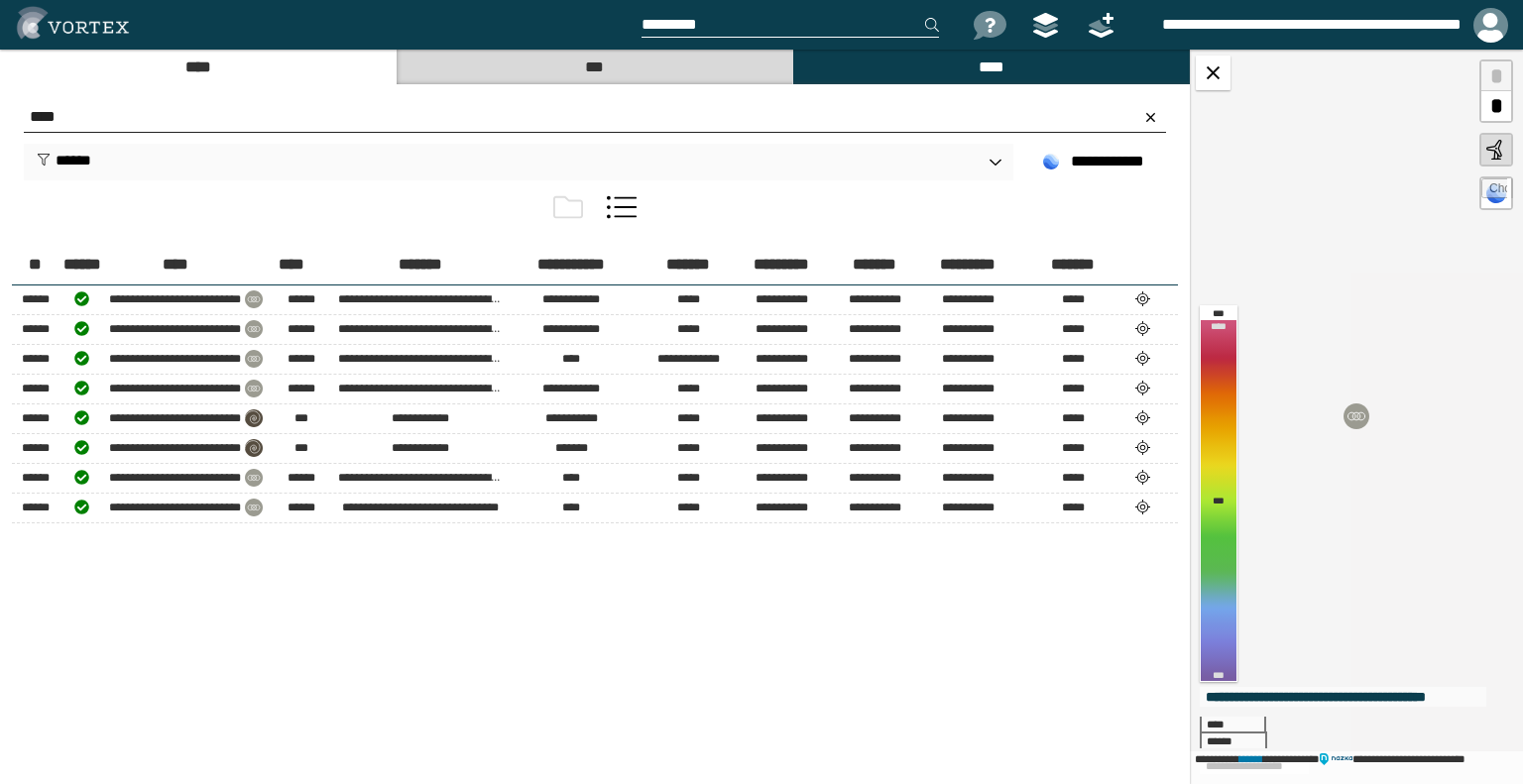 type on "****" 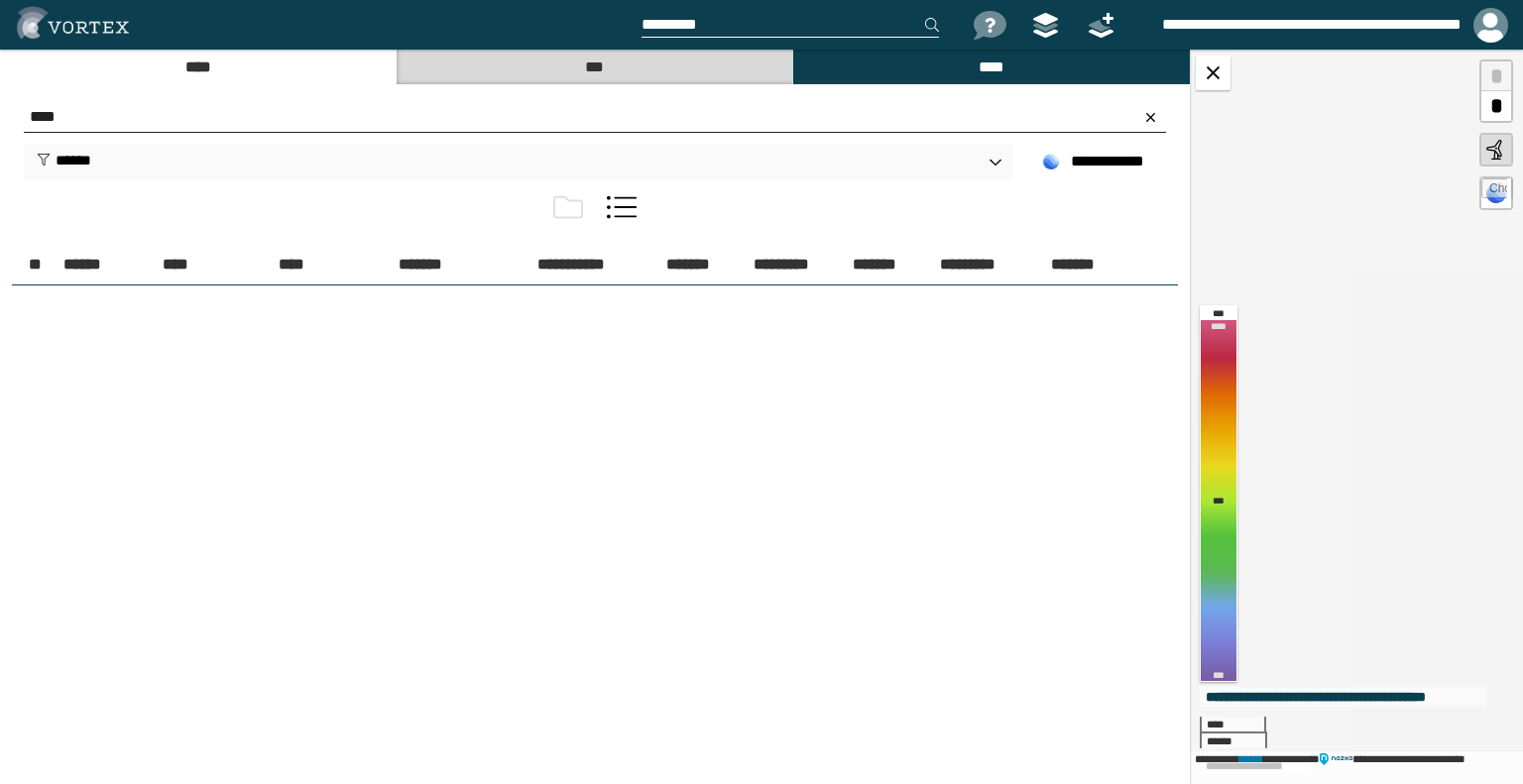 click on "****" at bounding box center (595, 117) 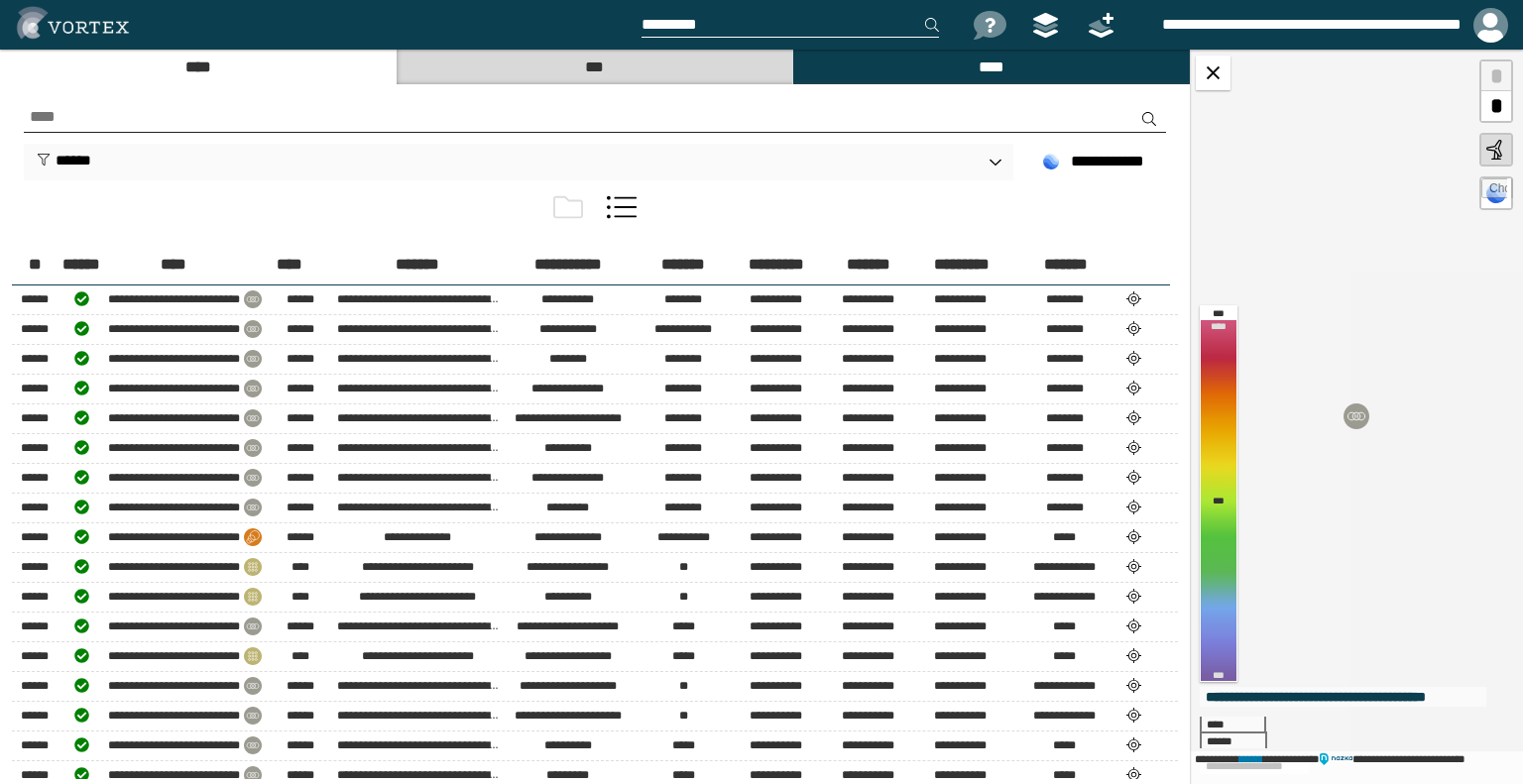 click at bounding box center [595, 117] 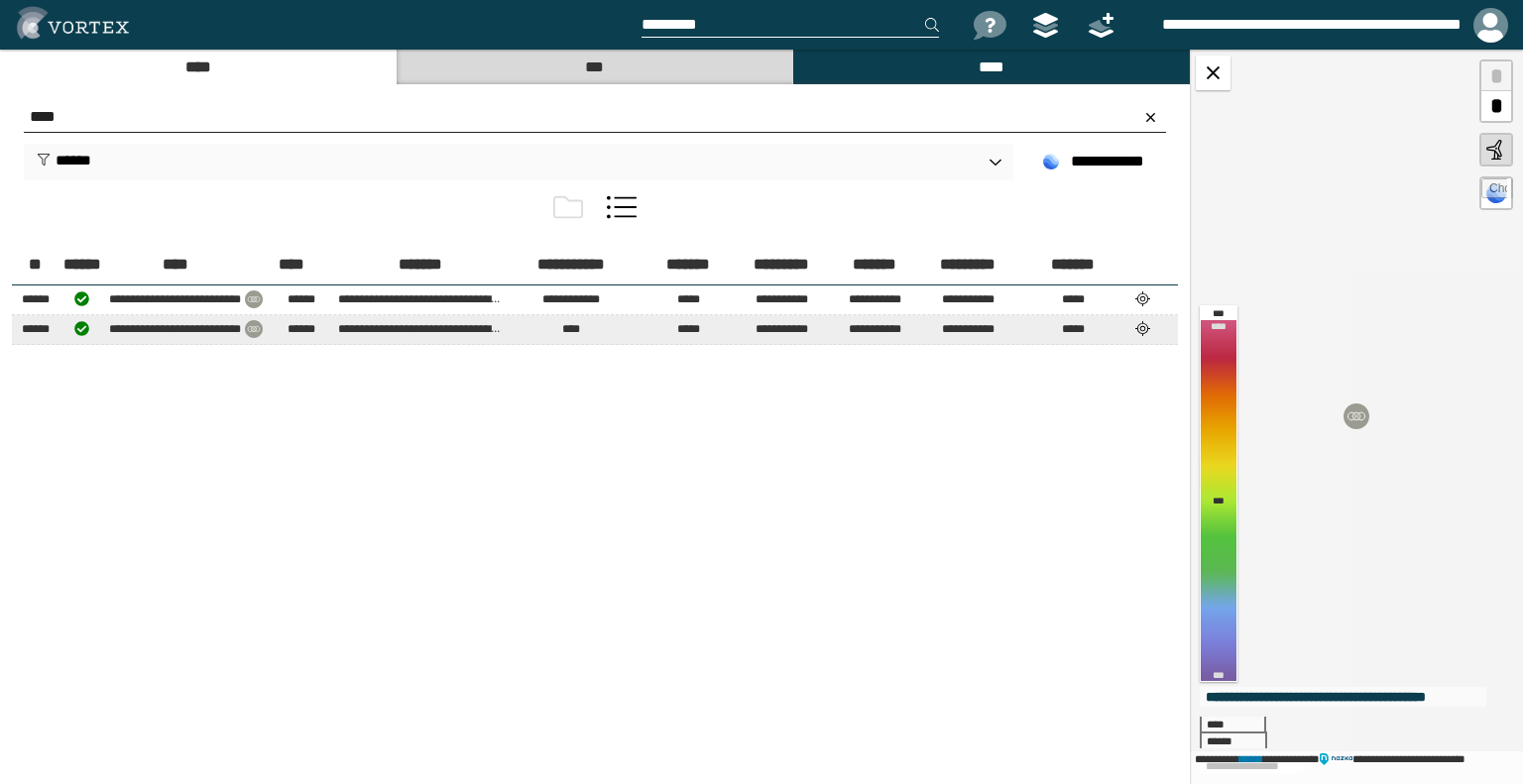 click at bounding box center (1143, 298) 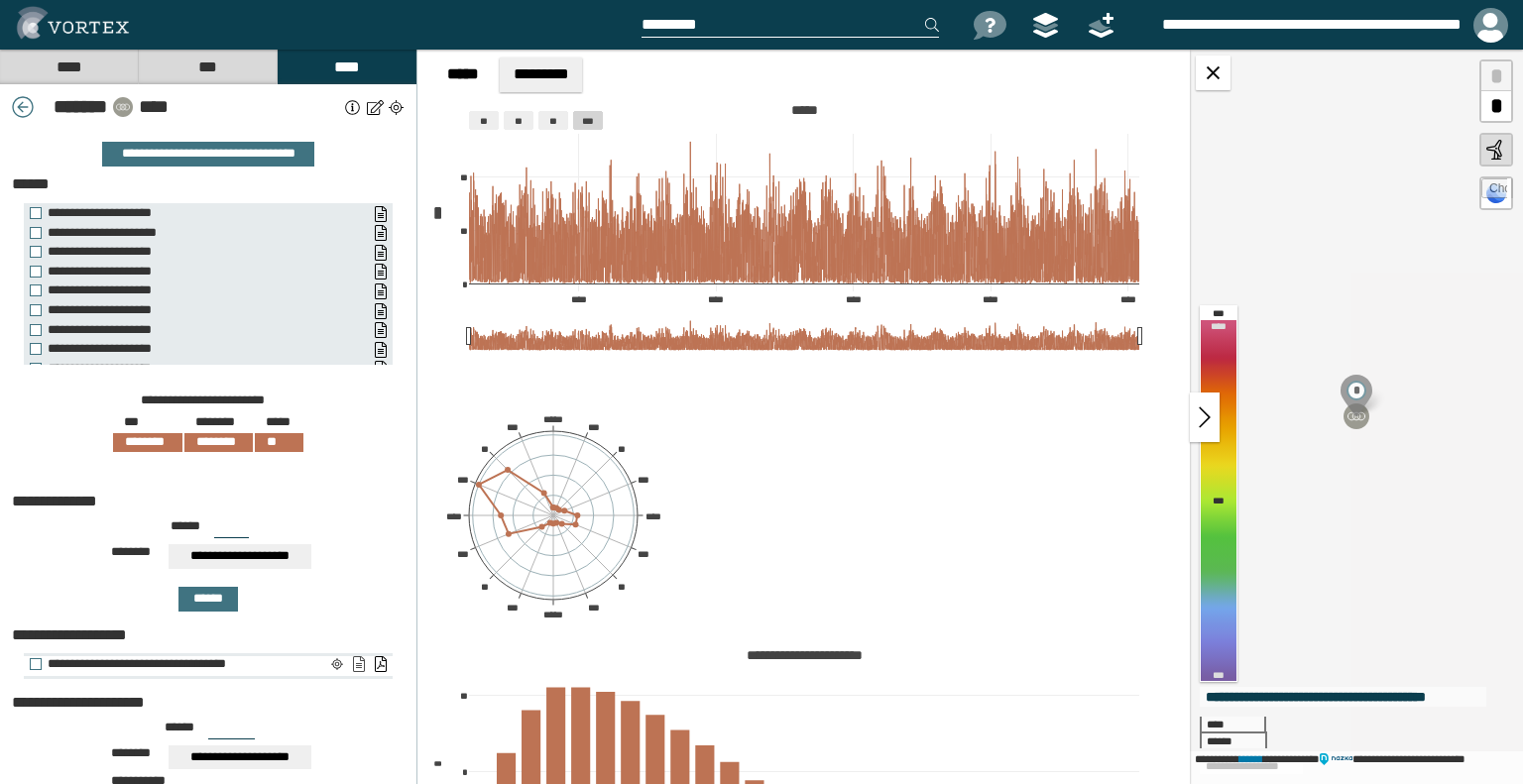 click on "**********" at bounding box center (358, 664) 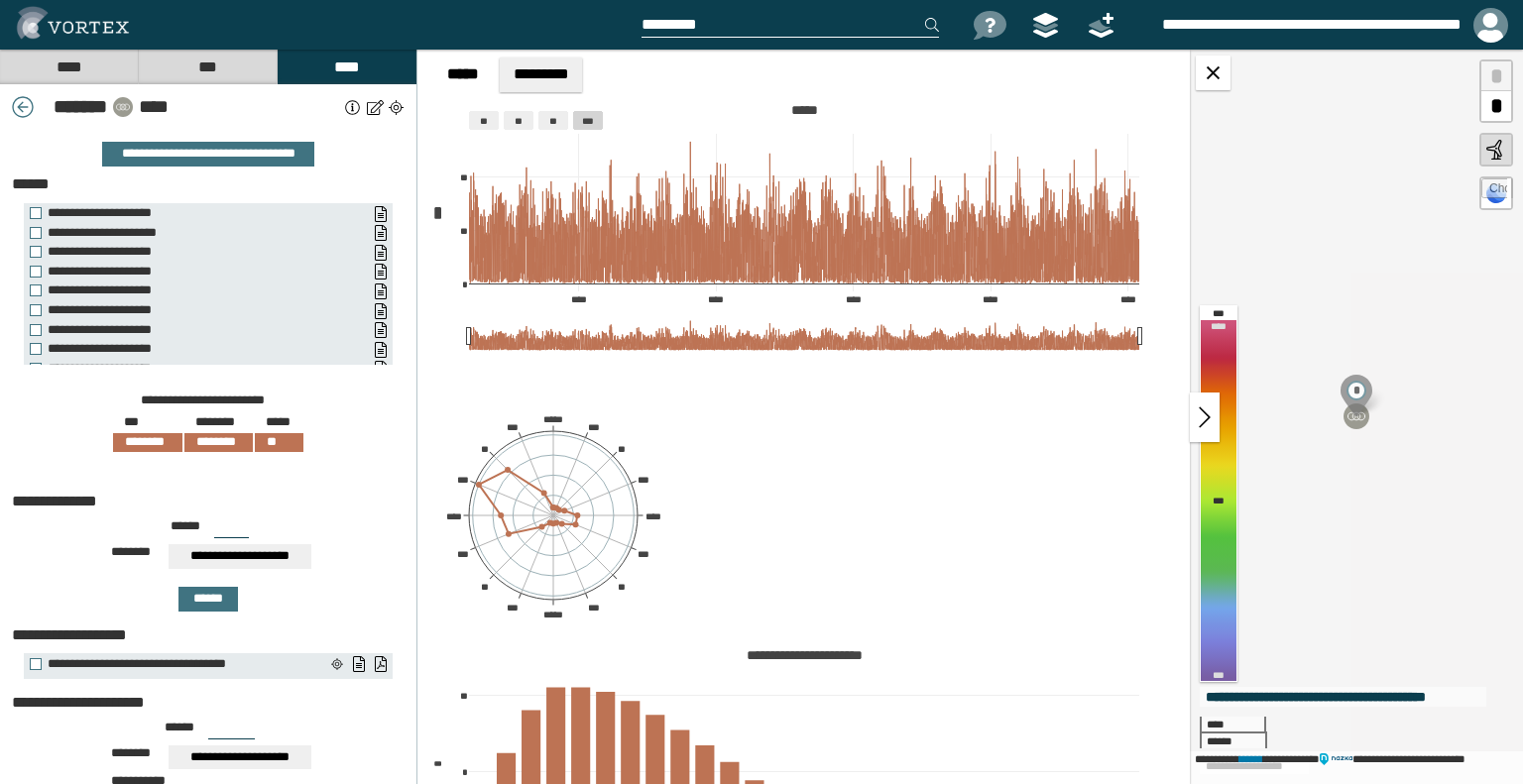 click on "****" at bounding box center [68, 66] 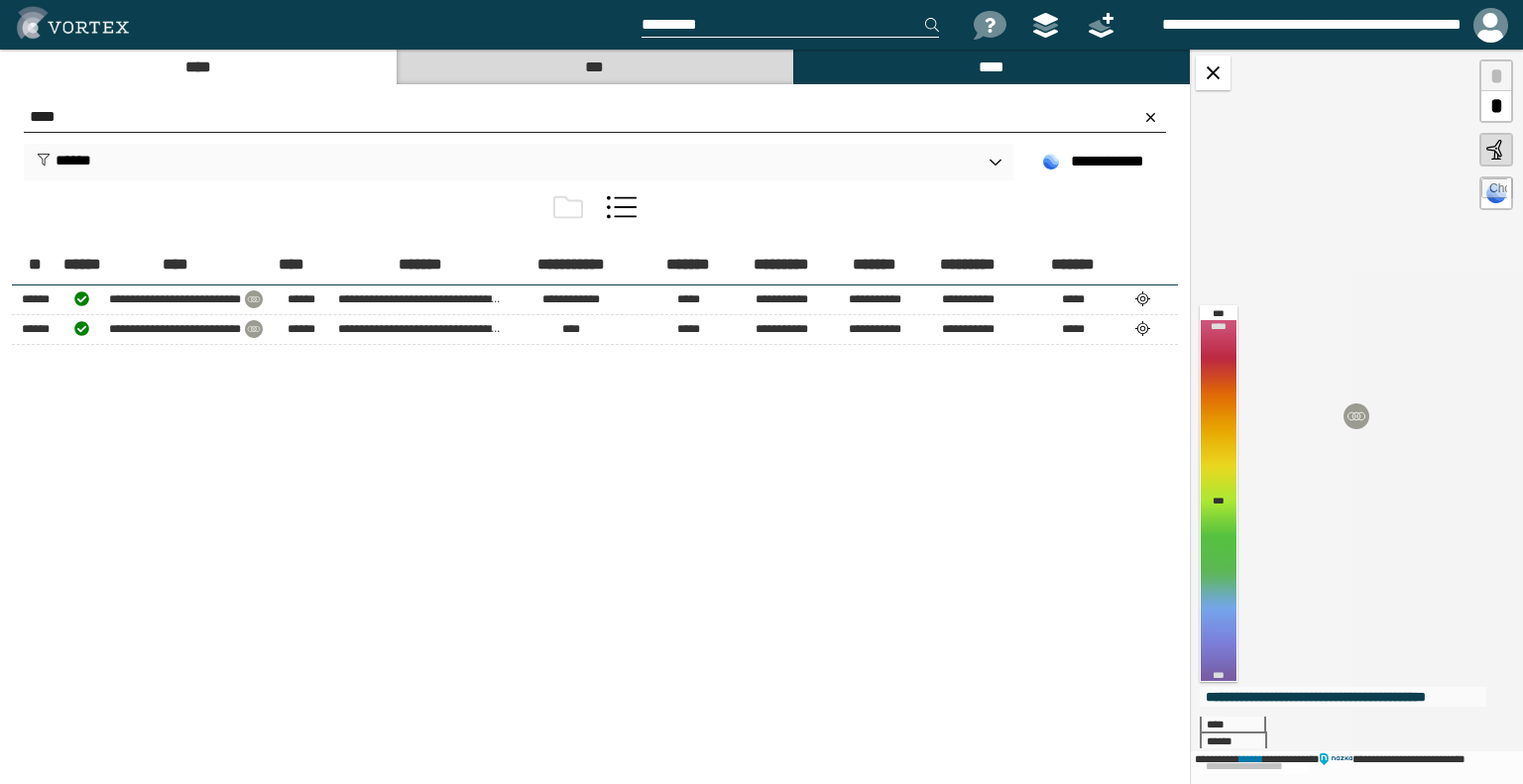 click on "****" at bounding box center (595, 117) 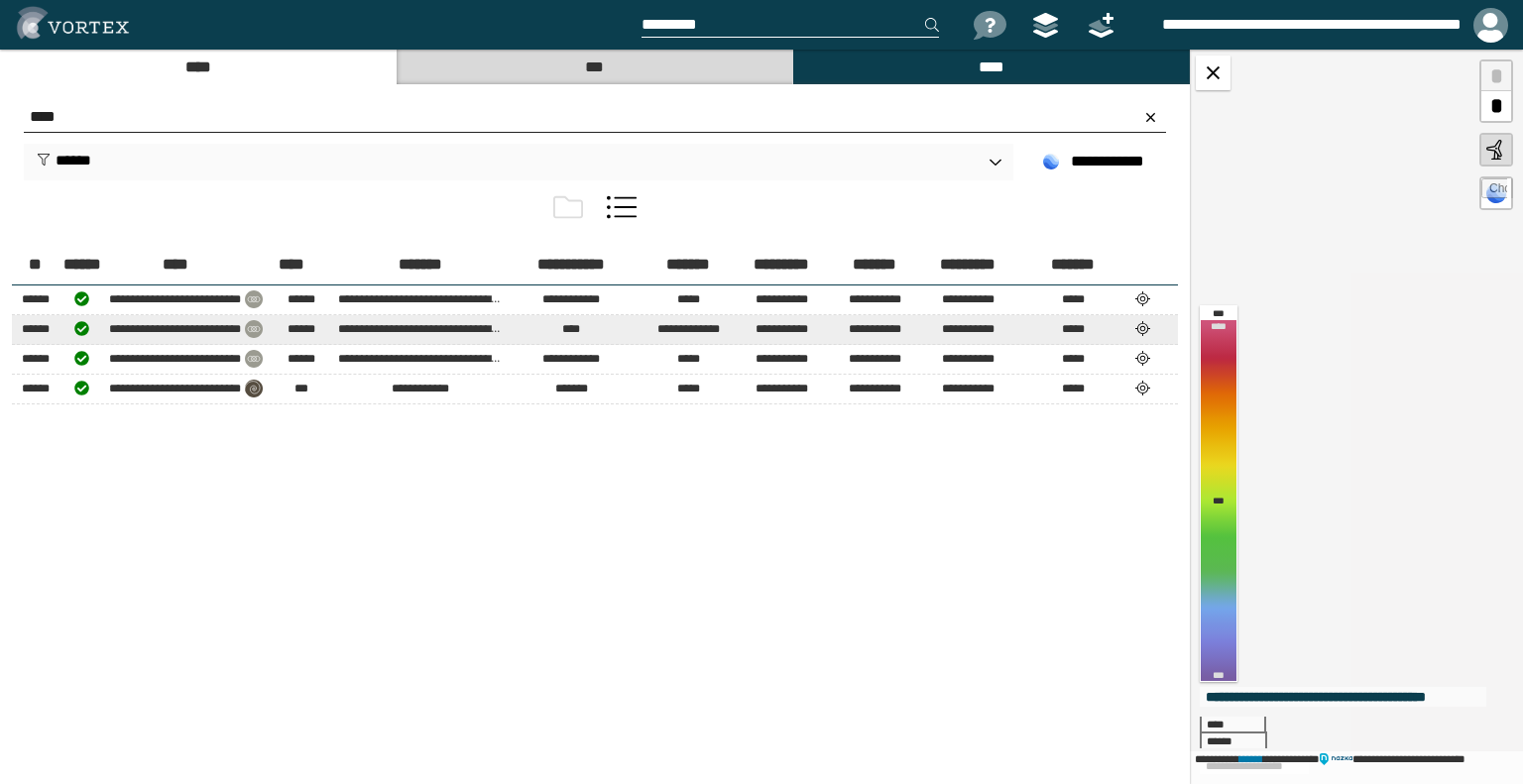 click on "****" at bounding box center (571, 298) 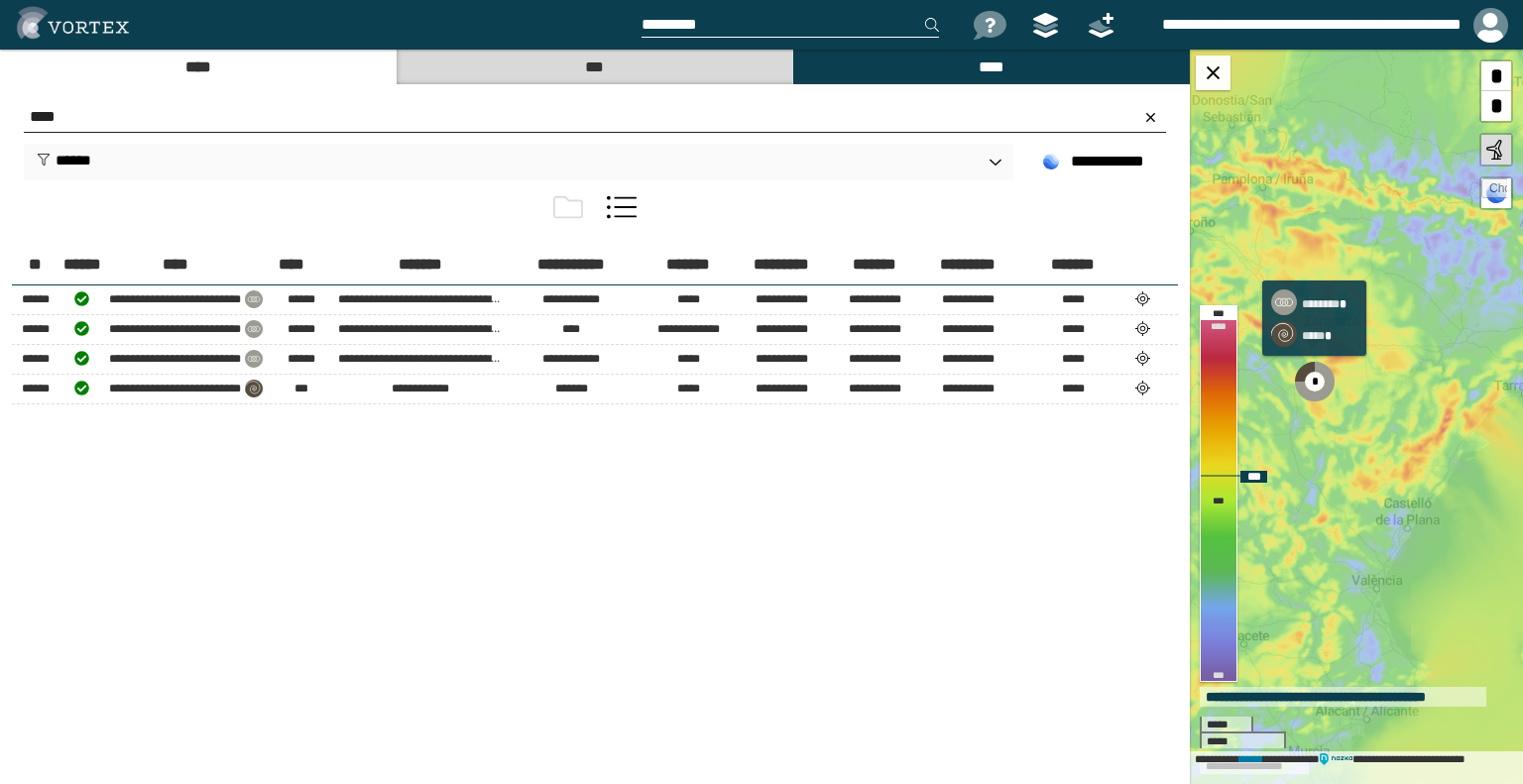 click at bounding box center [1315, 382] 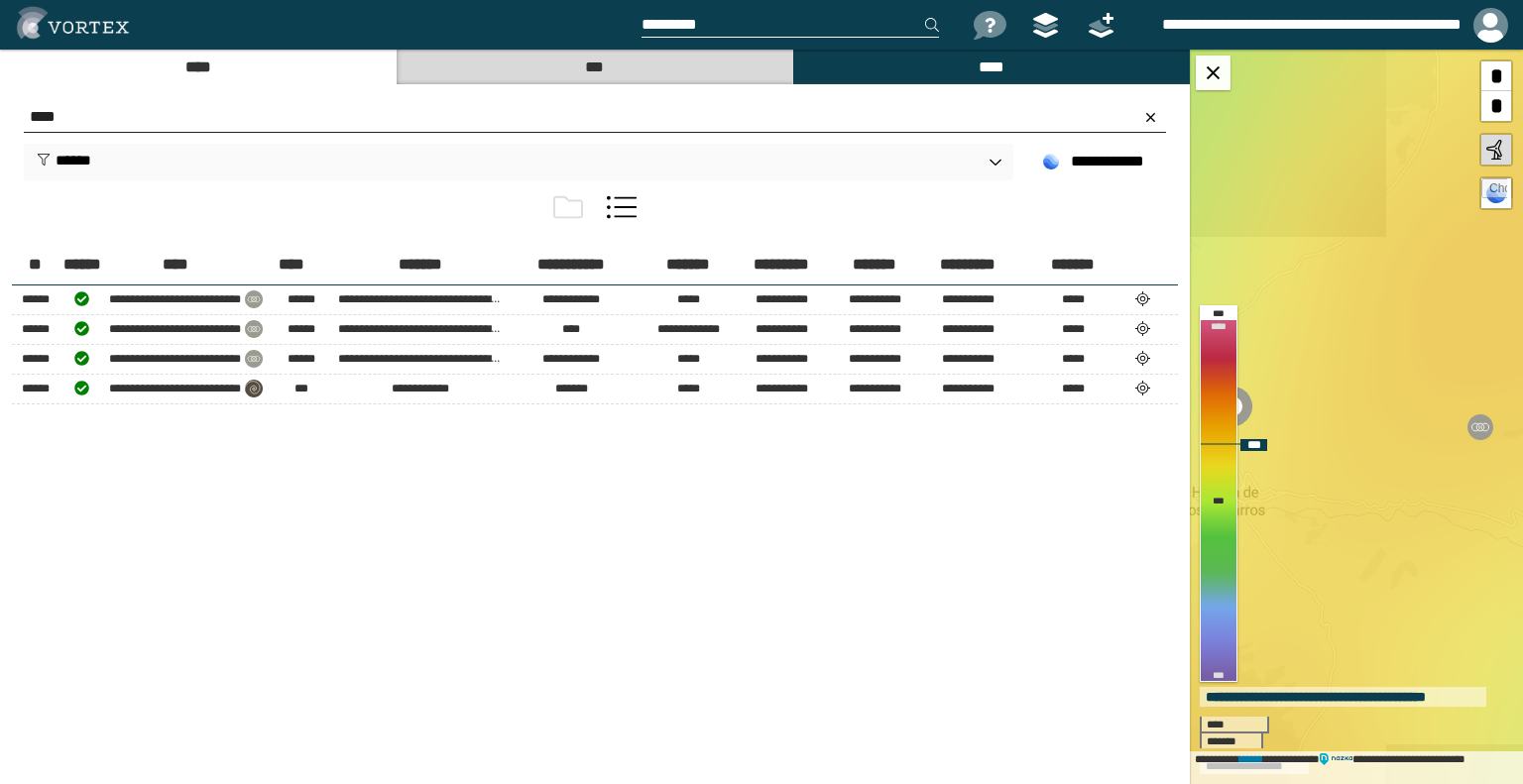 drag, startPoint x: 1325, startPoint y: 416, endPoint x: 1422, endPoint y: 399, distance: 98.47842 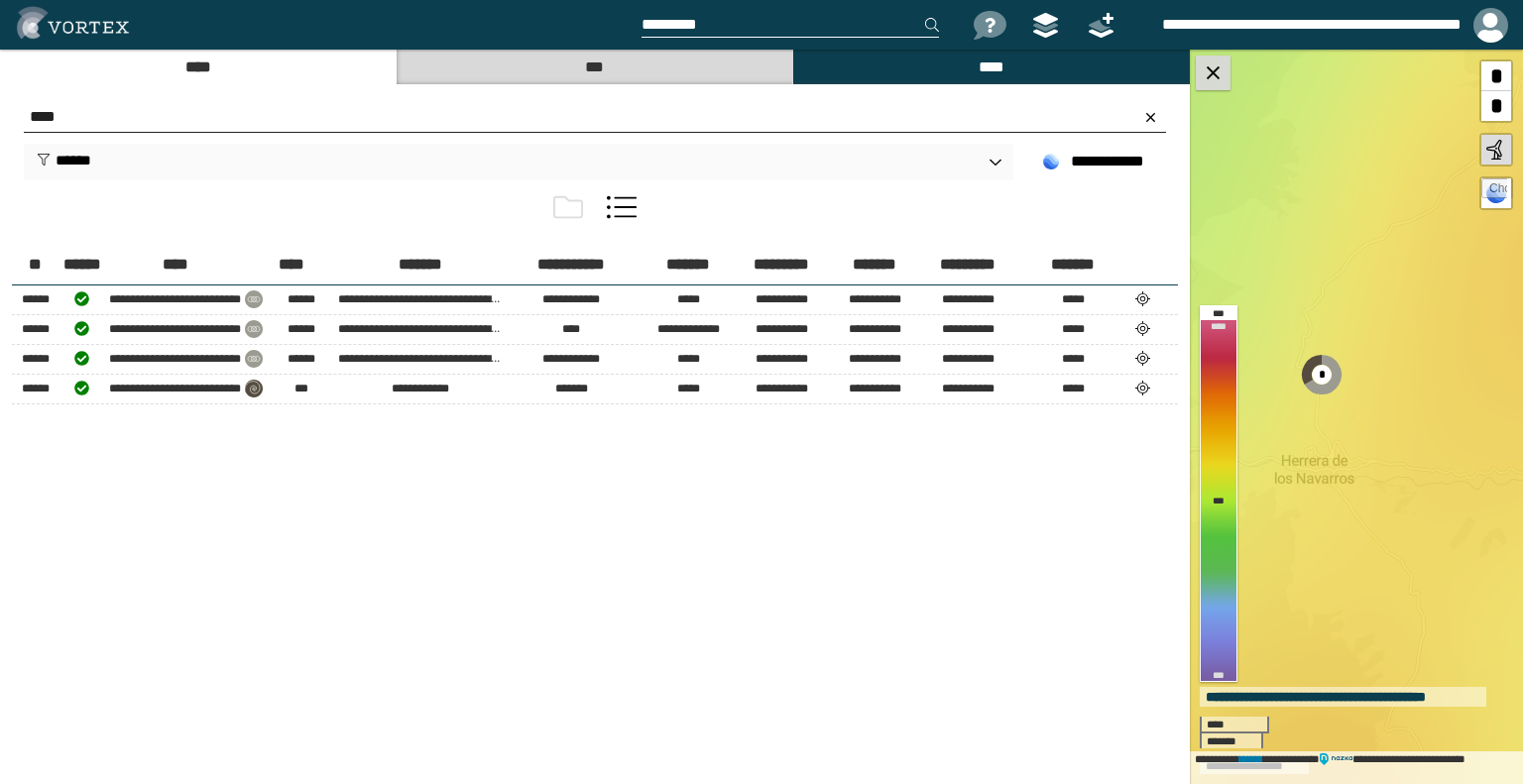 click at bounding box center (1213, 72) 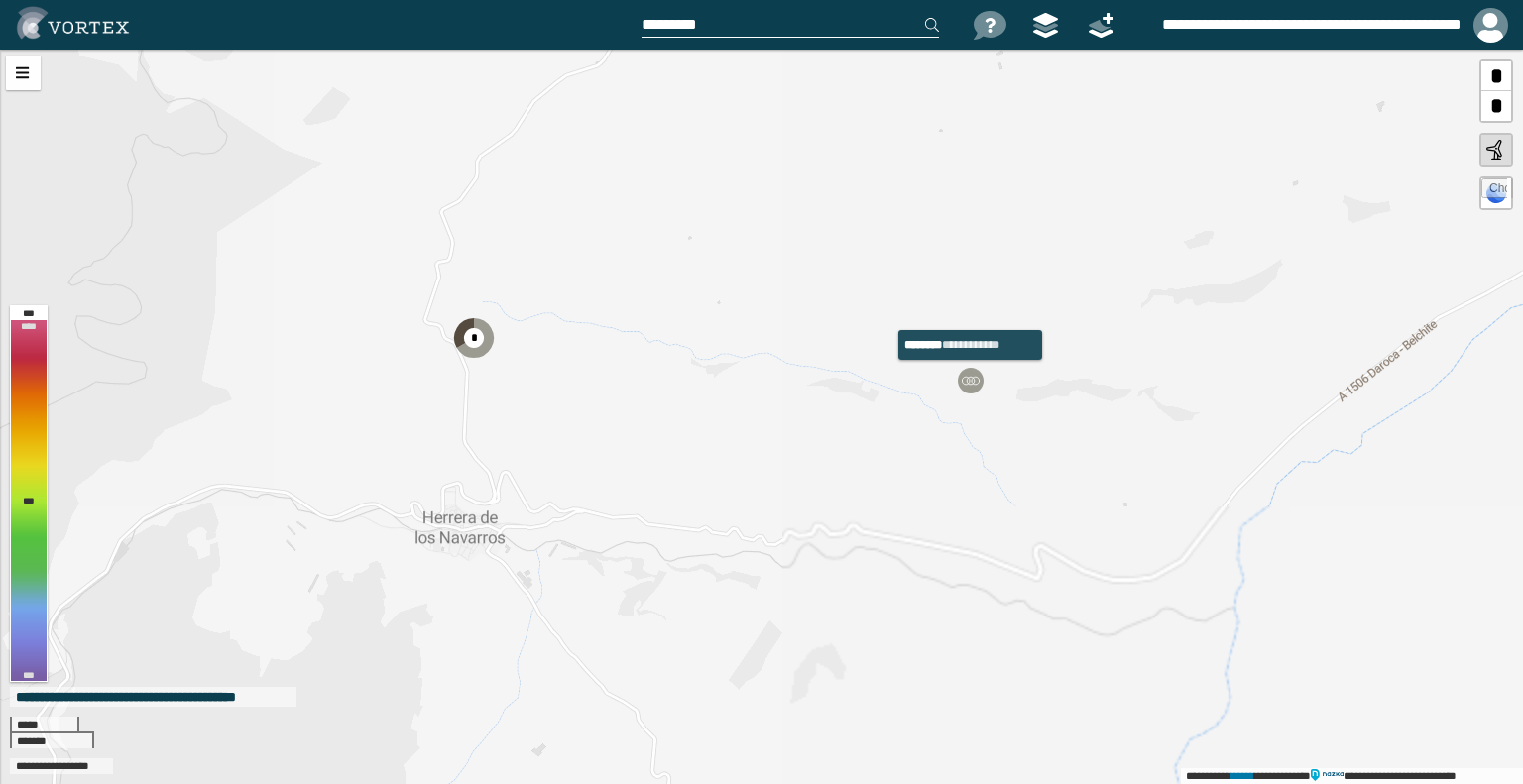 click at bounding box center (971, 381) 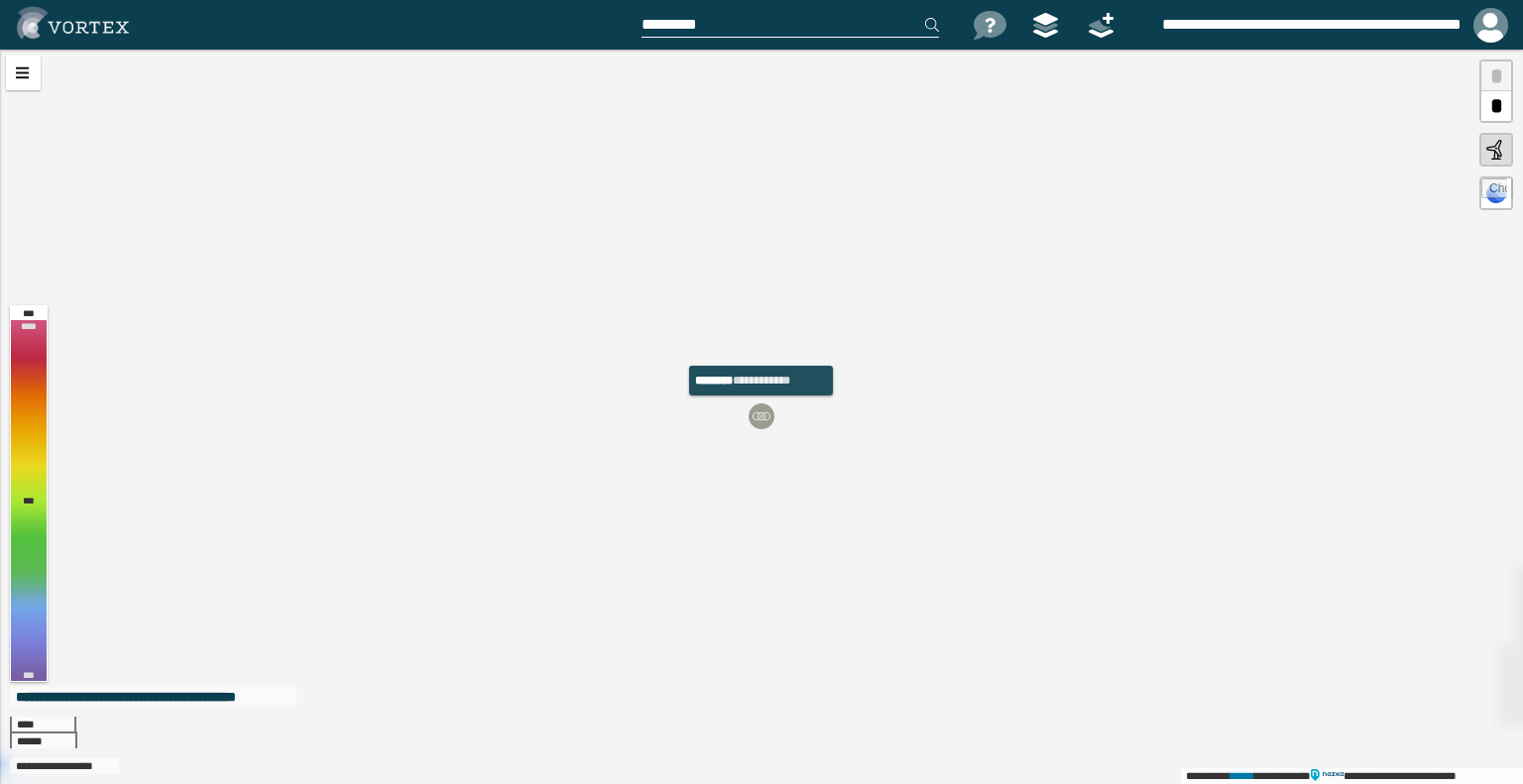click at bounding box center [762, 416] 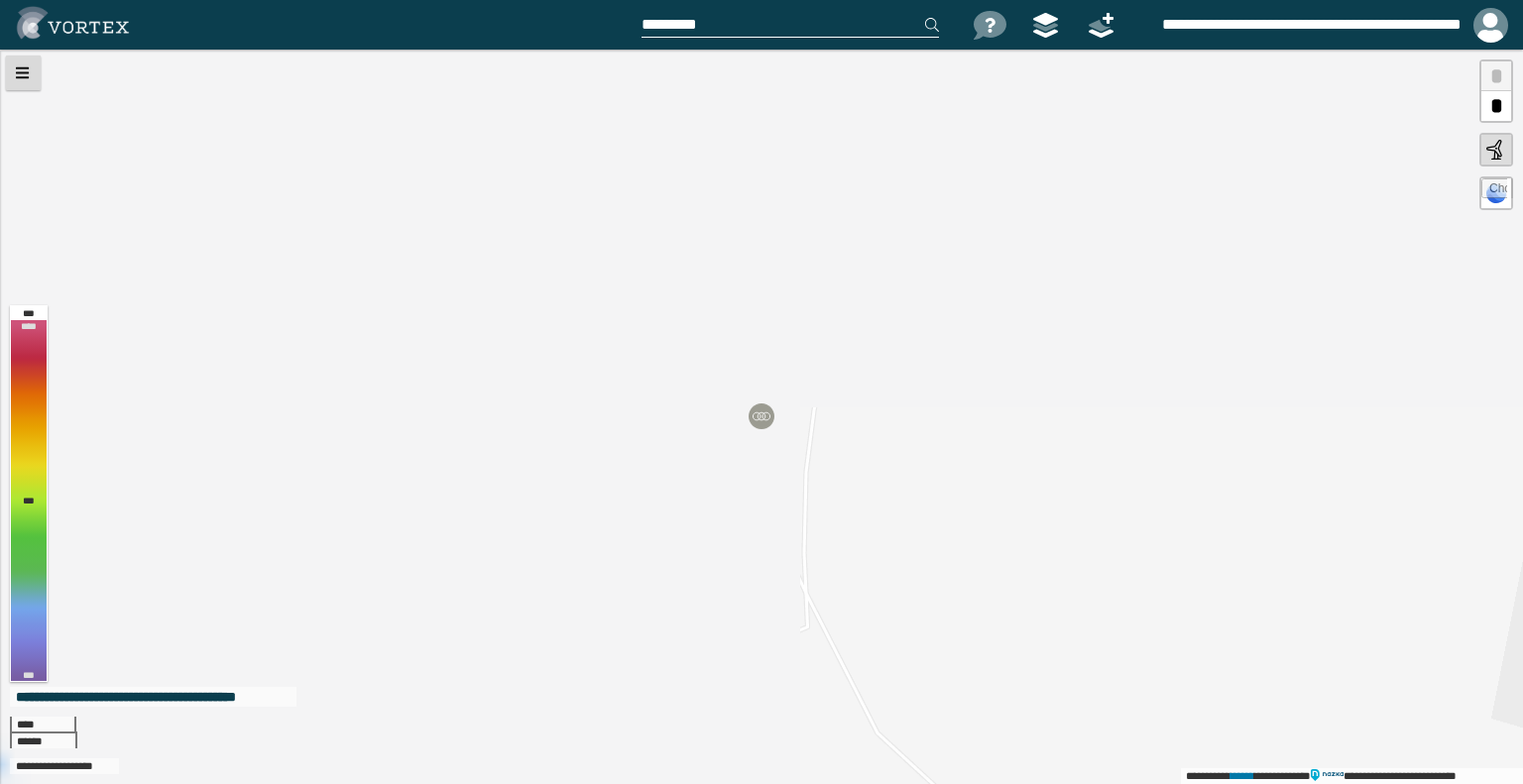 click at bounding box center (23, 72) 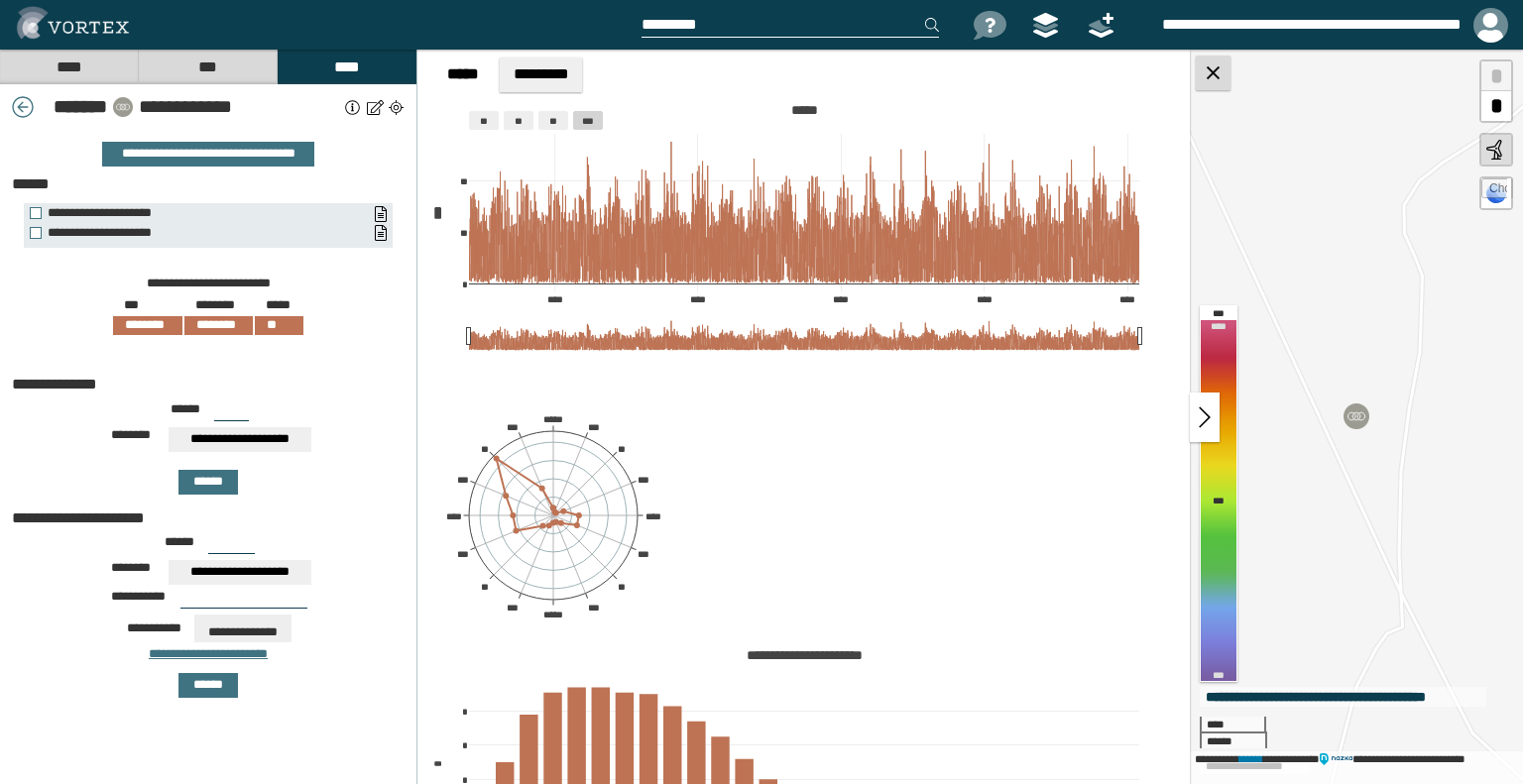 click at bounding box center (1213, 72) 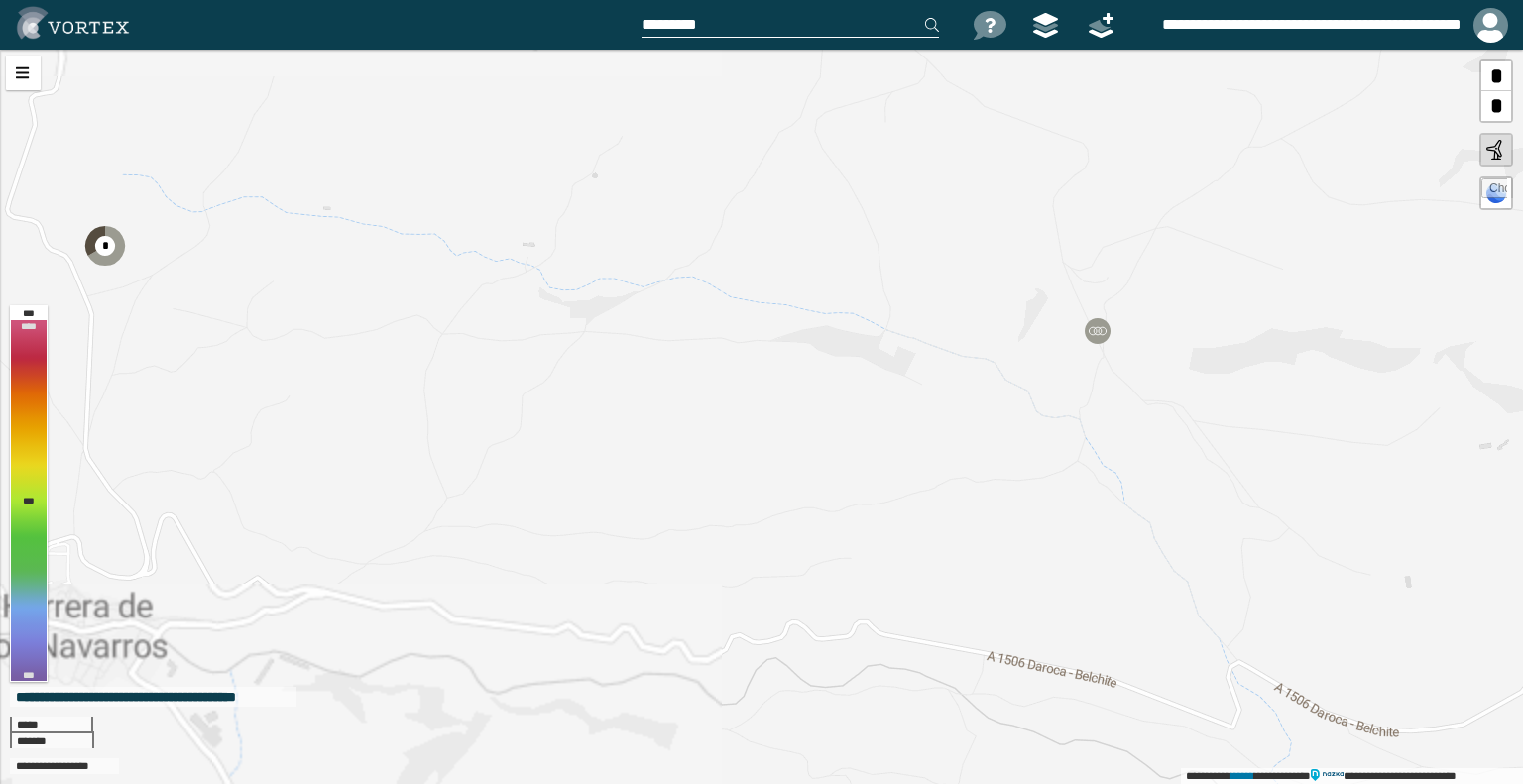 drag, startPoint x: 964, startPoint y: 351, endPoint x: 1055, endPoint y: 362, distance: 91.66242 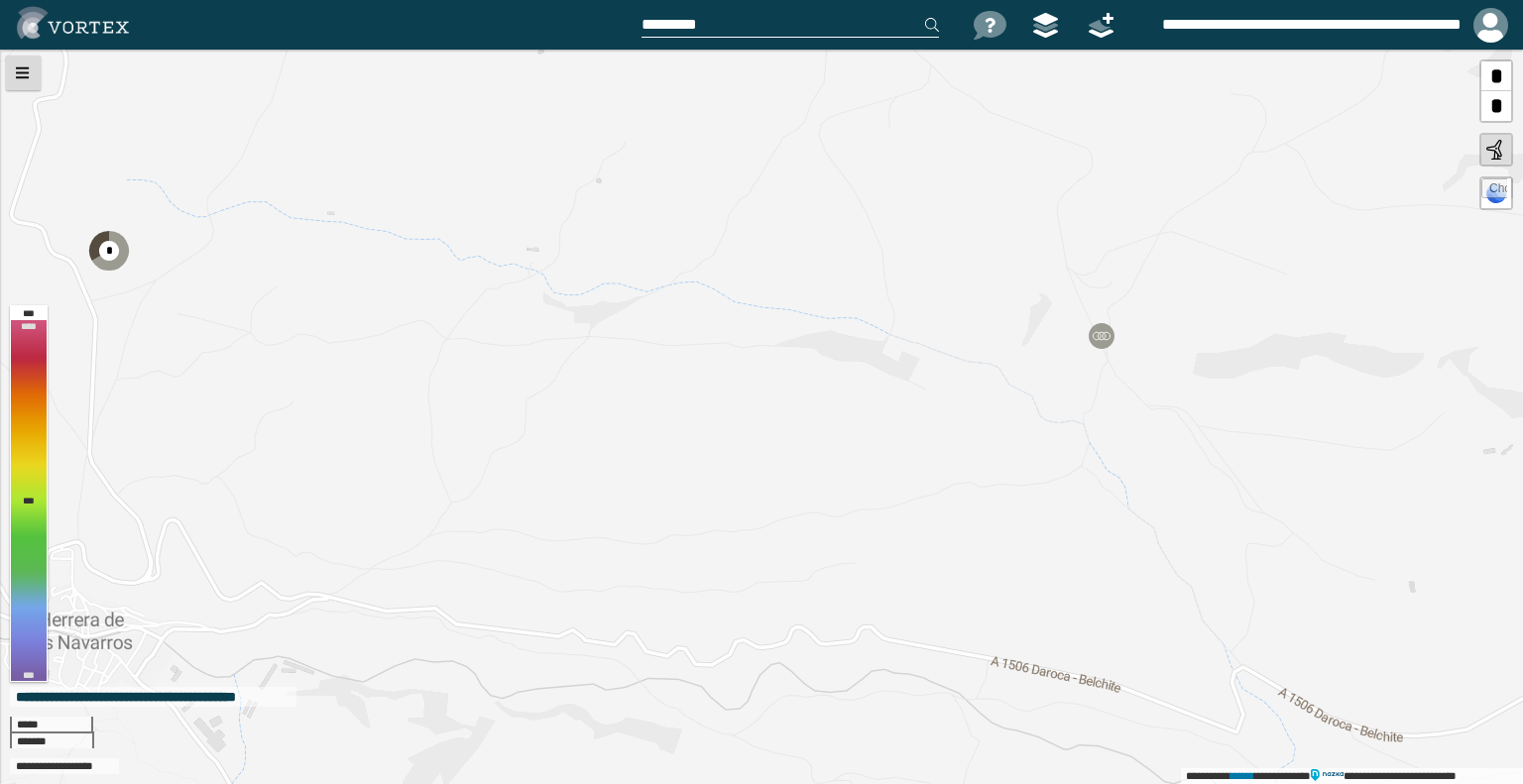 click at bounding box center [23, 72] 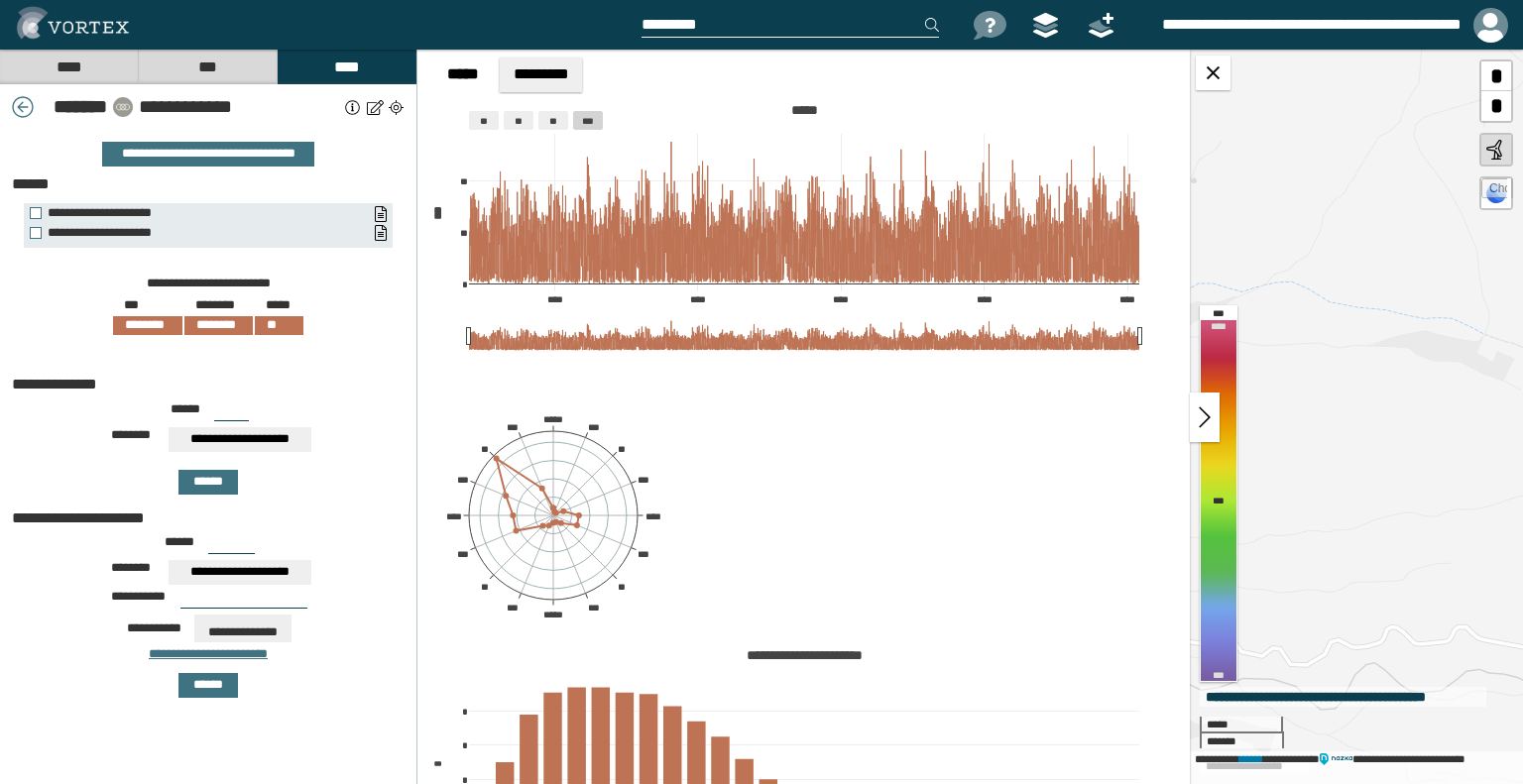 click on "****" at bounding box center (68, 66) 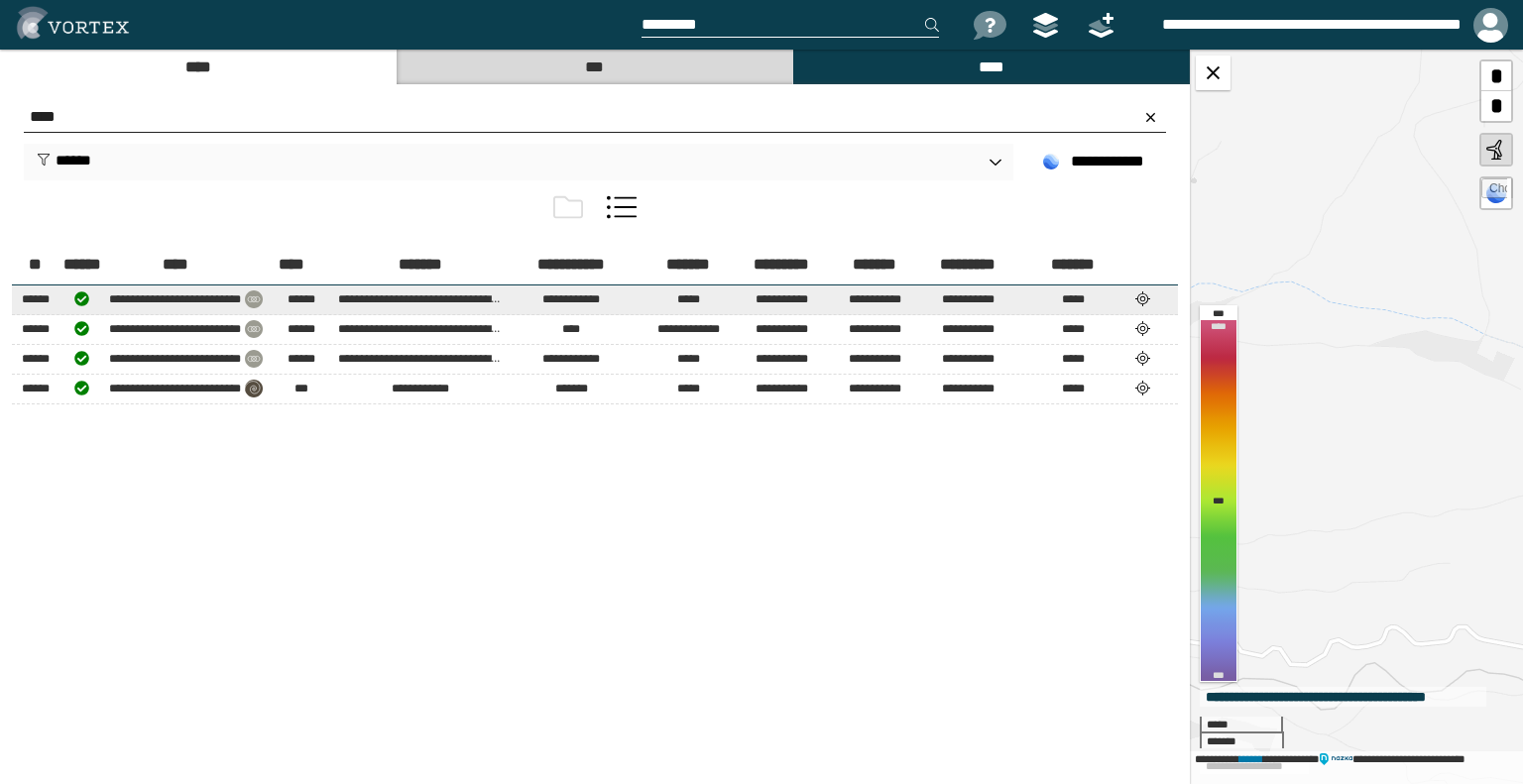click at bounding box center (1143, 298) 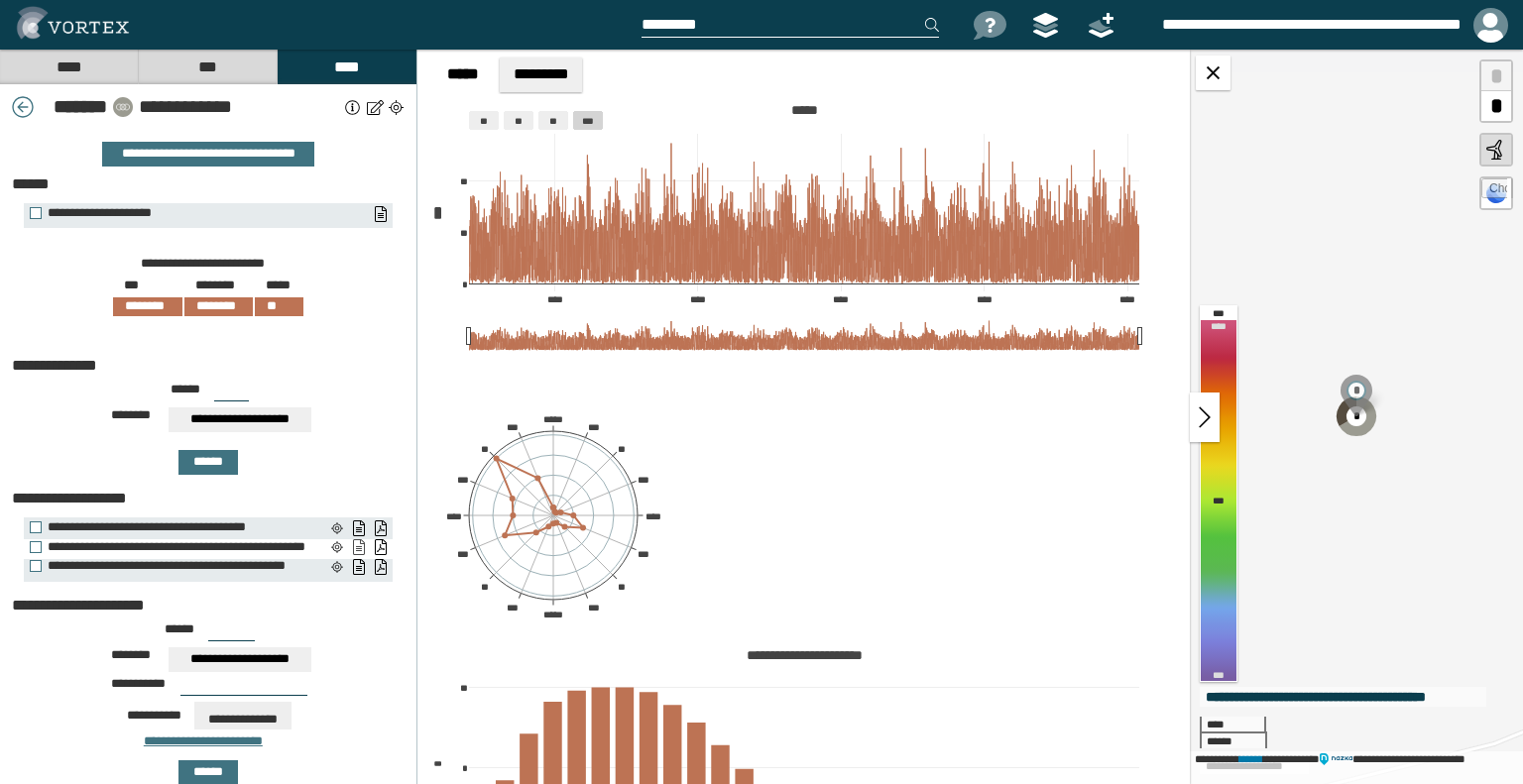 click on "**********" at bounding box center (358, 547) 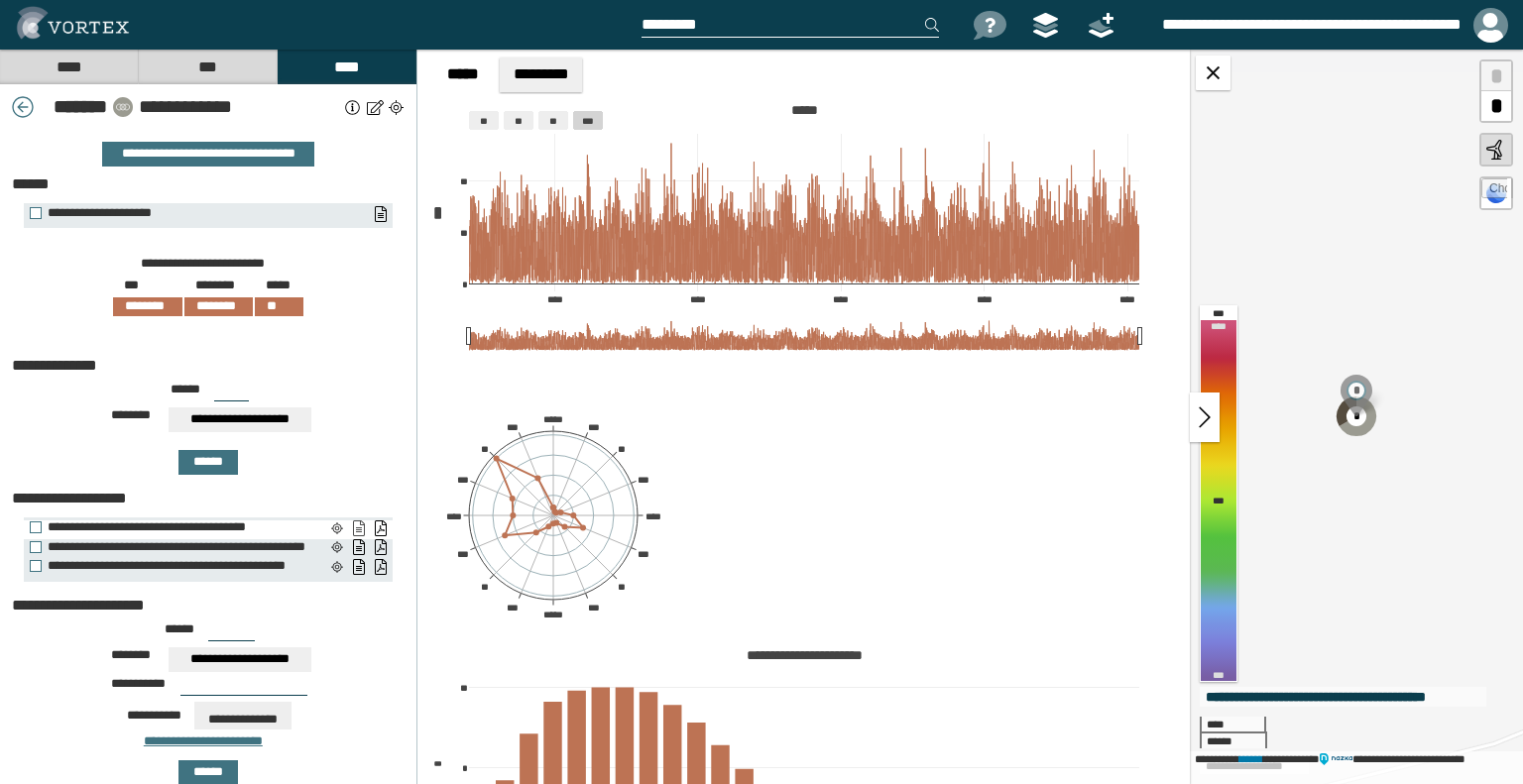 click on "**********" at bounding box center (358, 528) 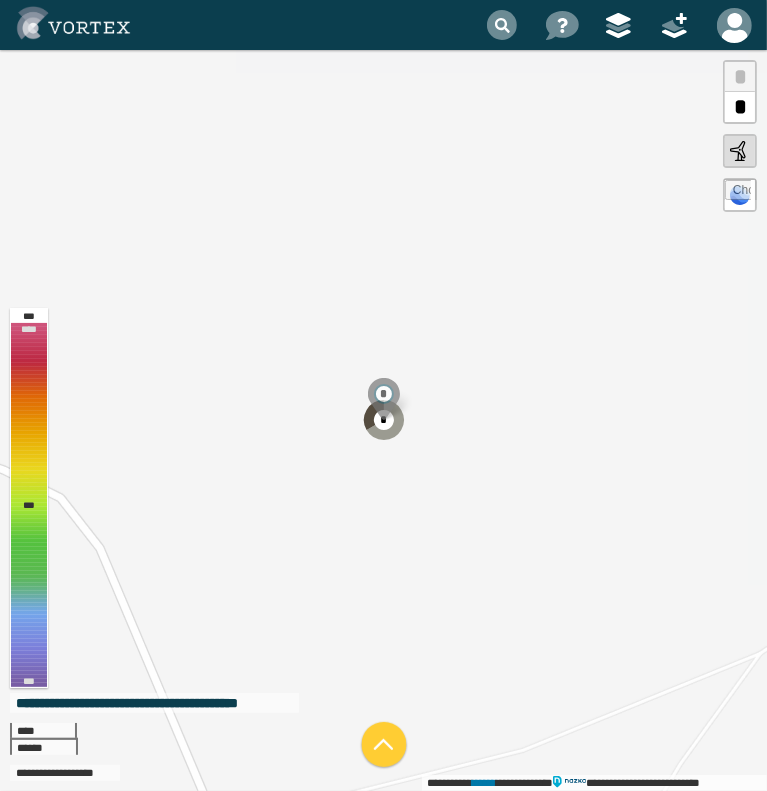 click at bounding box center (73, 23) 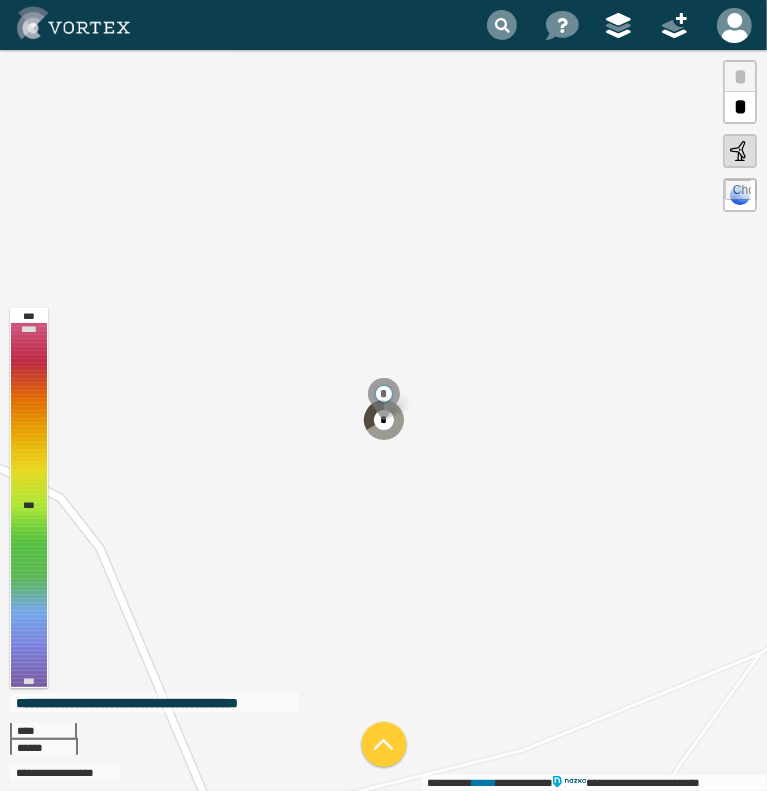 click at bounding box center (502, 25) 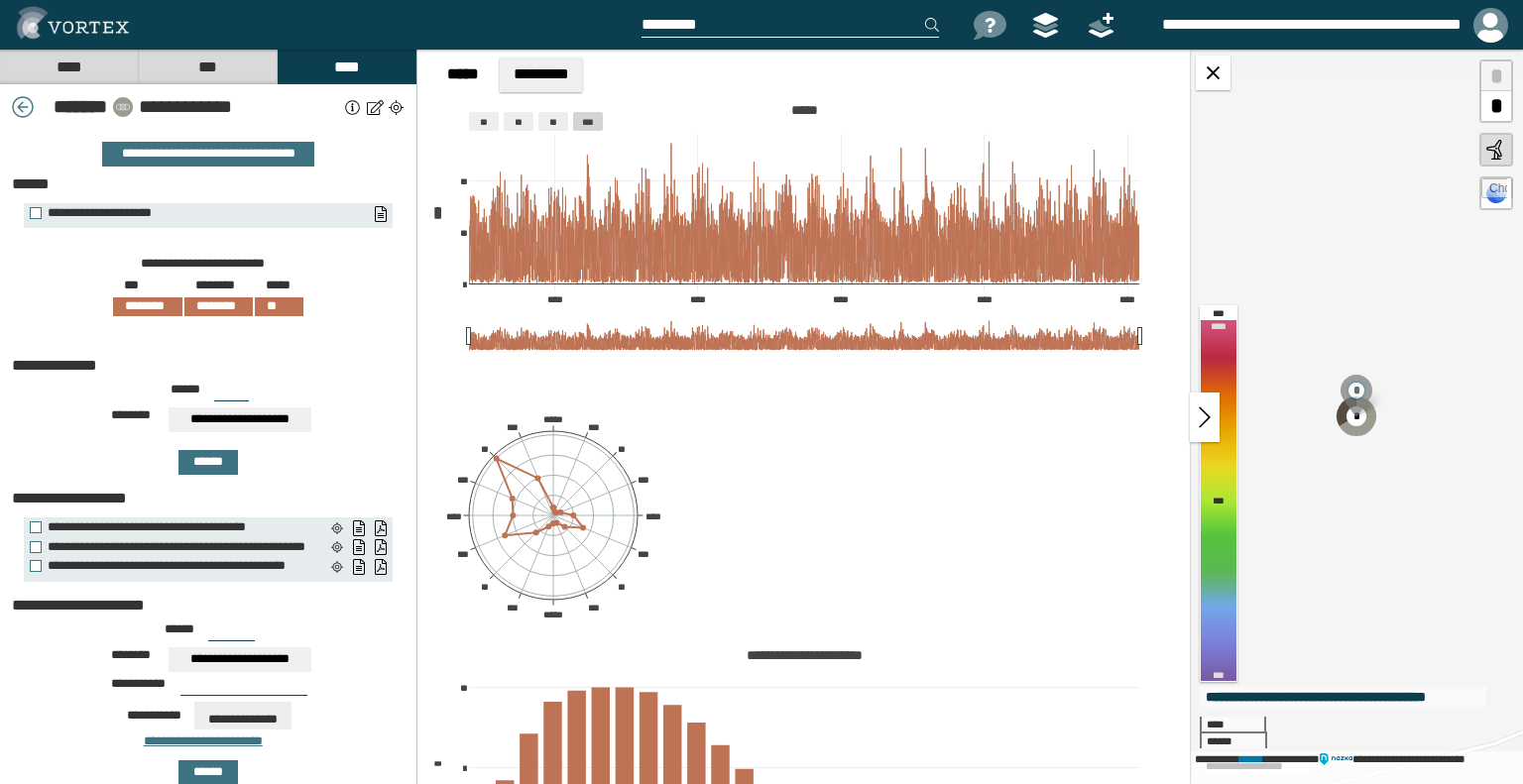 click at bounding box center [23, 107] 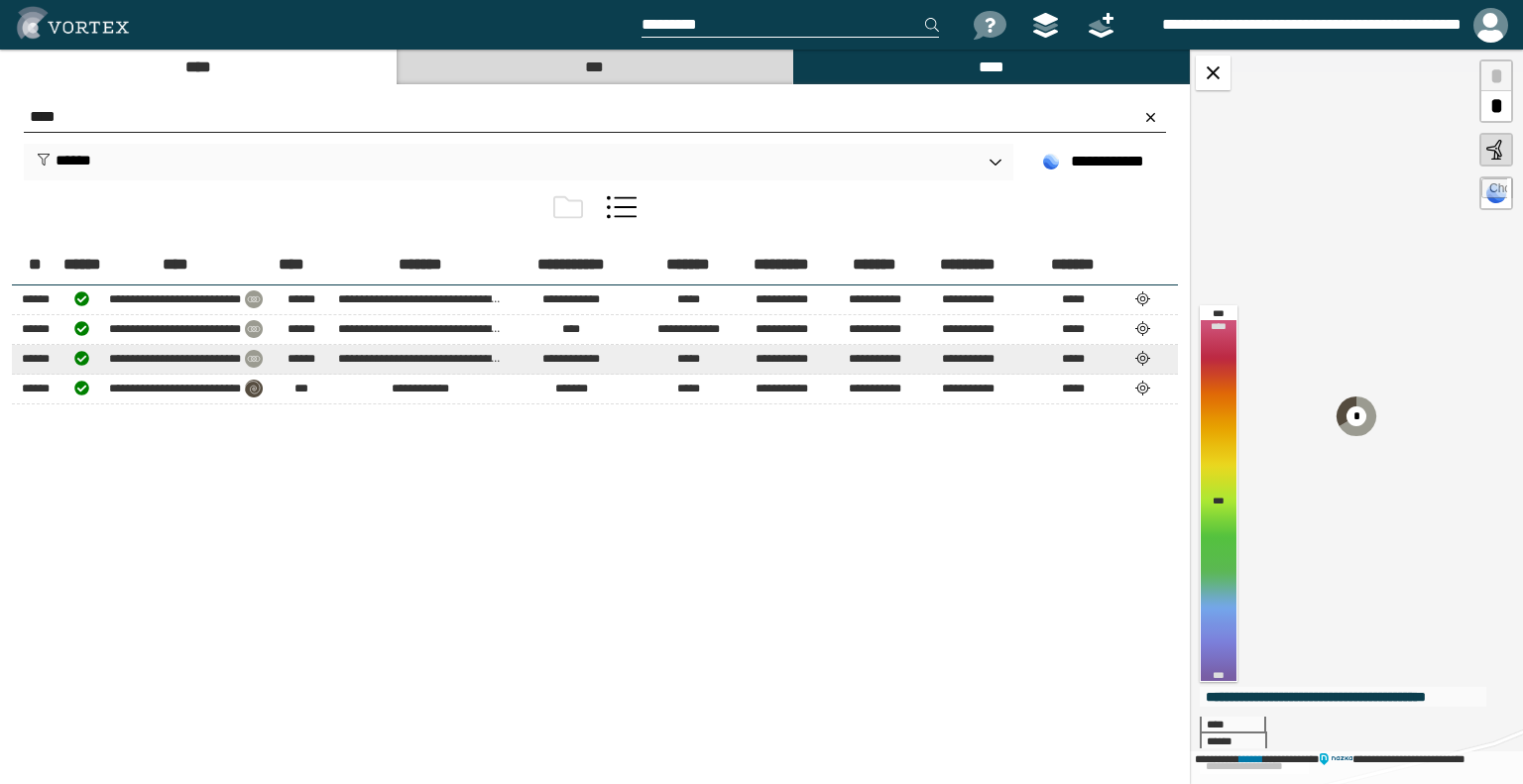 click at bounding box center [1143, 298] 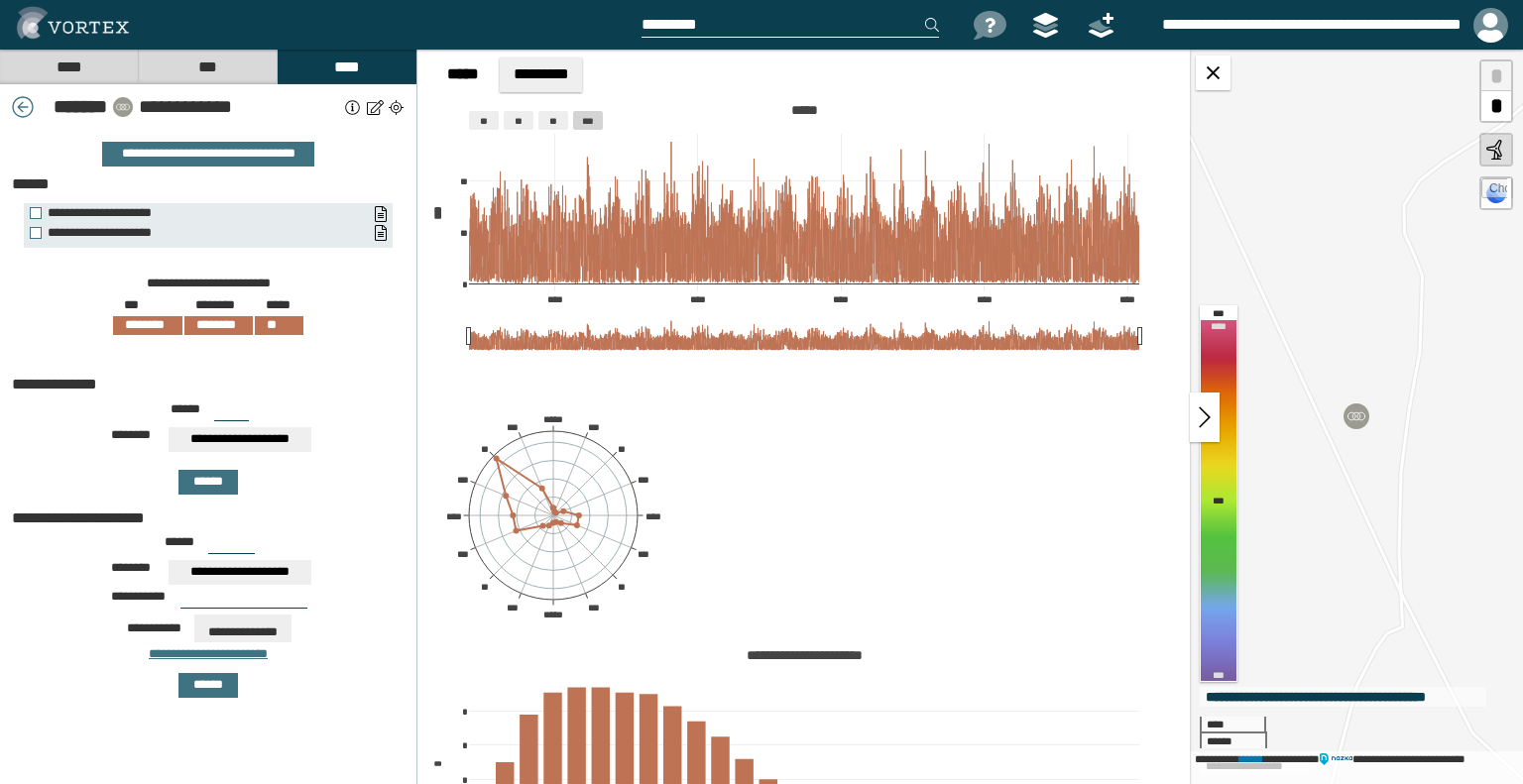 click on "****" at bounding box center (68, 66) 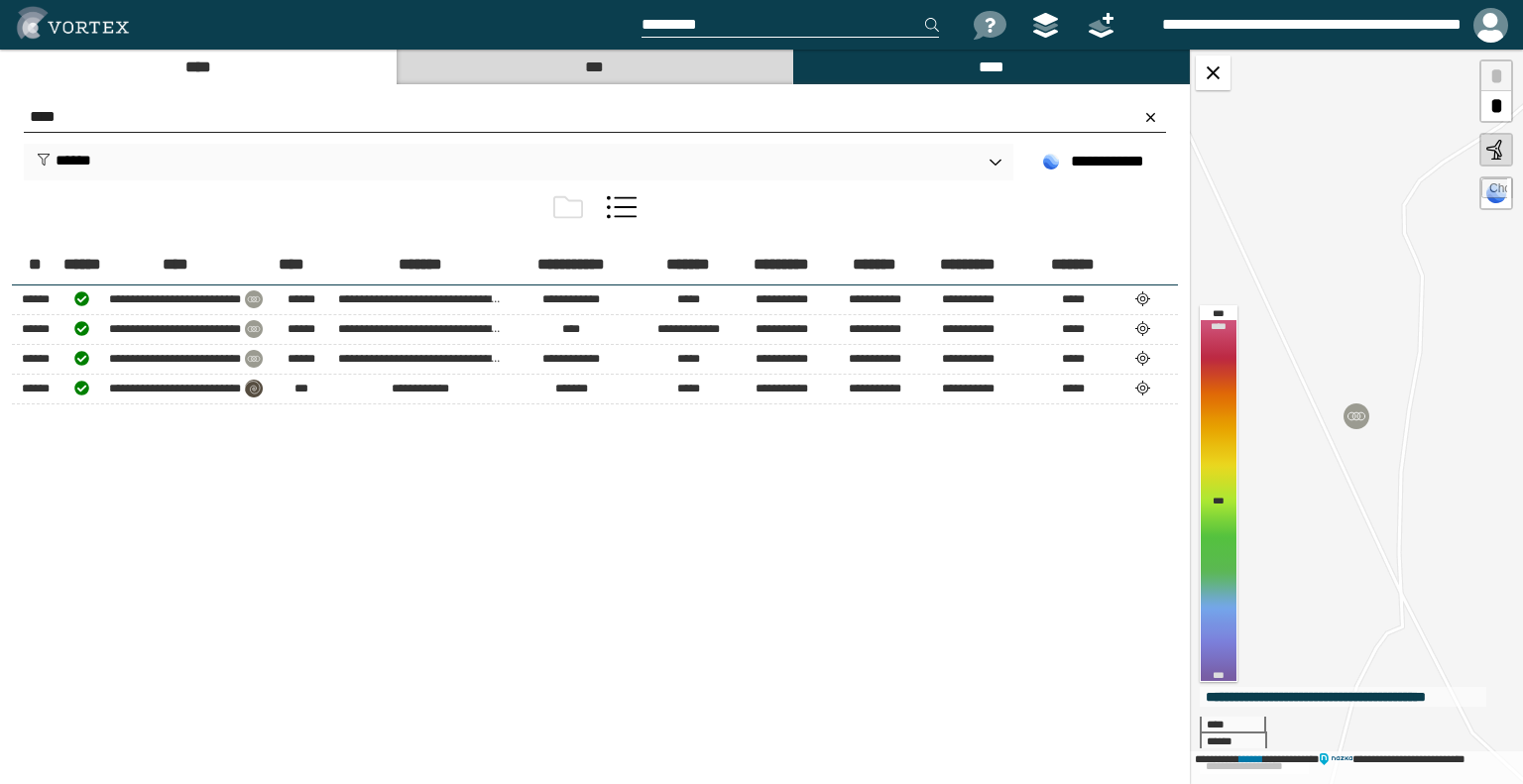 click on "****" at bounding box center (595, 117) 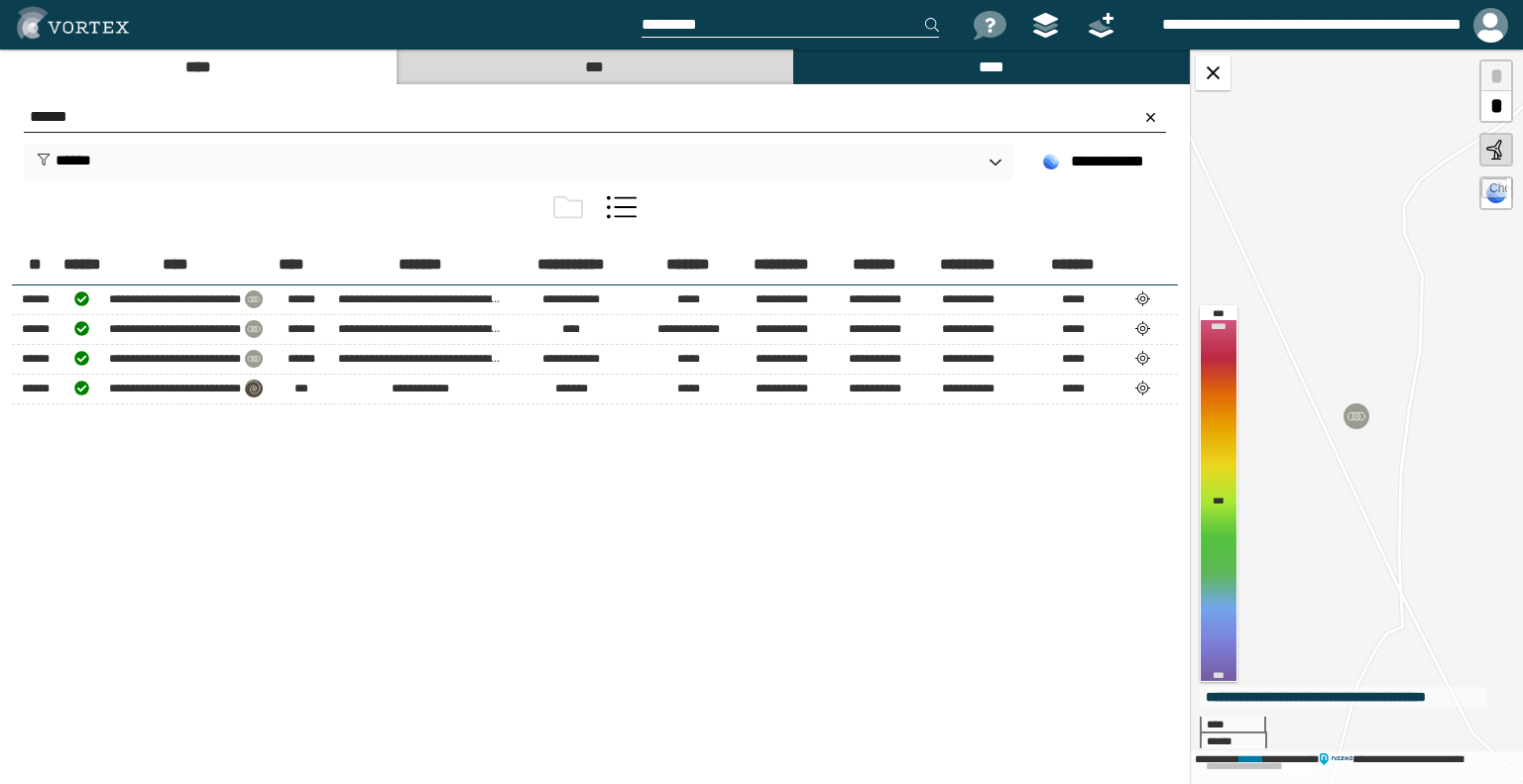 click on "******" at bounding box center [595, 117] 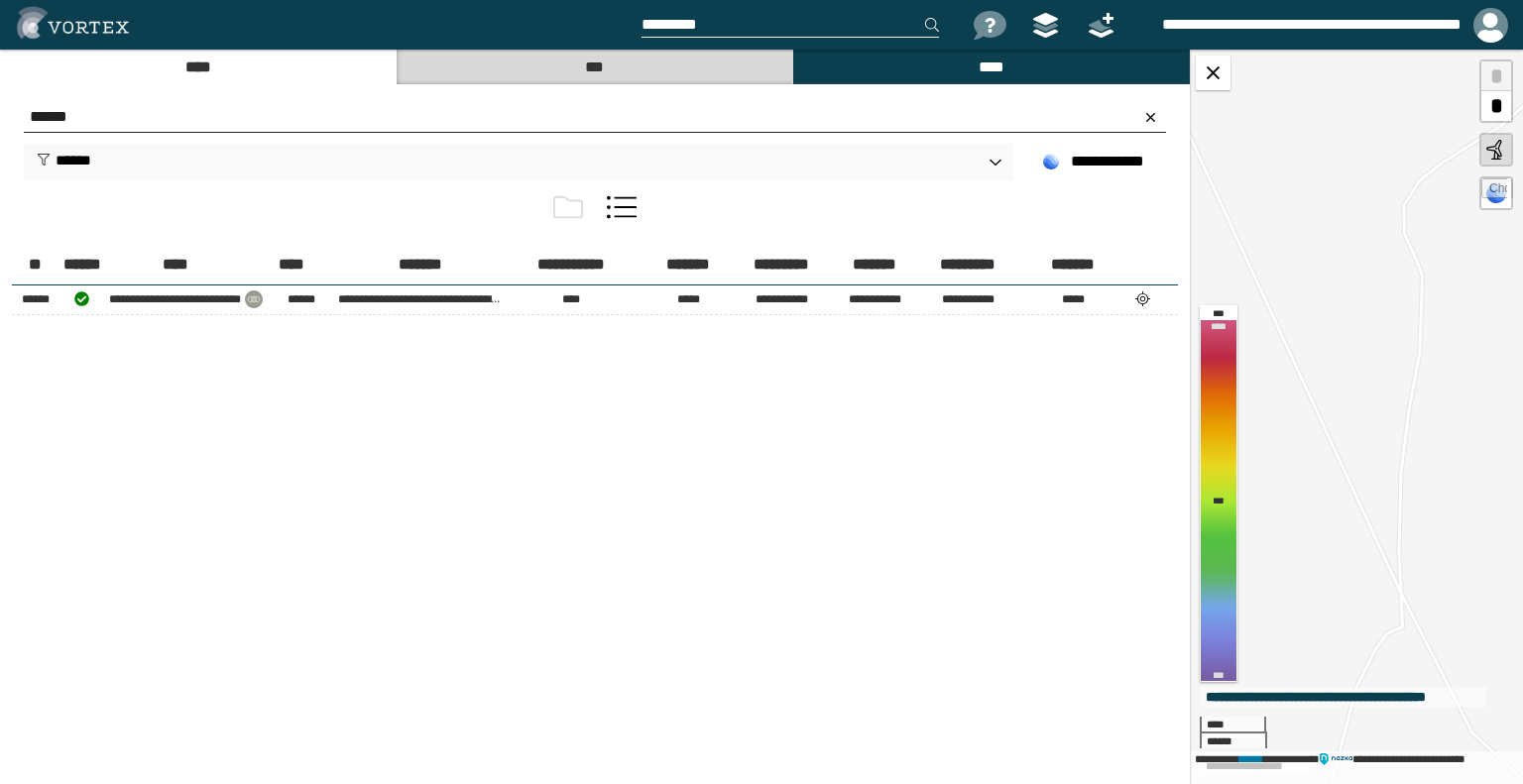 type on "******" 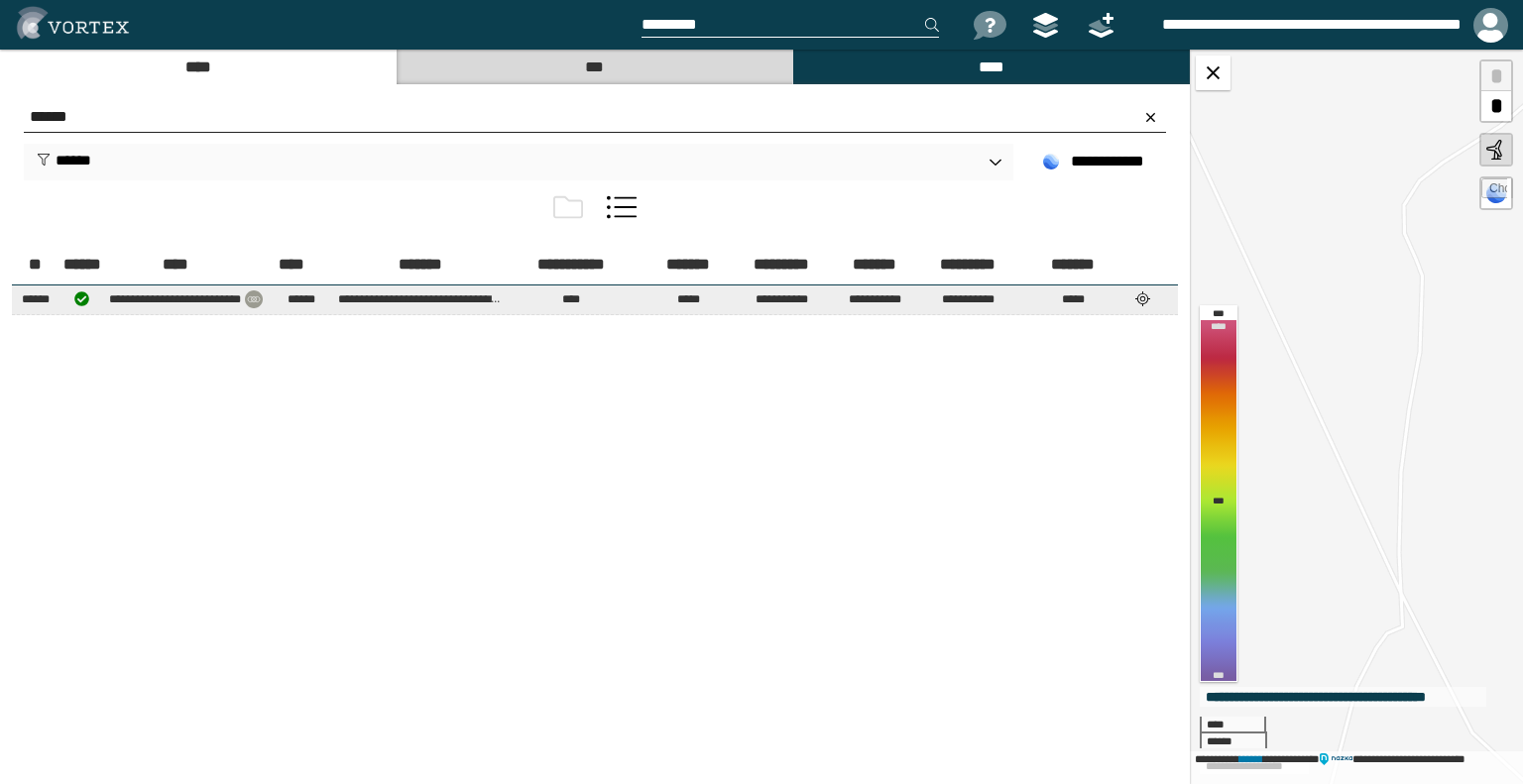 click at bounding box center (1143, 298) 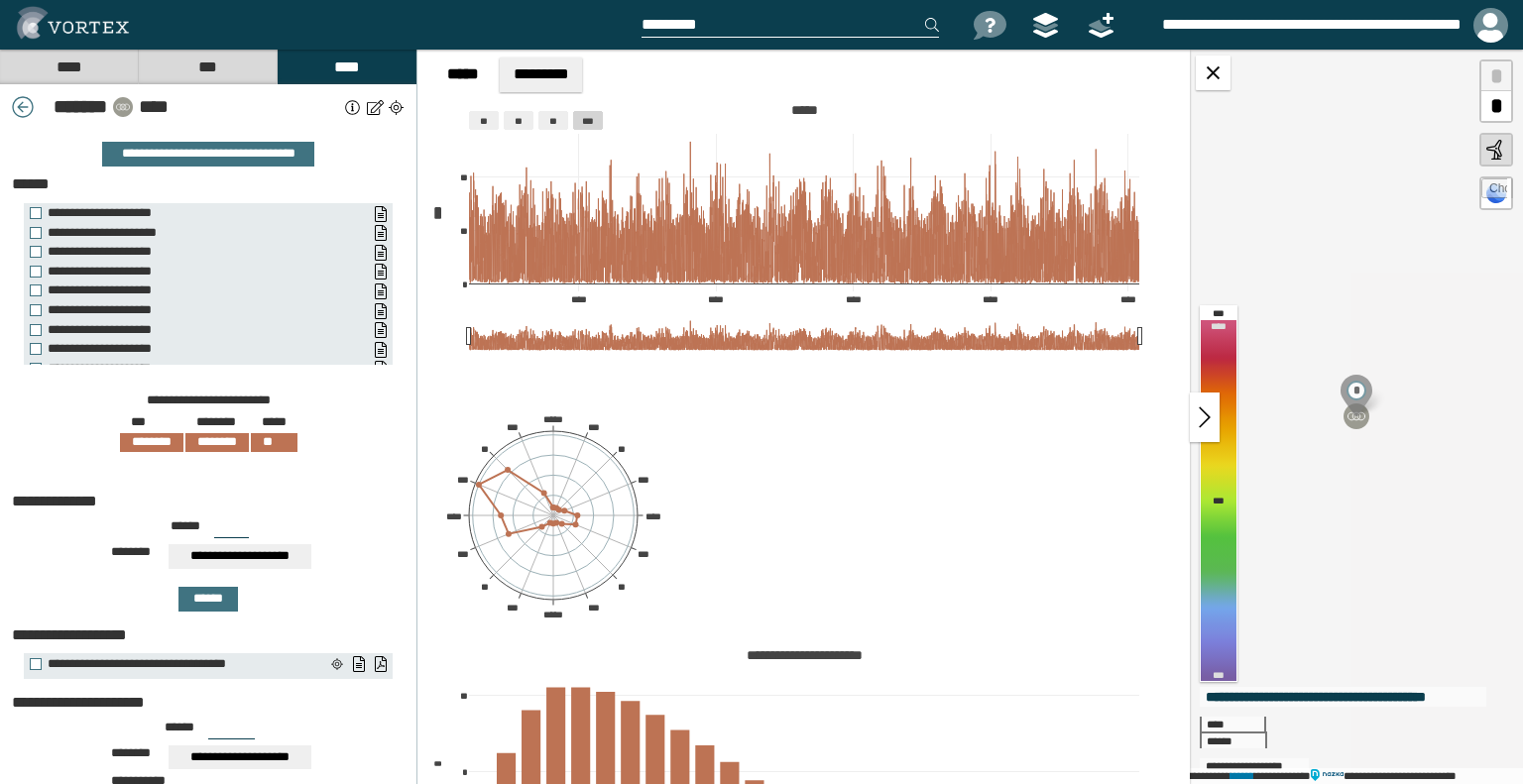 click on "**********" at bounding box center [208, 559] 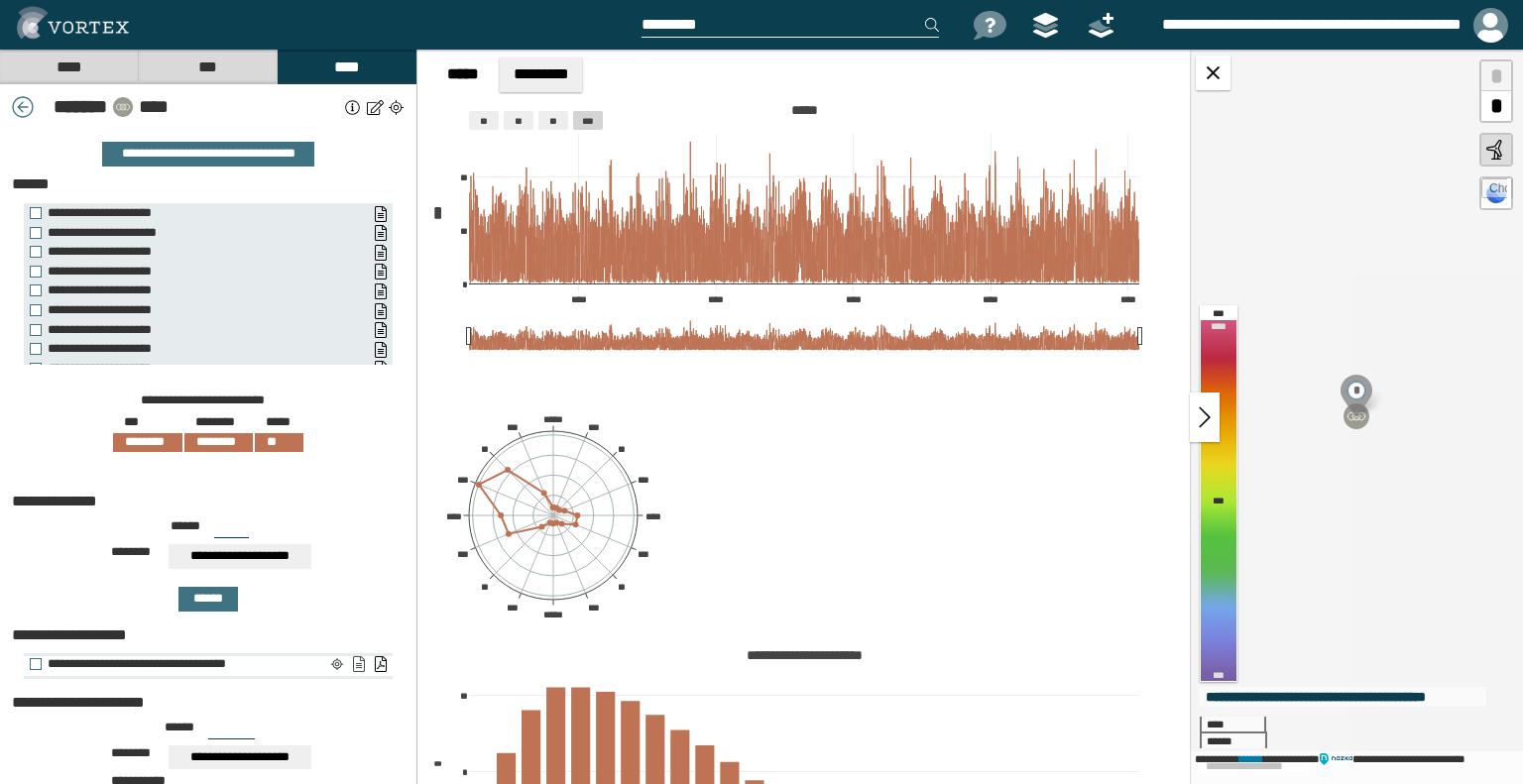 click on "**********" at bounding box center [358, 664] 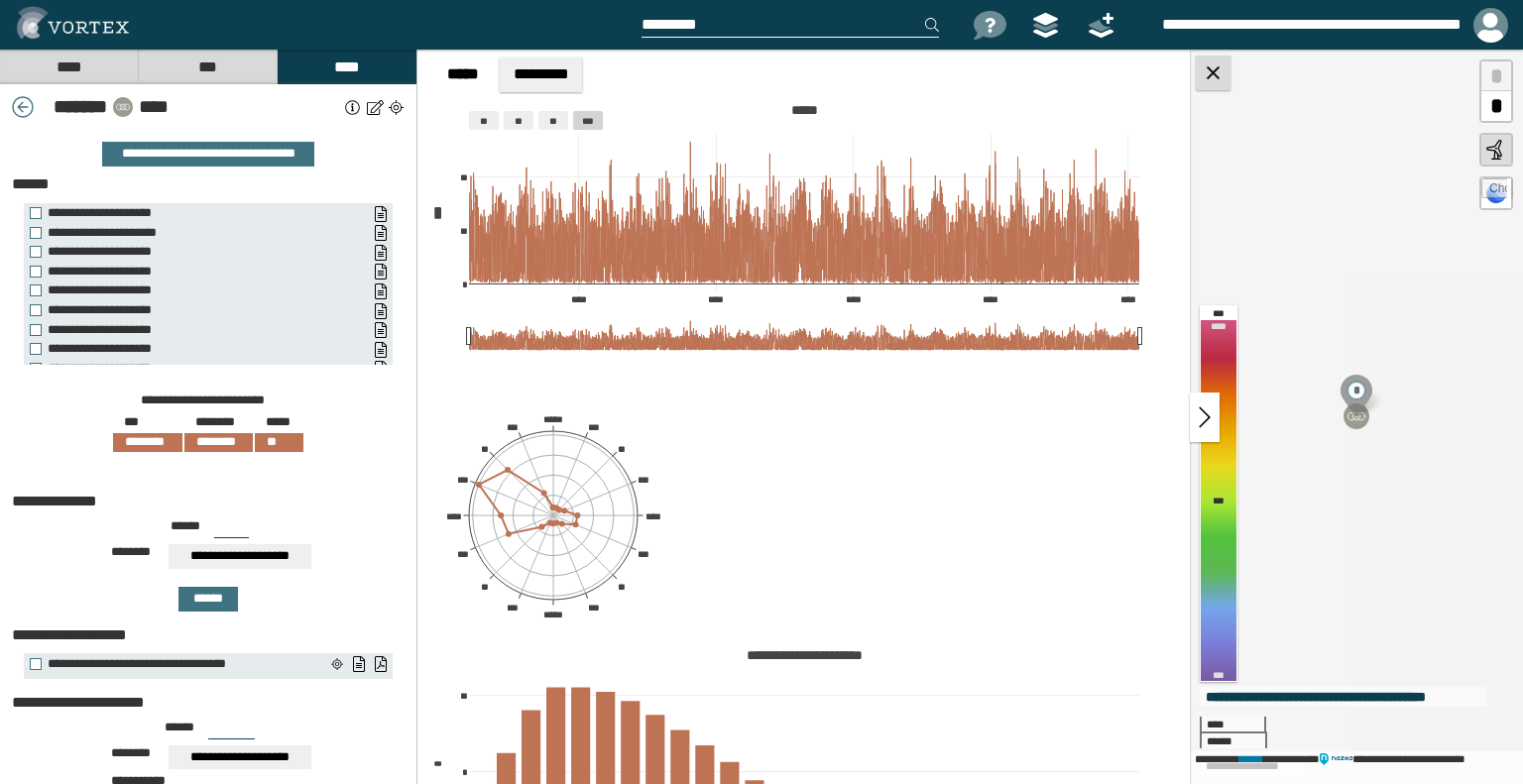 click at bounding box center (1213, 72) 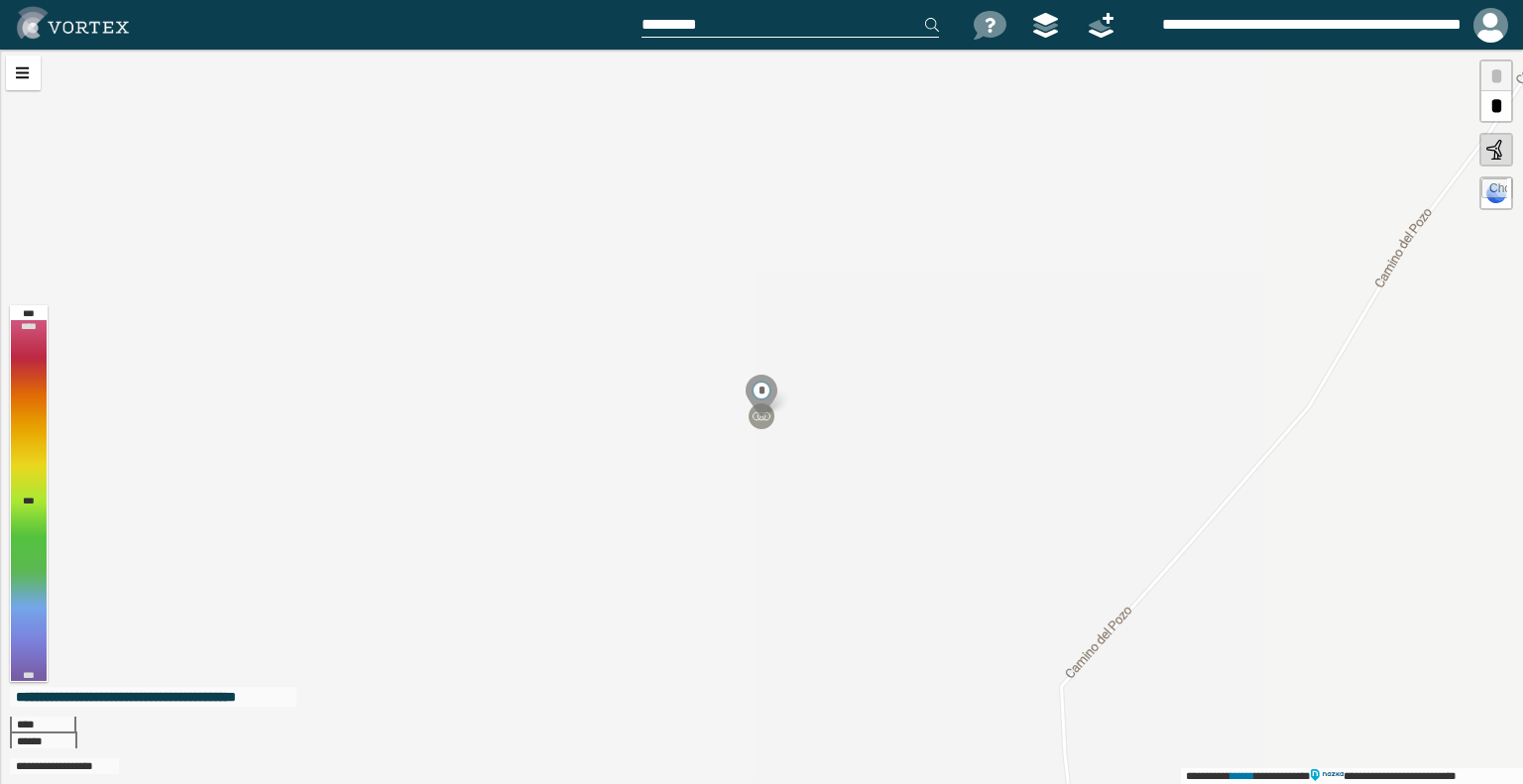 click at bounding box center [1494, 191] 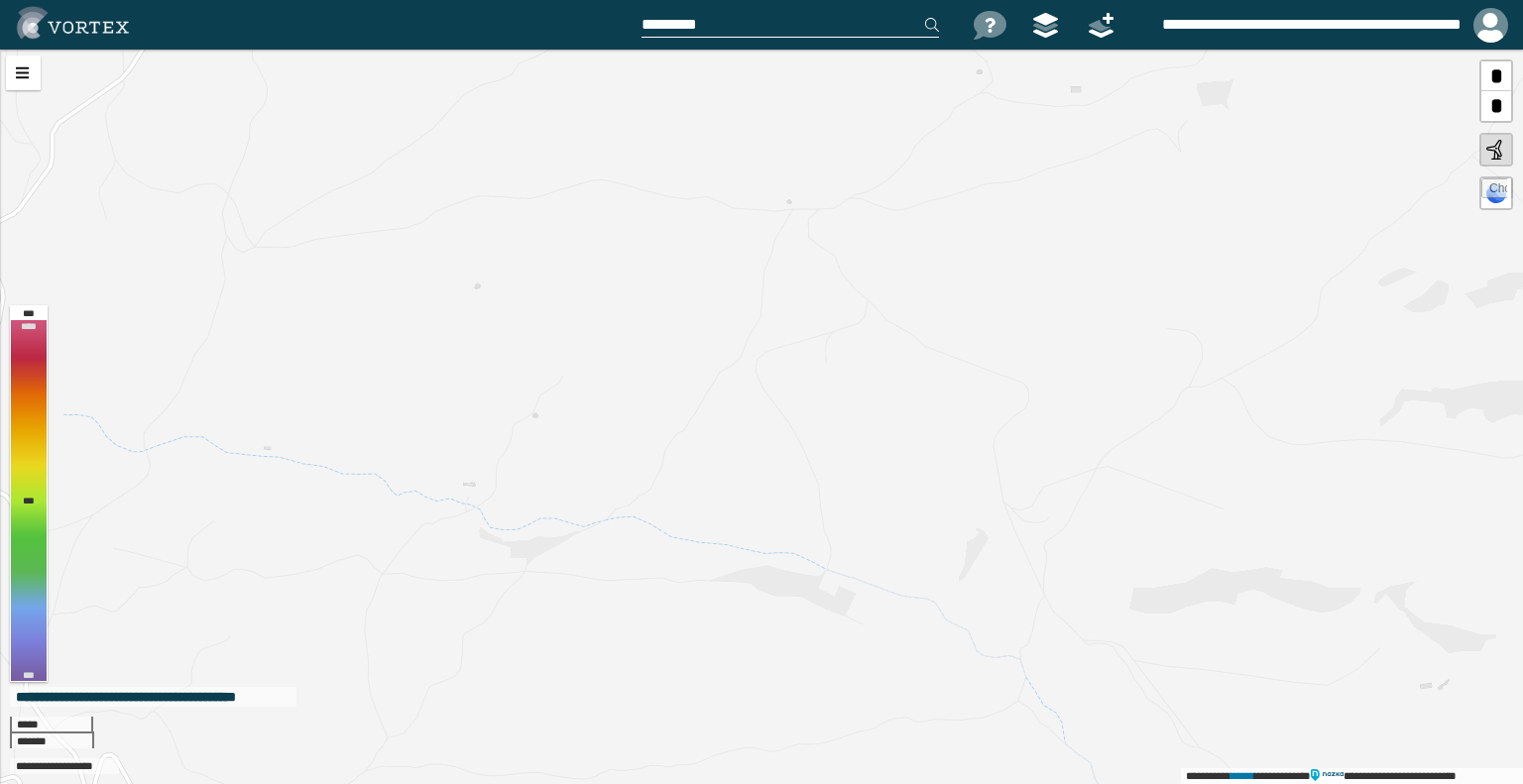 click at bounding box center [1494, 191] 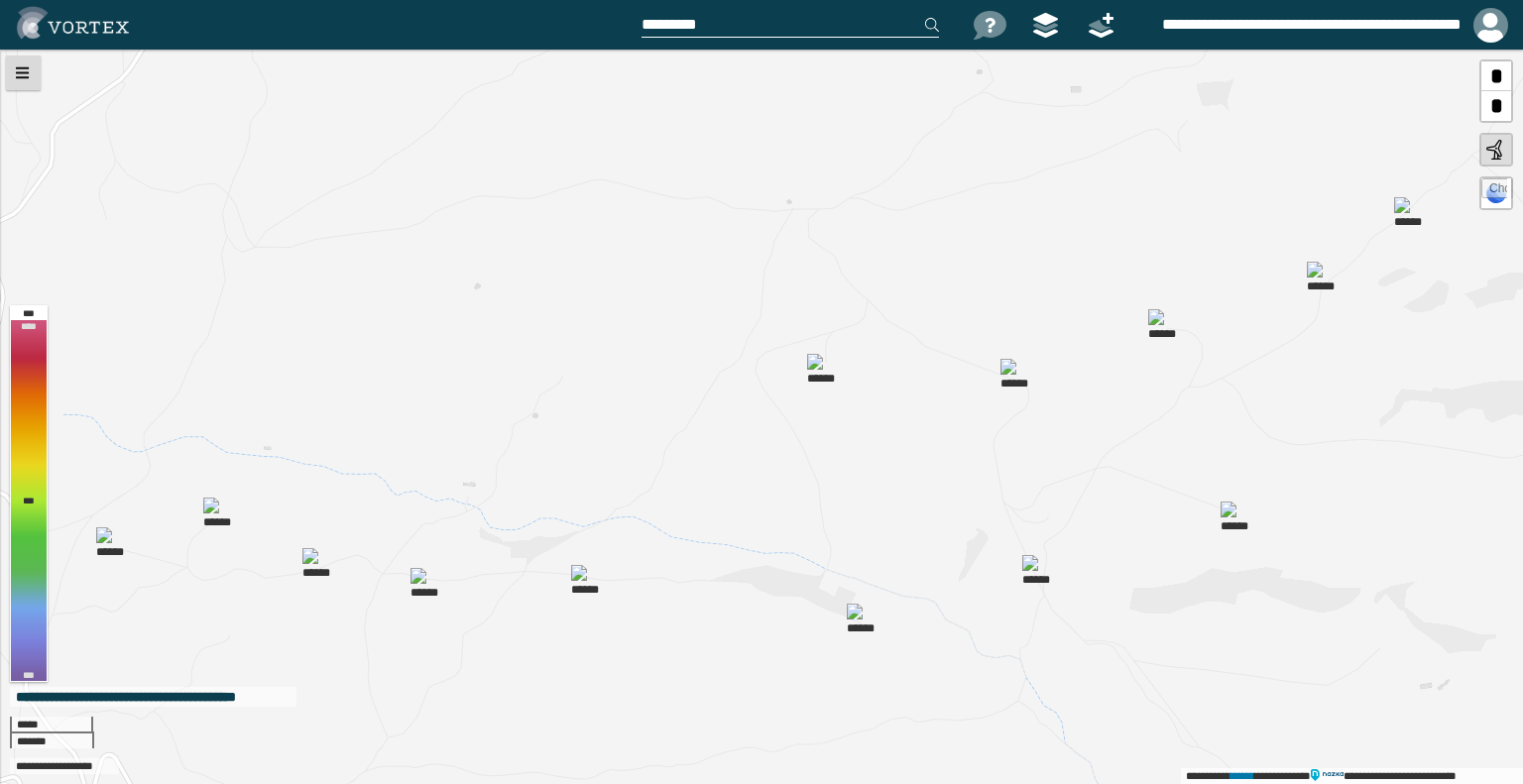 click at bounding box center (23, 72) 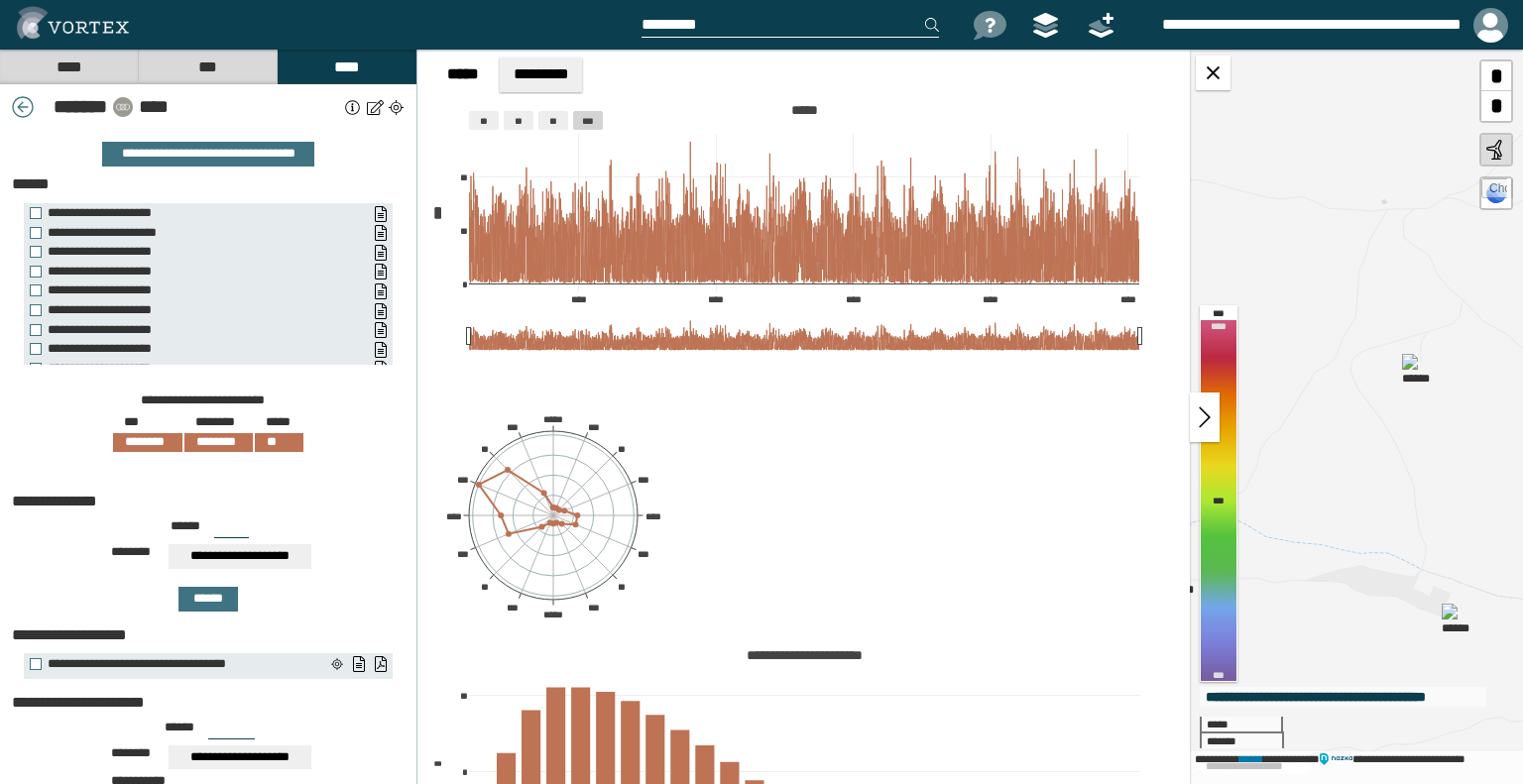 click on "****" at bounding box center [68, 66] 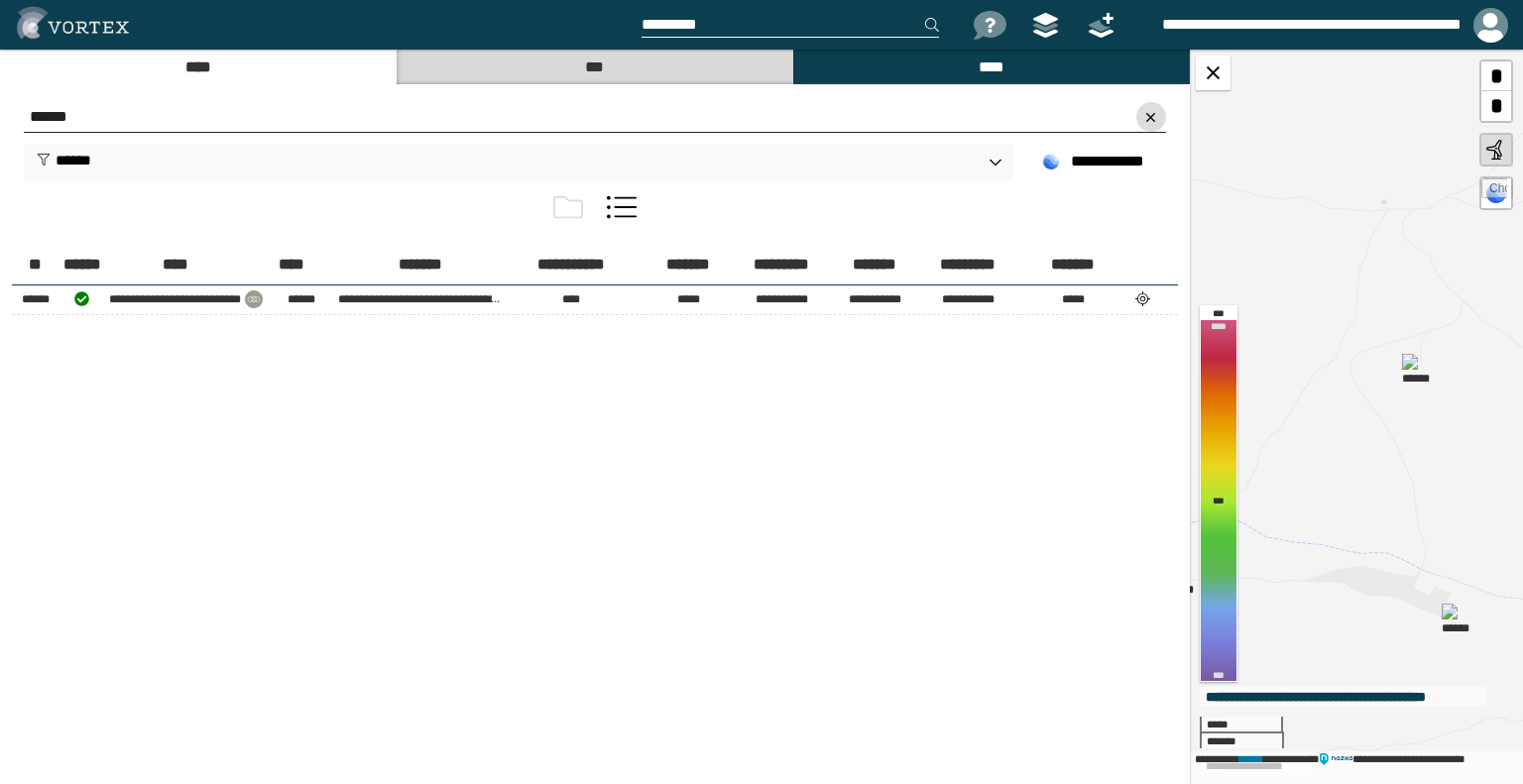 click at bounding box center (1151, 117) 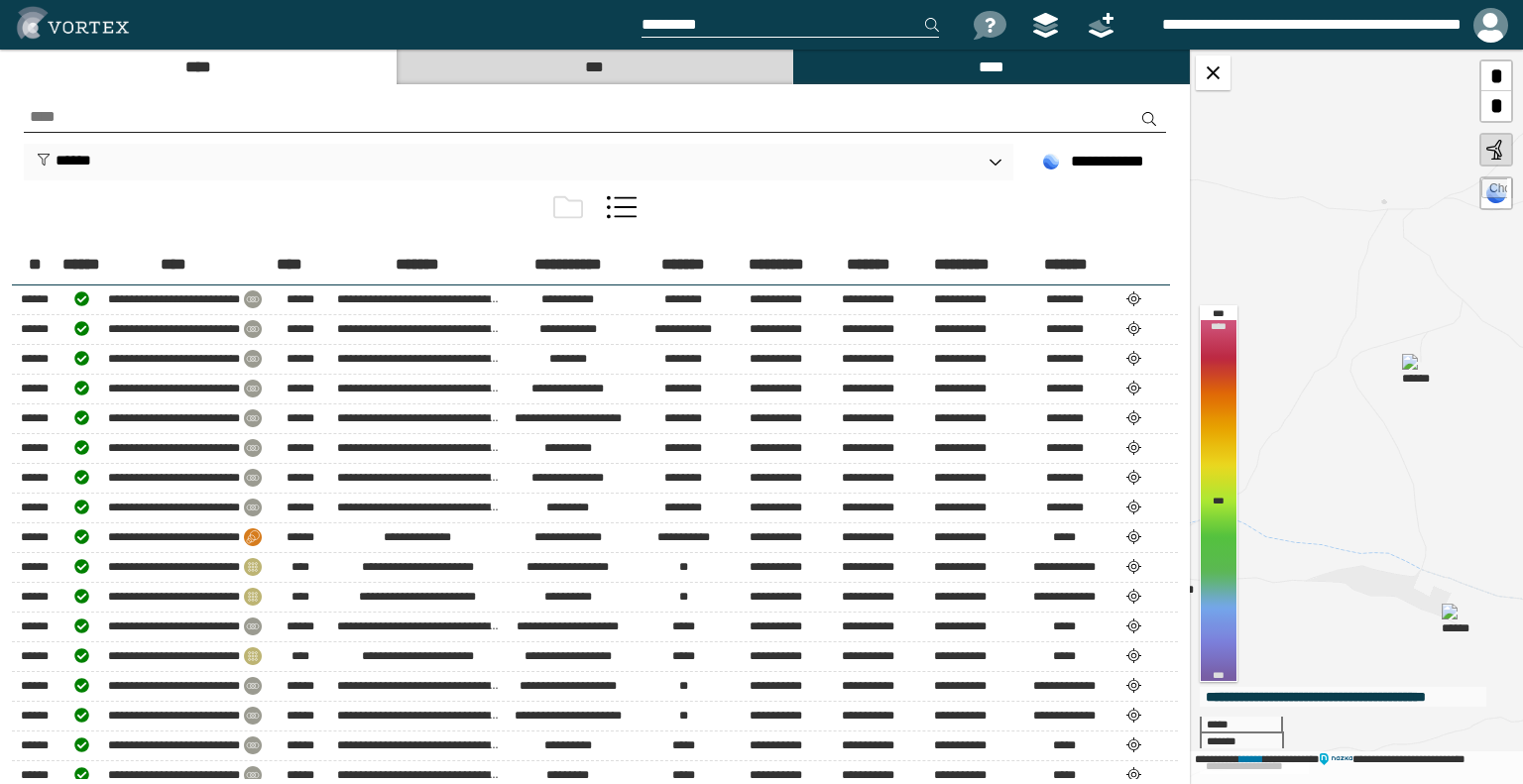 click on "**********" at bounding box center [1356, 416] 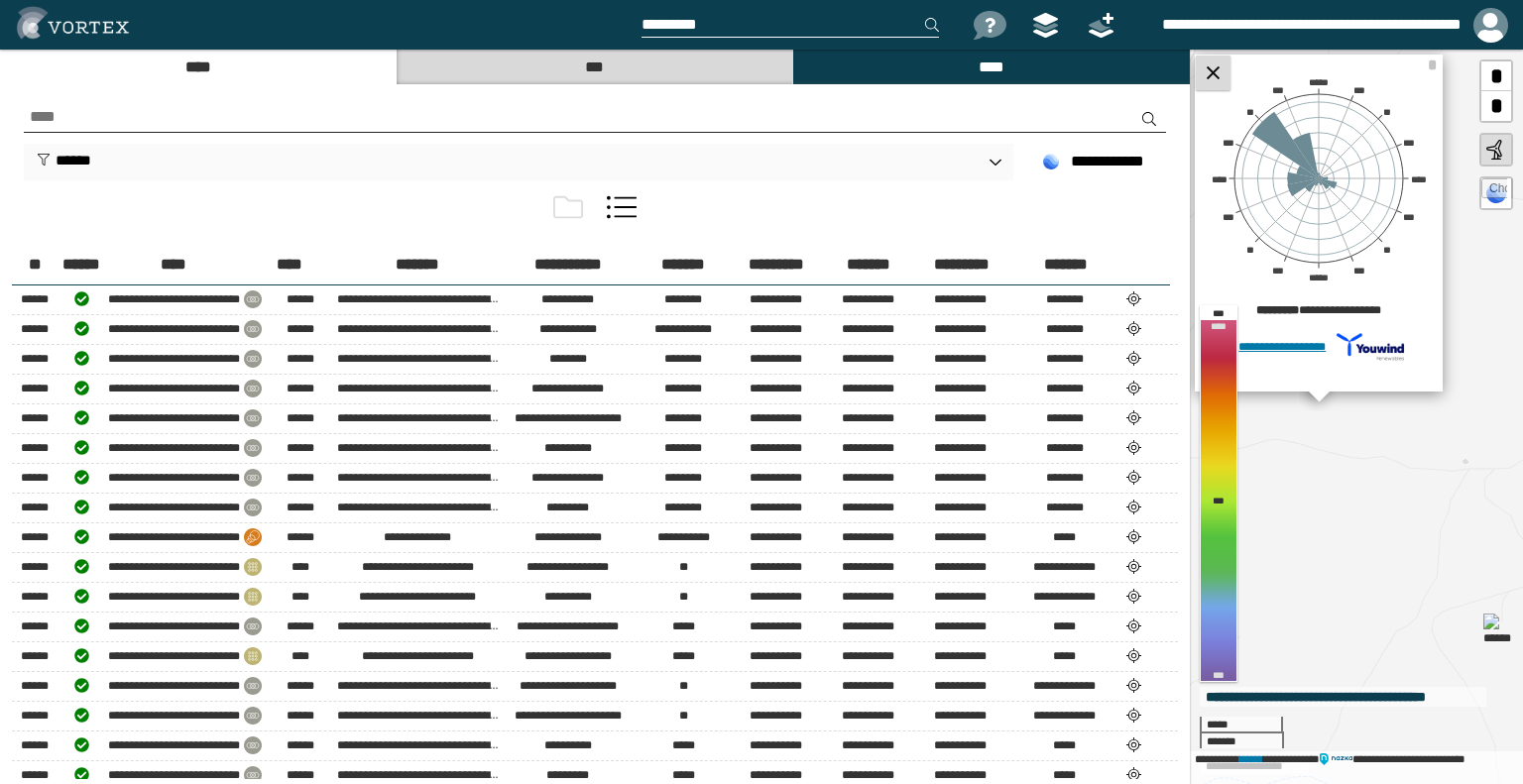 click at bounding box center (1213, 72) 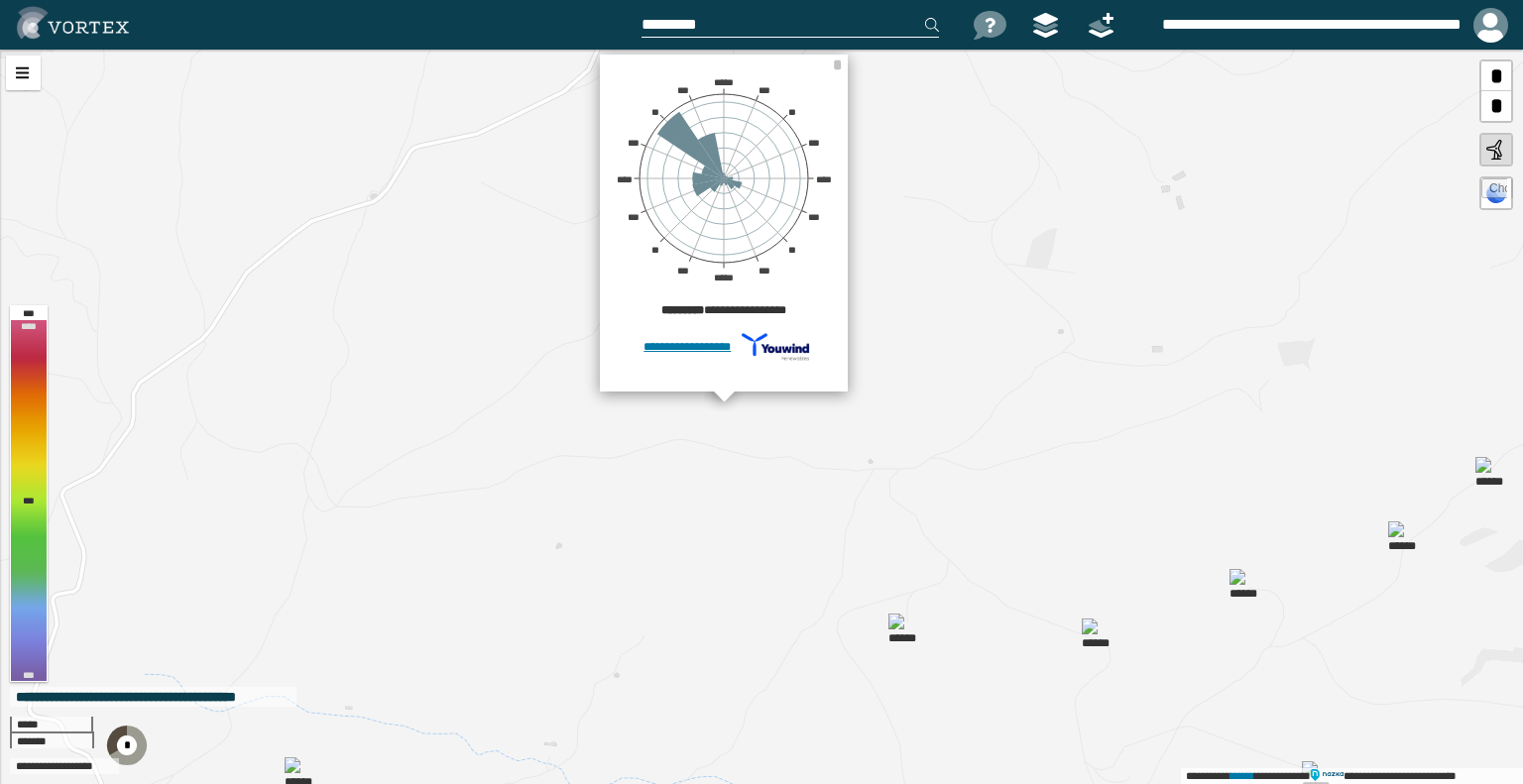 click on "**********" at bounding box center (762, 416) 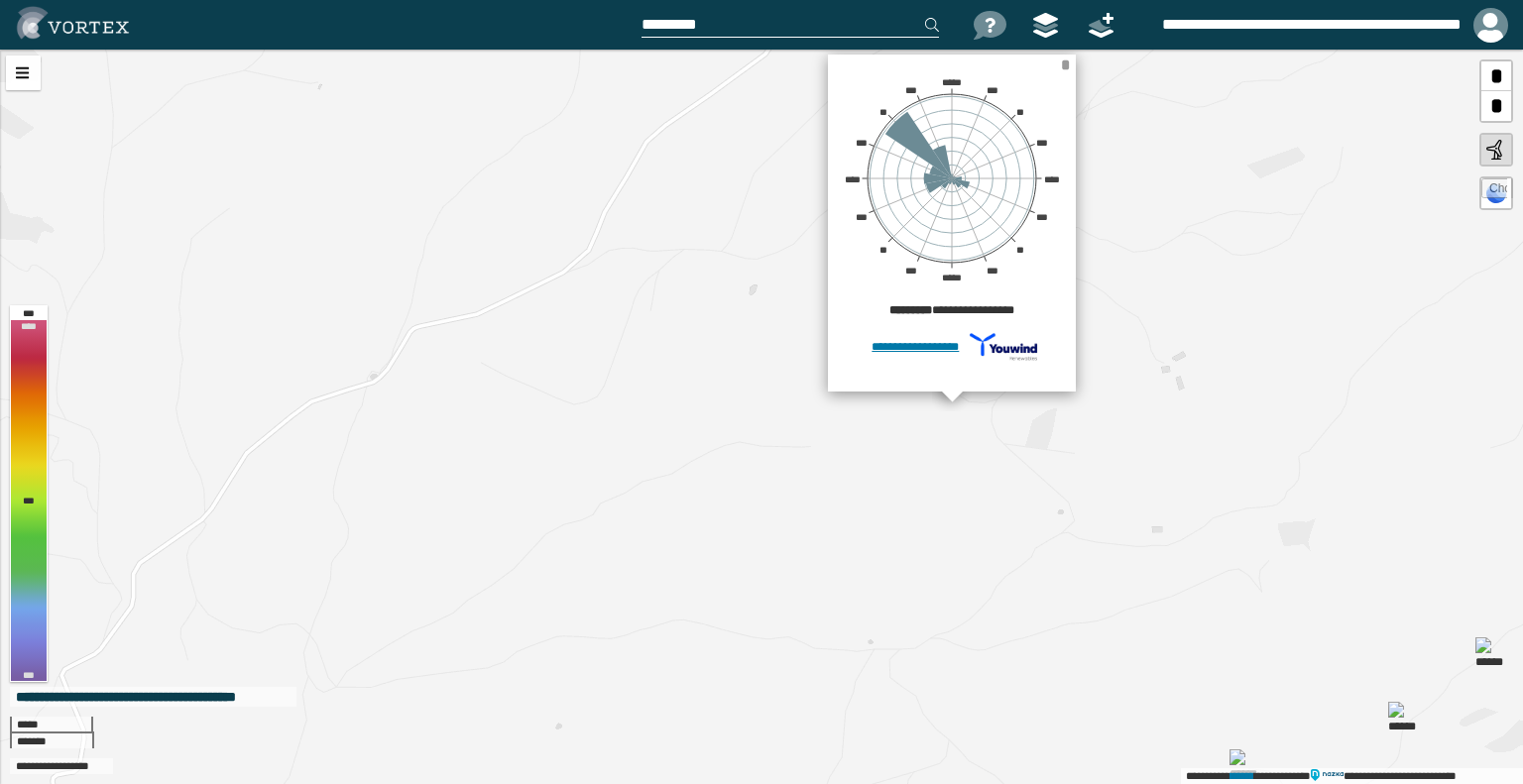 click on "*" at bounding box center (1065, 64) 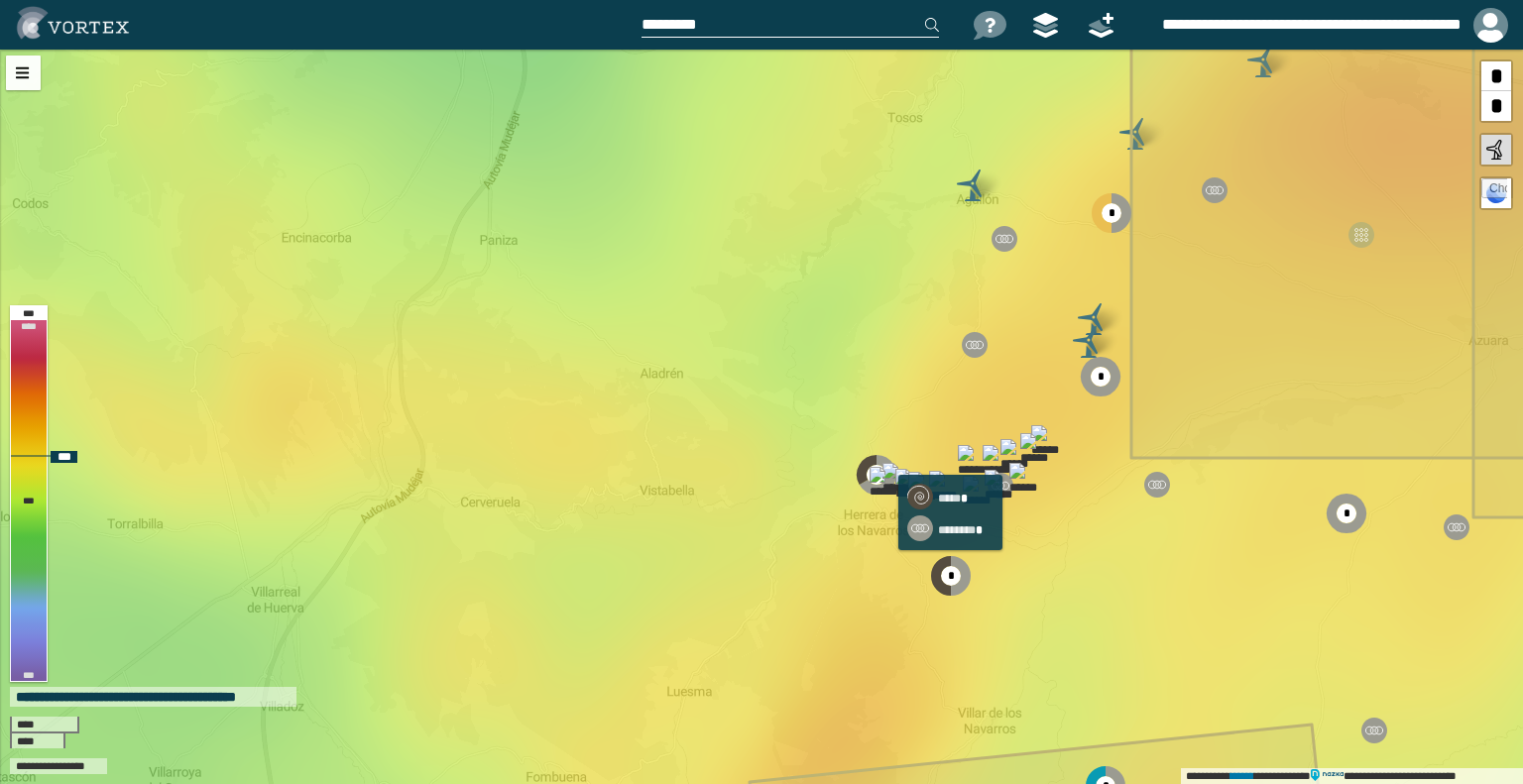 click at bounding box center (958, 576) 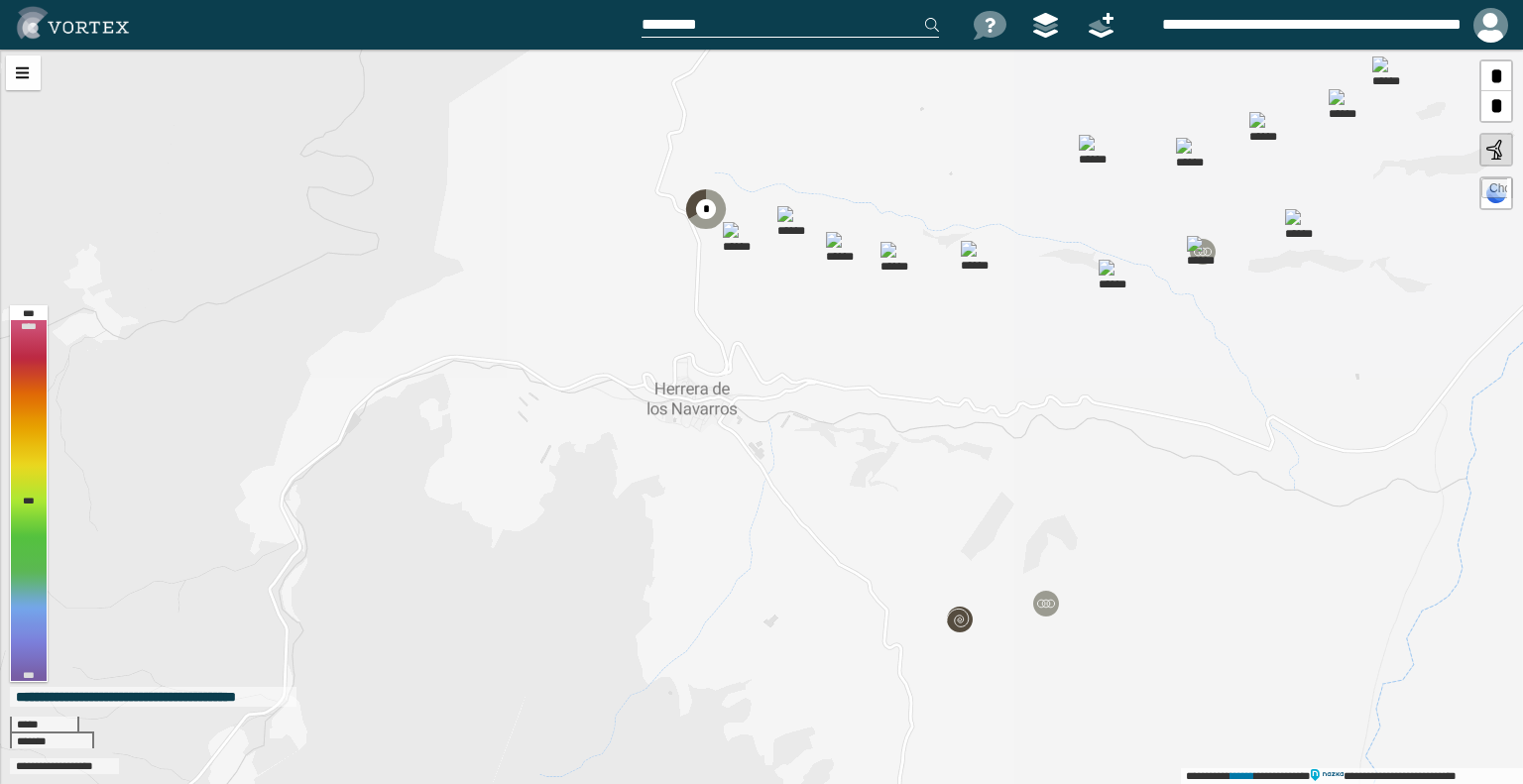 drag, startPoint x: 561, startPoint y: 189, endPoint x: 852, endPoint y: 431, distance: 378.47721 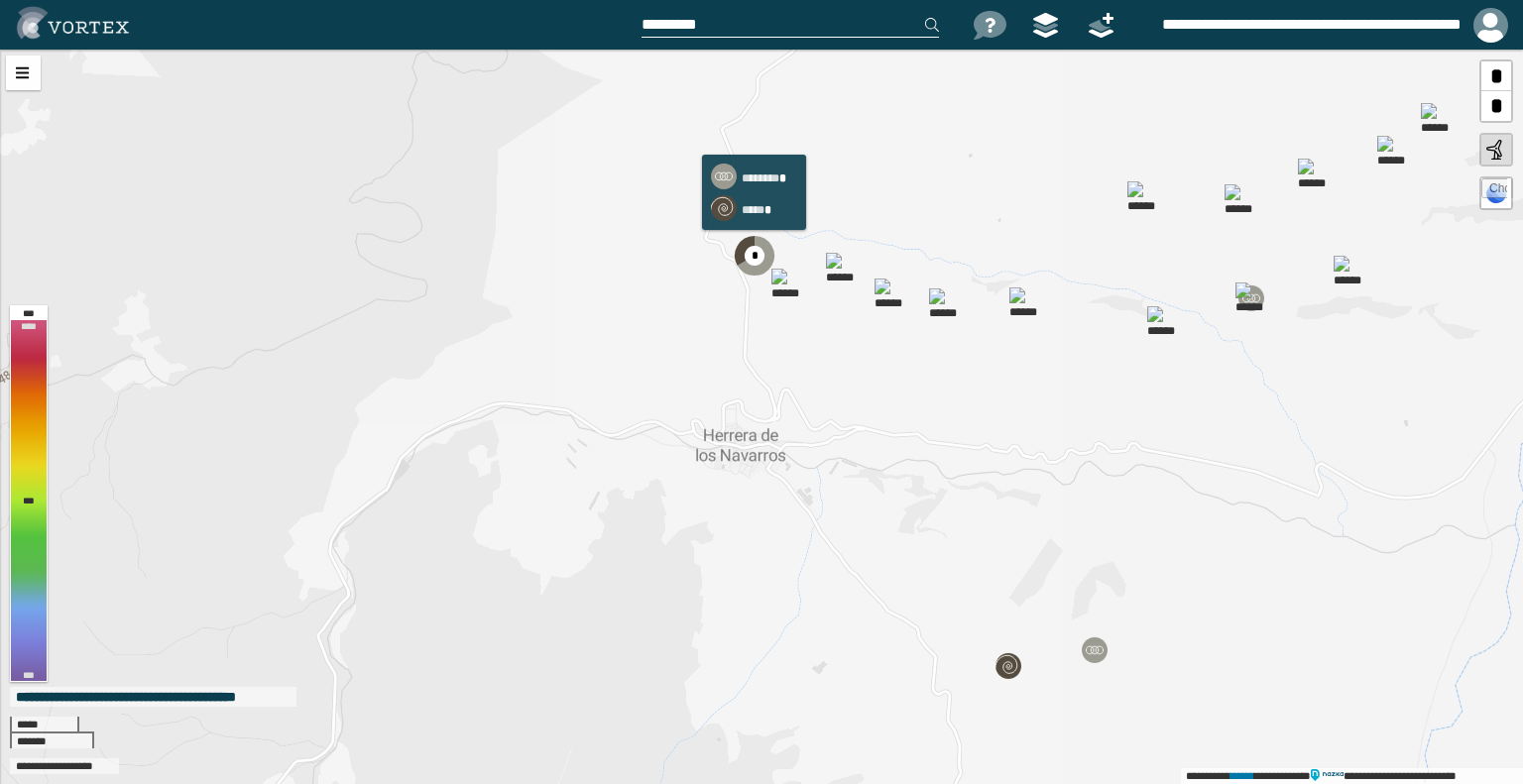 click on "*" at bounding box center (755, 256) 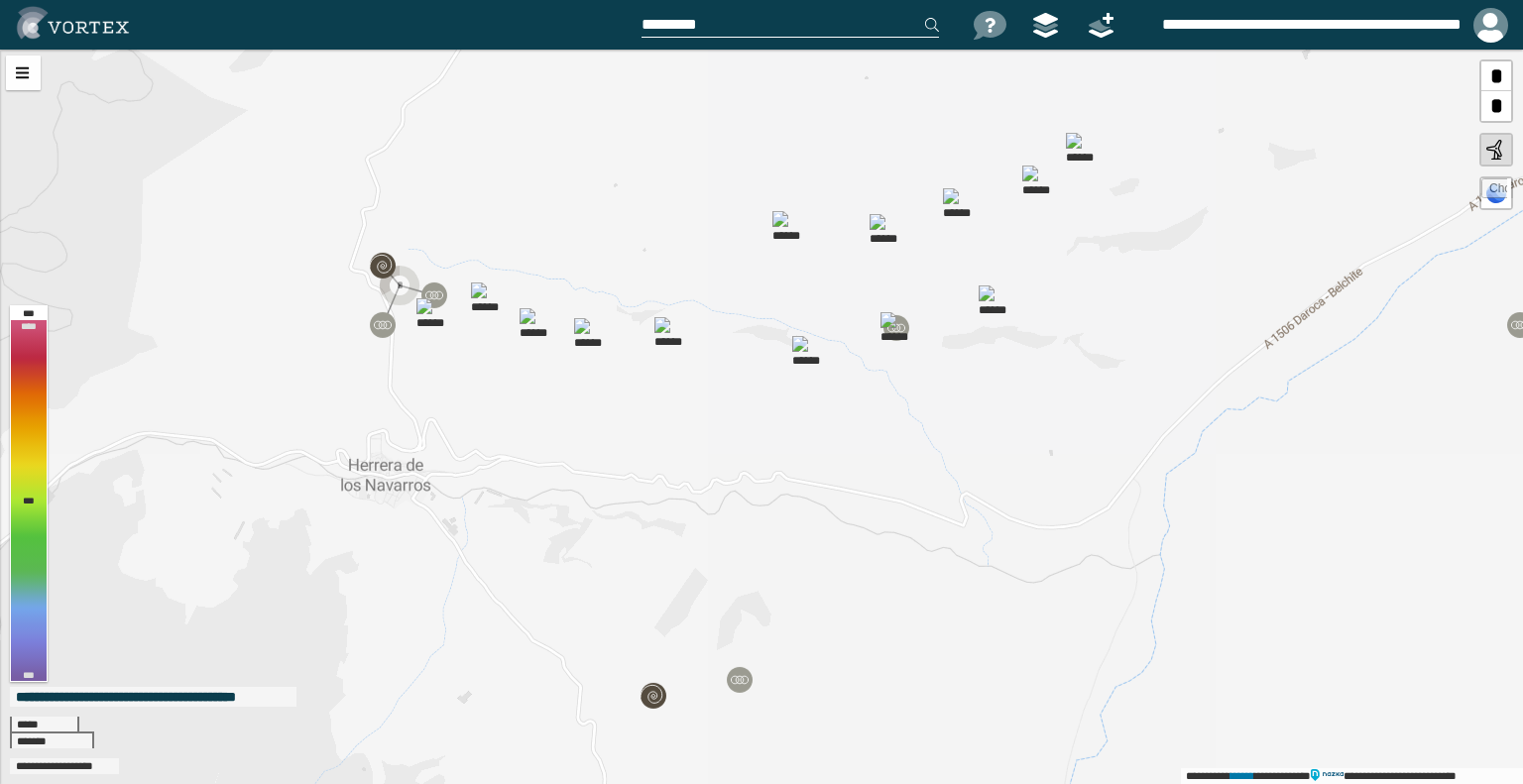 drag, startPoint x: 1018, startPoint y: 405, endPoint x: 660, endPoint y: 434, distance: 359.17266 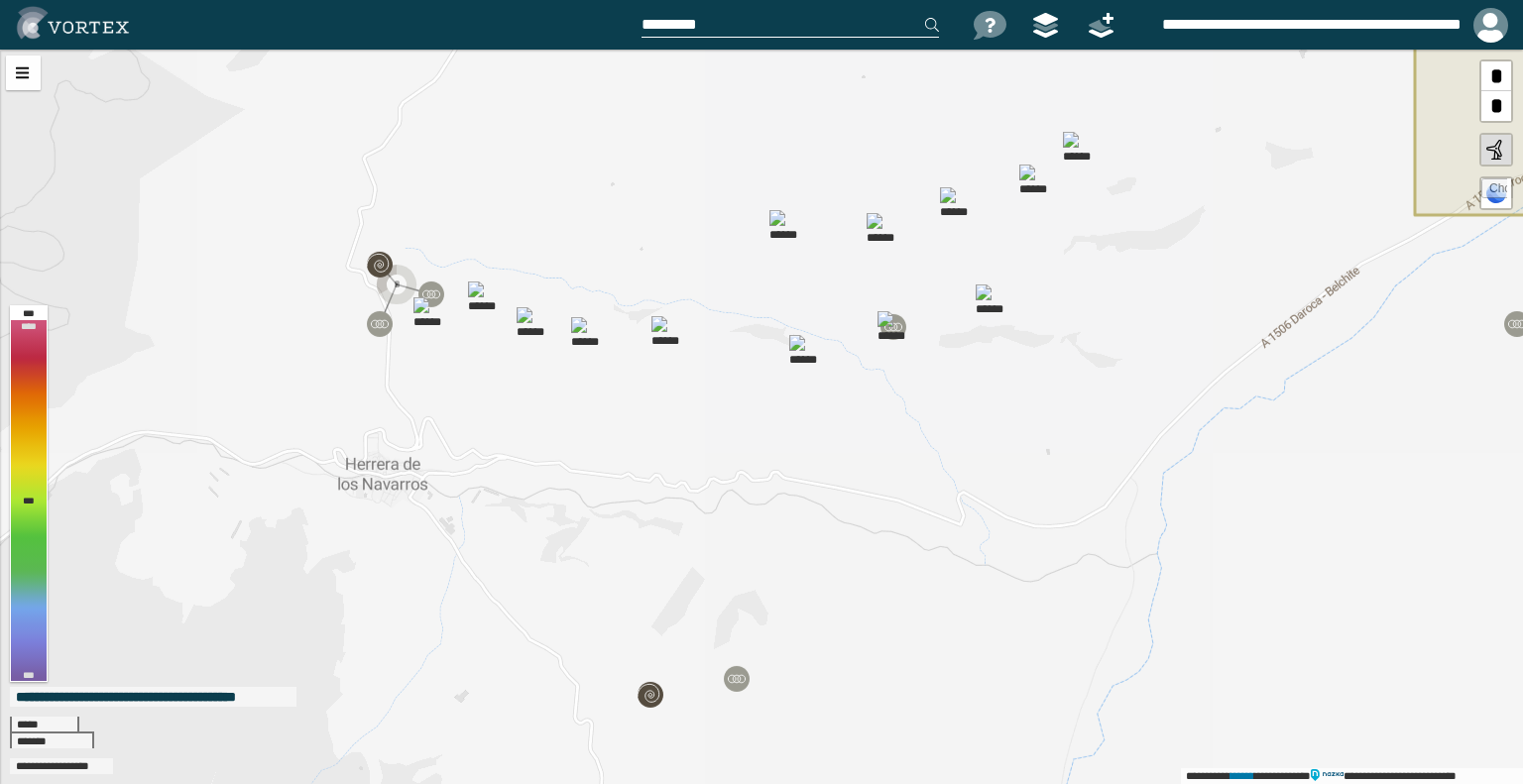 click at bounding box center (893, 327) 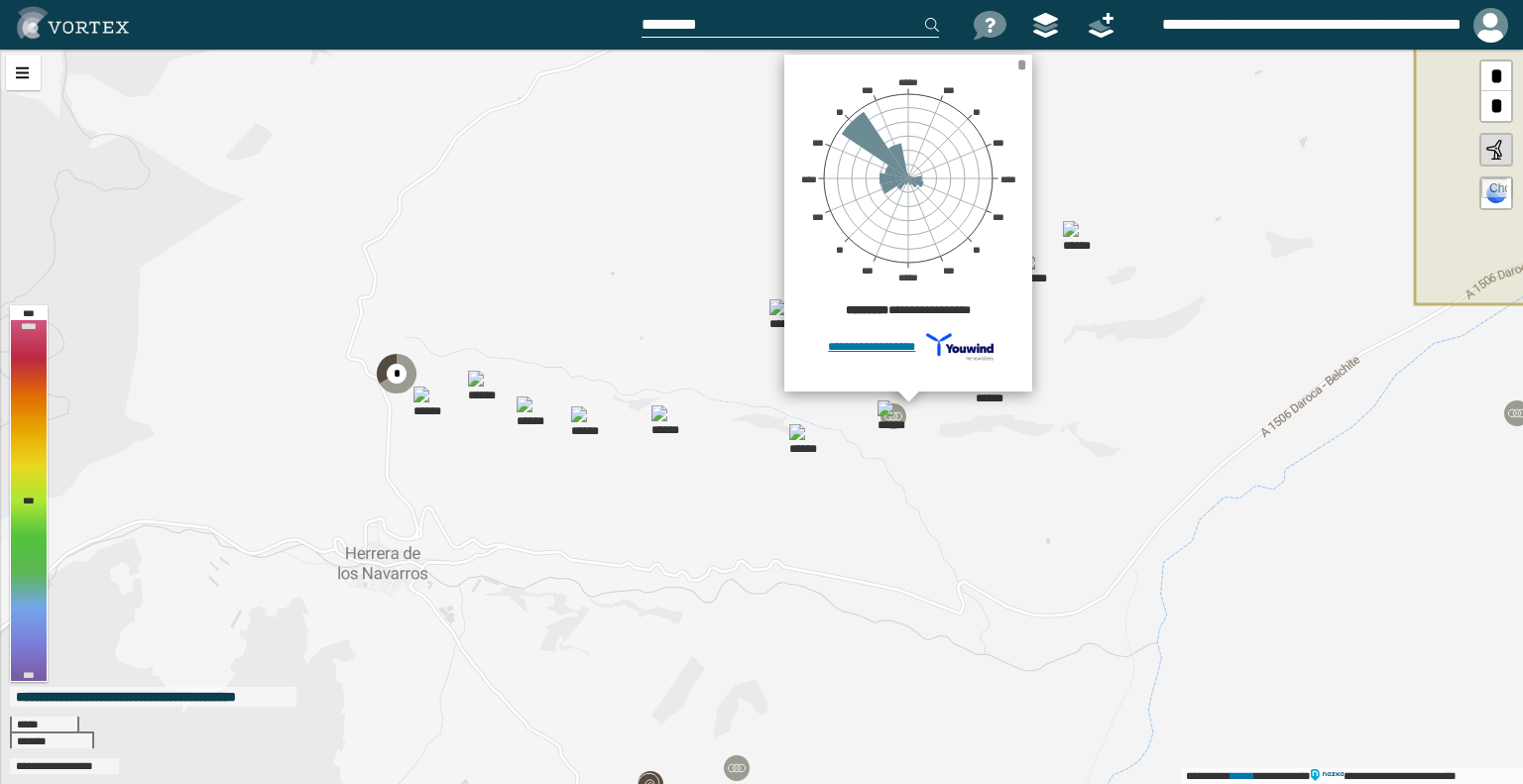 click on "*" at bounding box center (1021, 64) 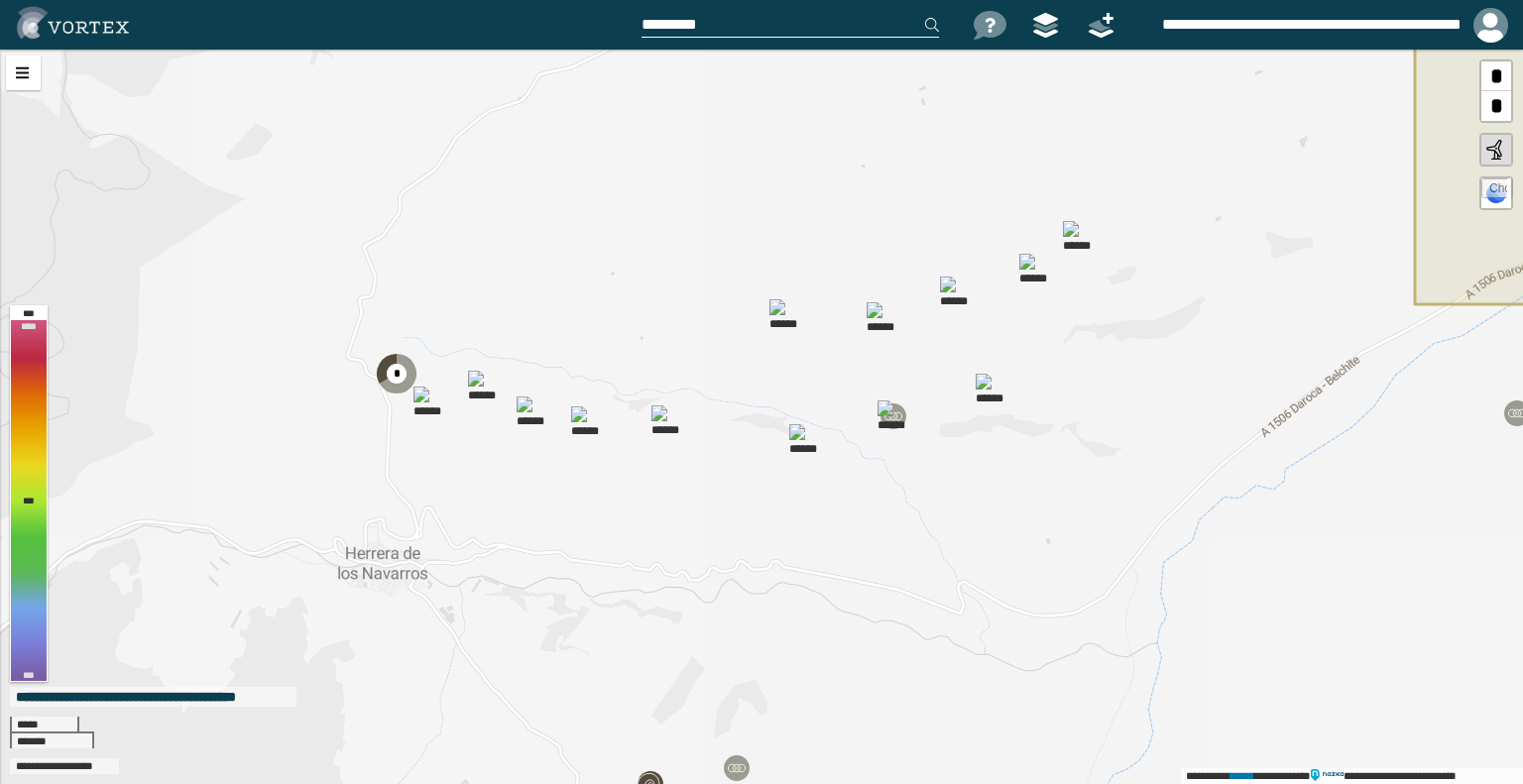 click at bounding box center [893, 416] 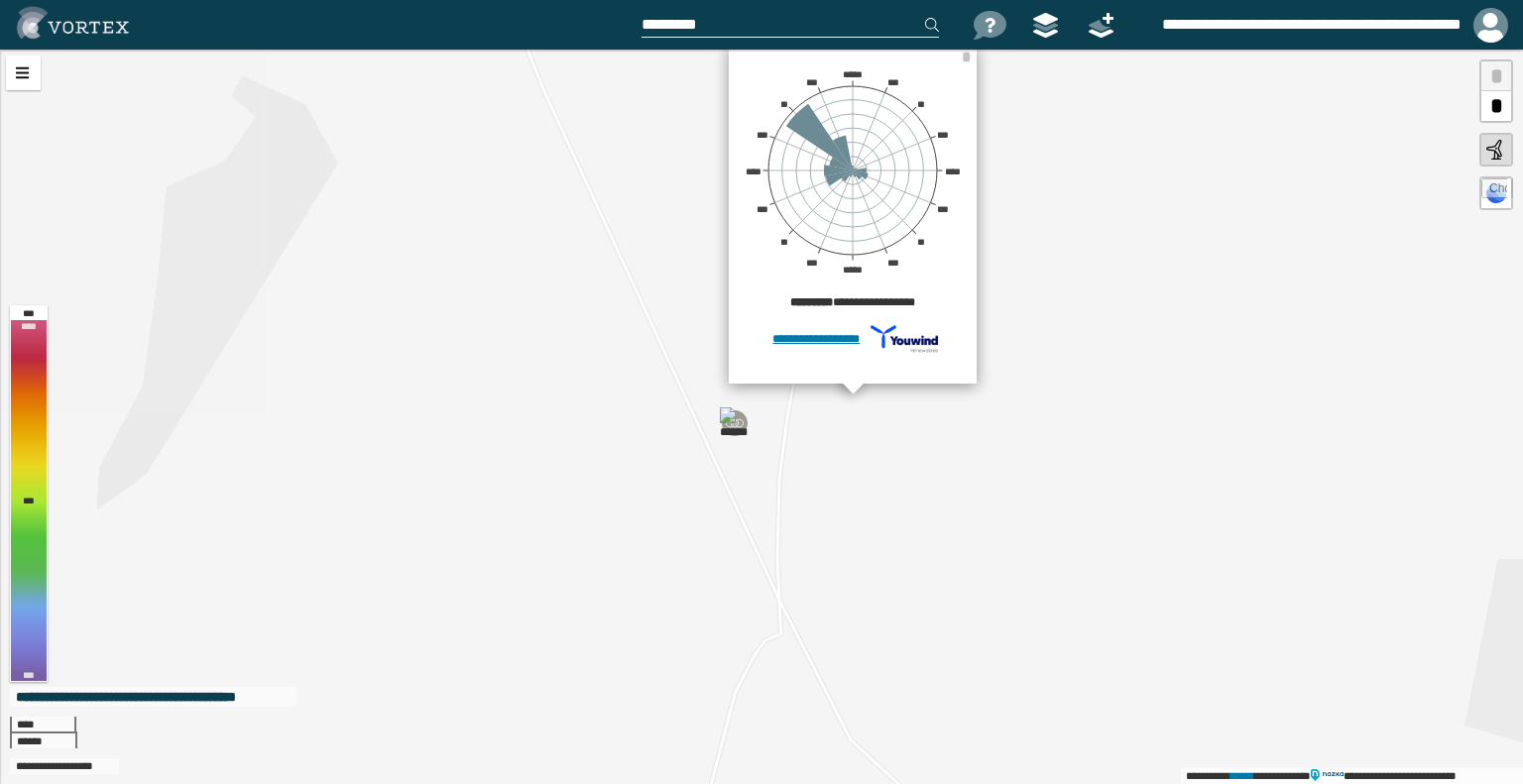 click at bounding box center [736, 423] 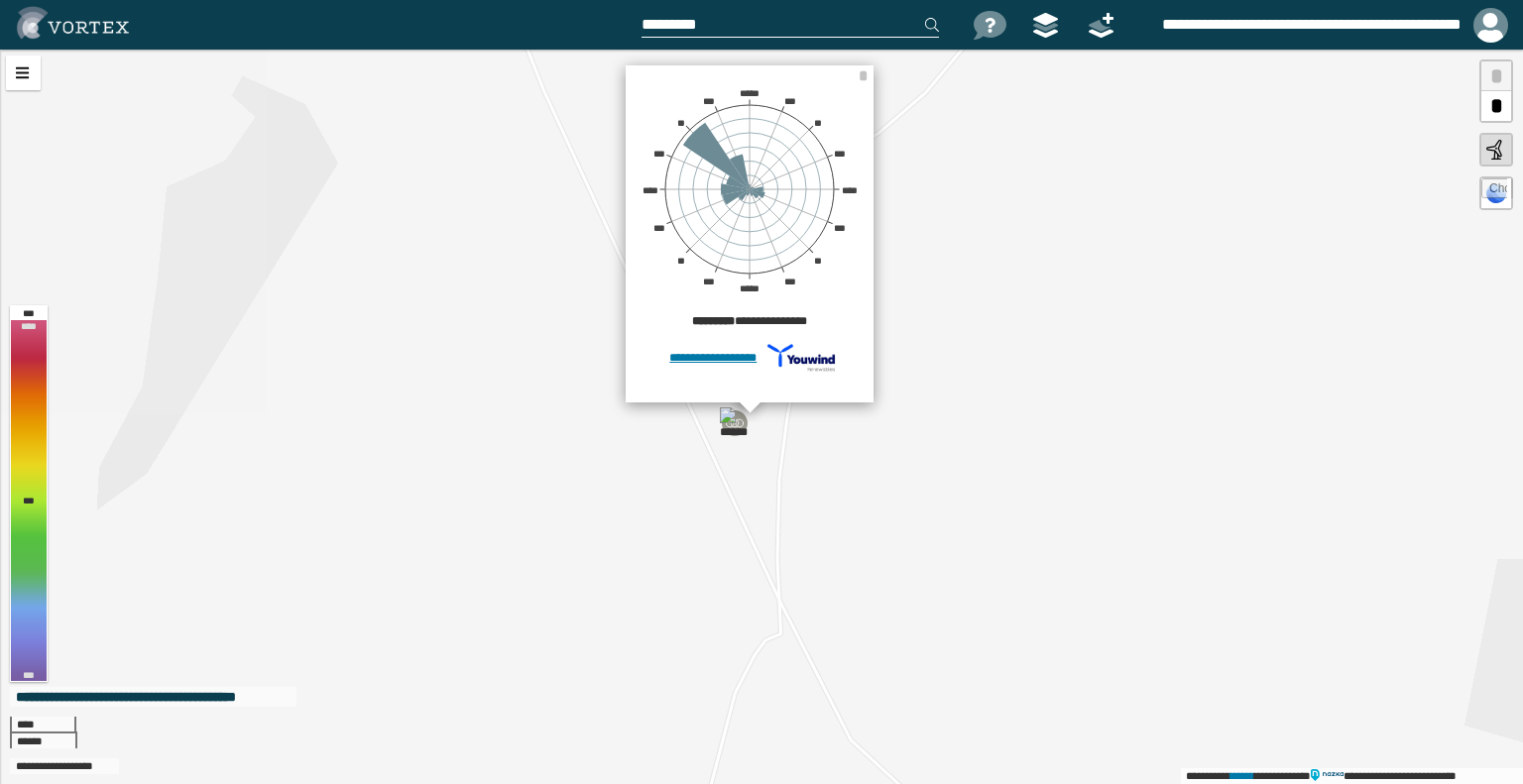 click at bounding box center [736, 423] 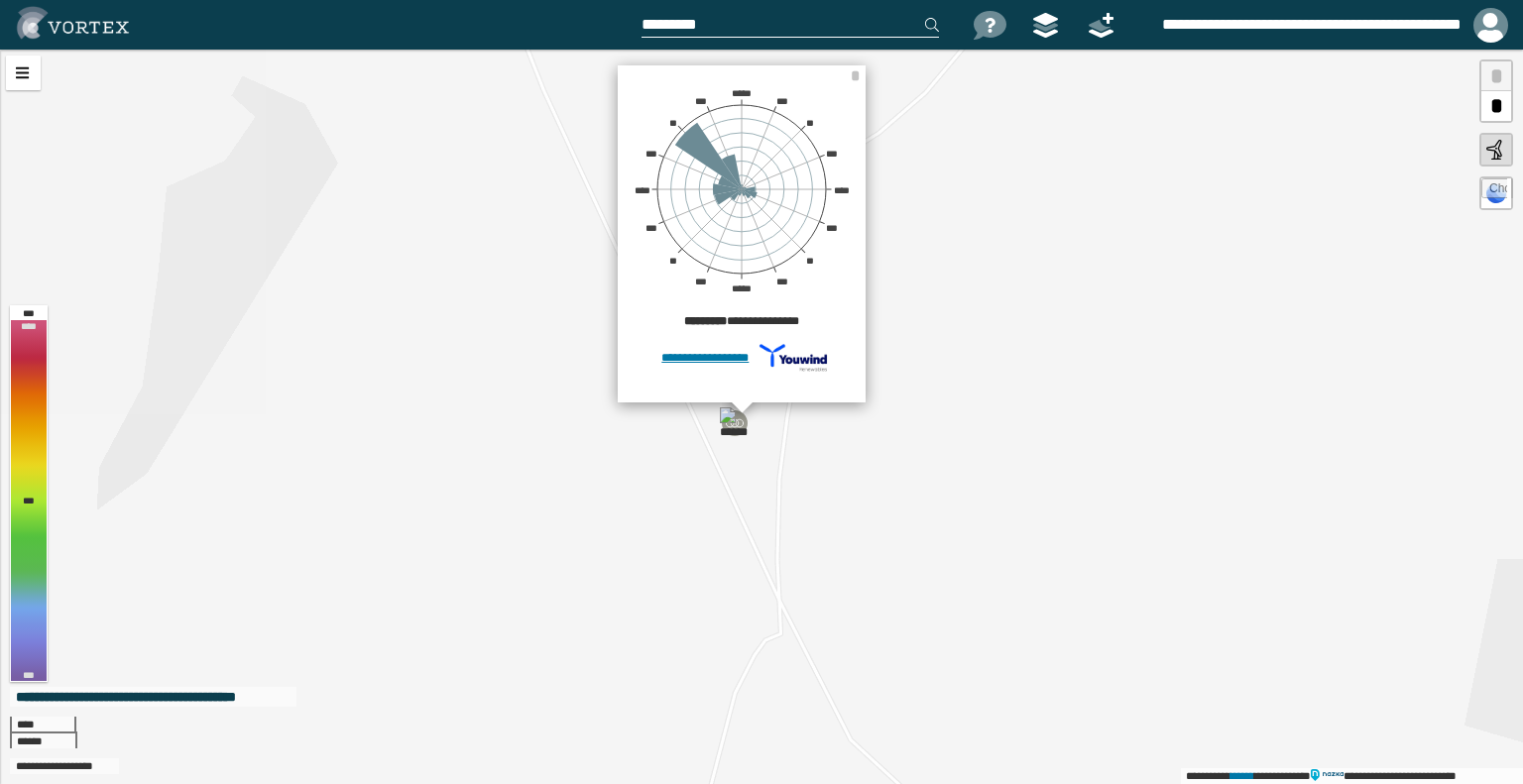 click at bounding box center (736, 423) 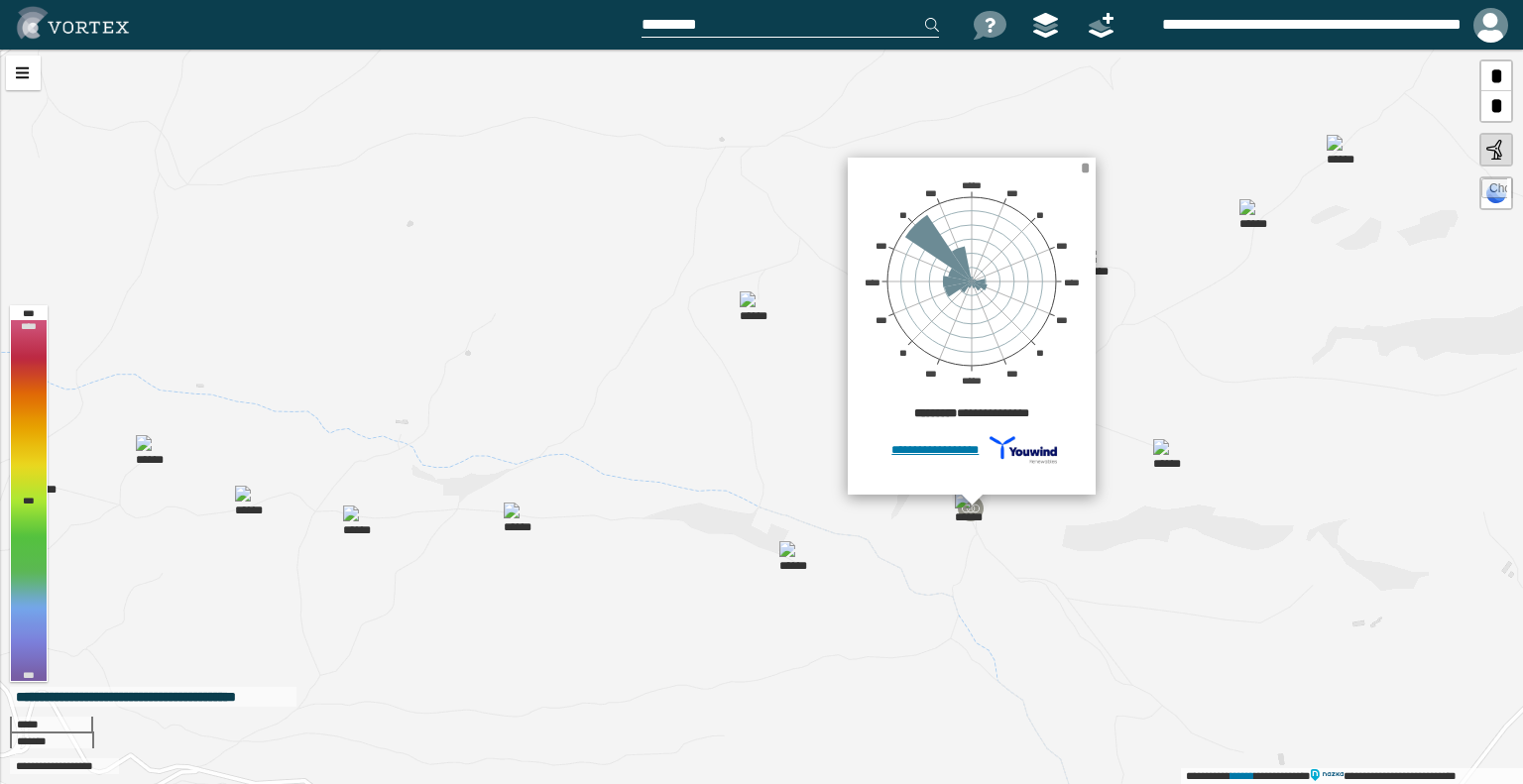 click on "*" at bounding box center [1085, 168] 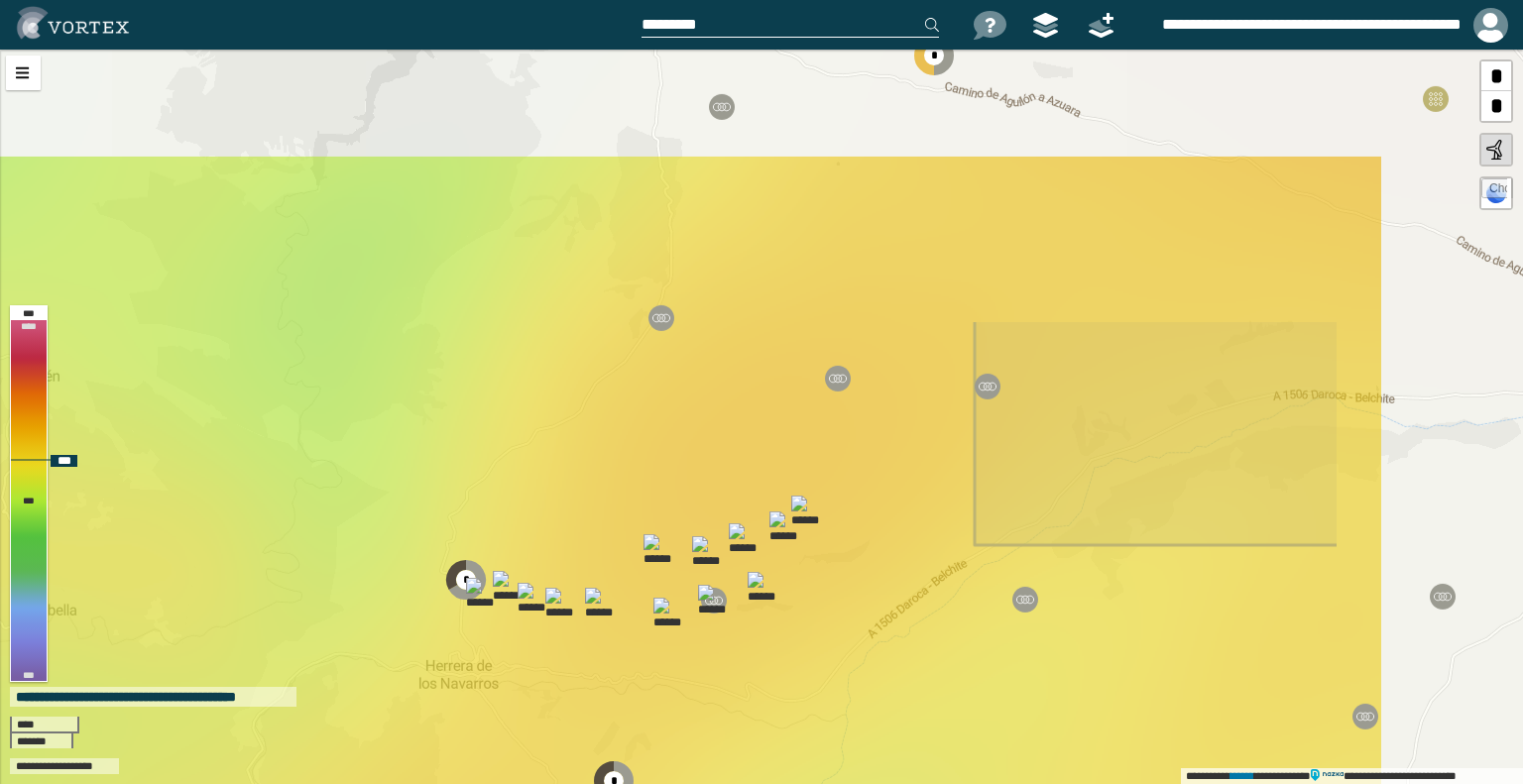 drag, startPoint x: 1300, startPoint y: 296, endPoint x: 938, endPoint y: 670, distance: 520.4998 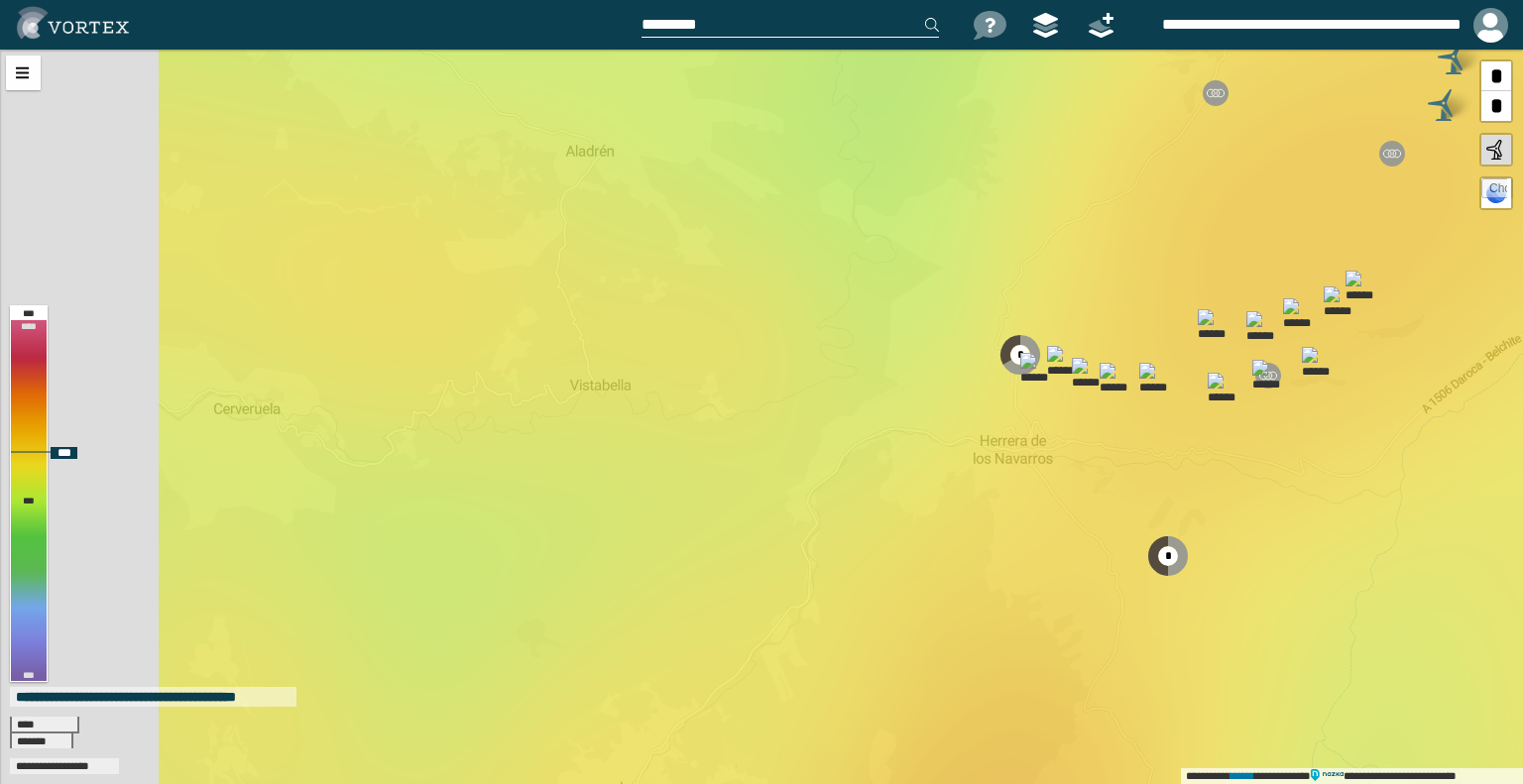 drag, startPoint x: 525, startPoint y: 448, endPoint x: 1172, endPoint y: 166, distance: 705.7854 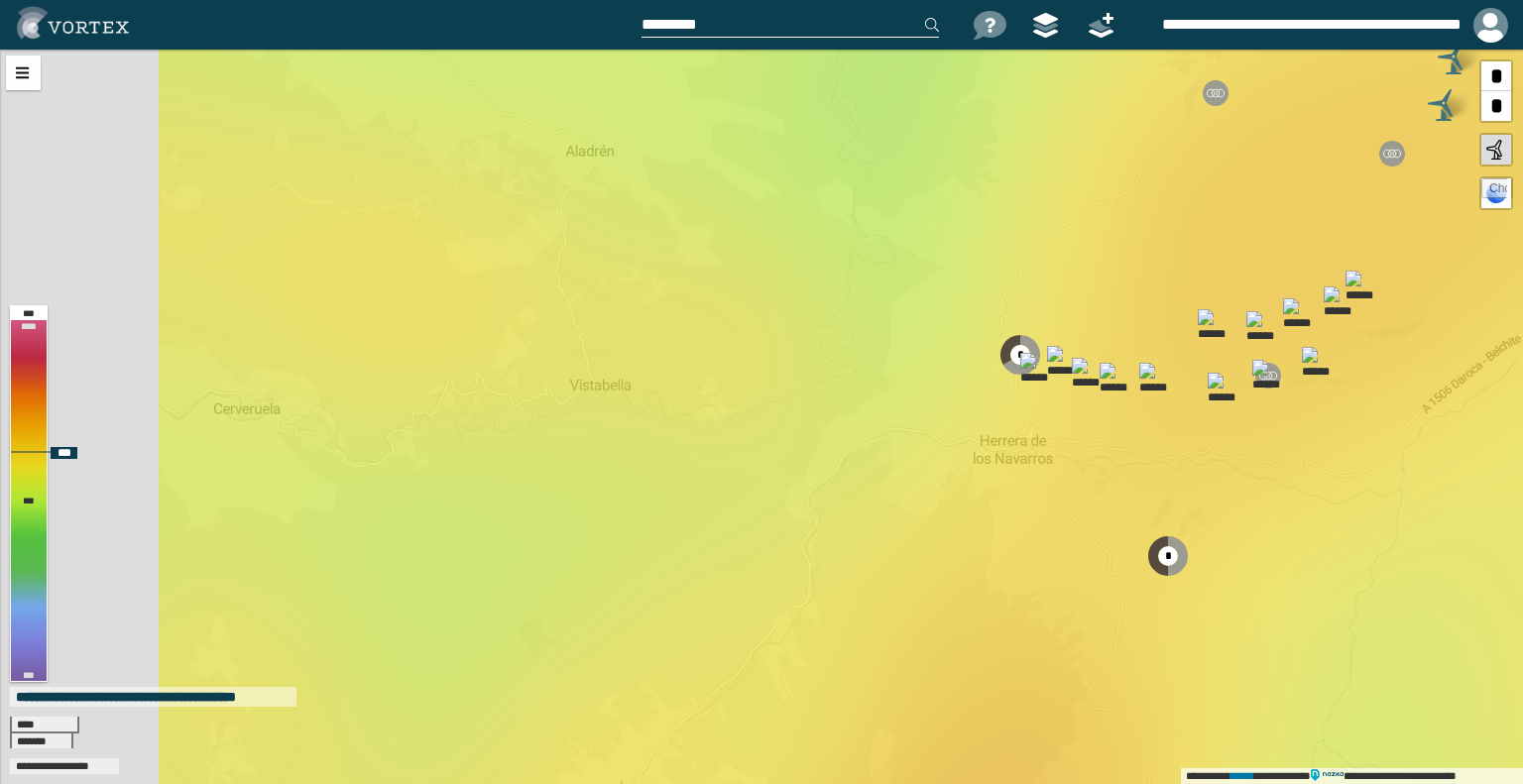 click on "**********" at bounding box center [762, 416] 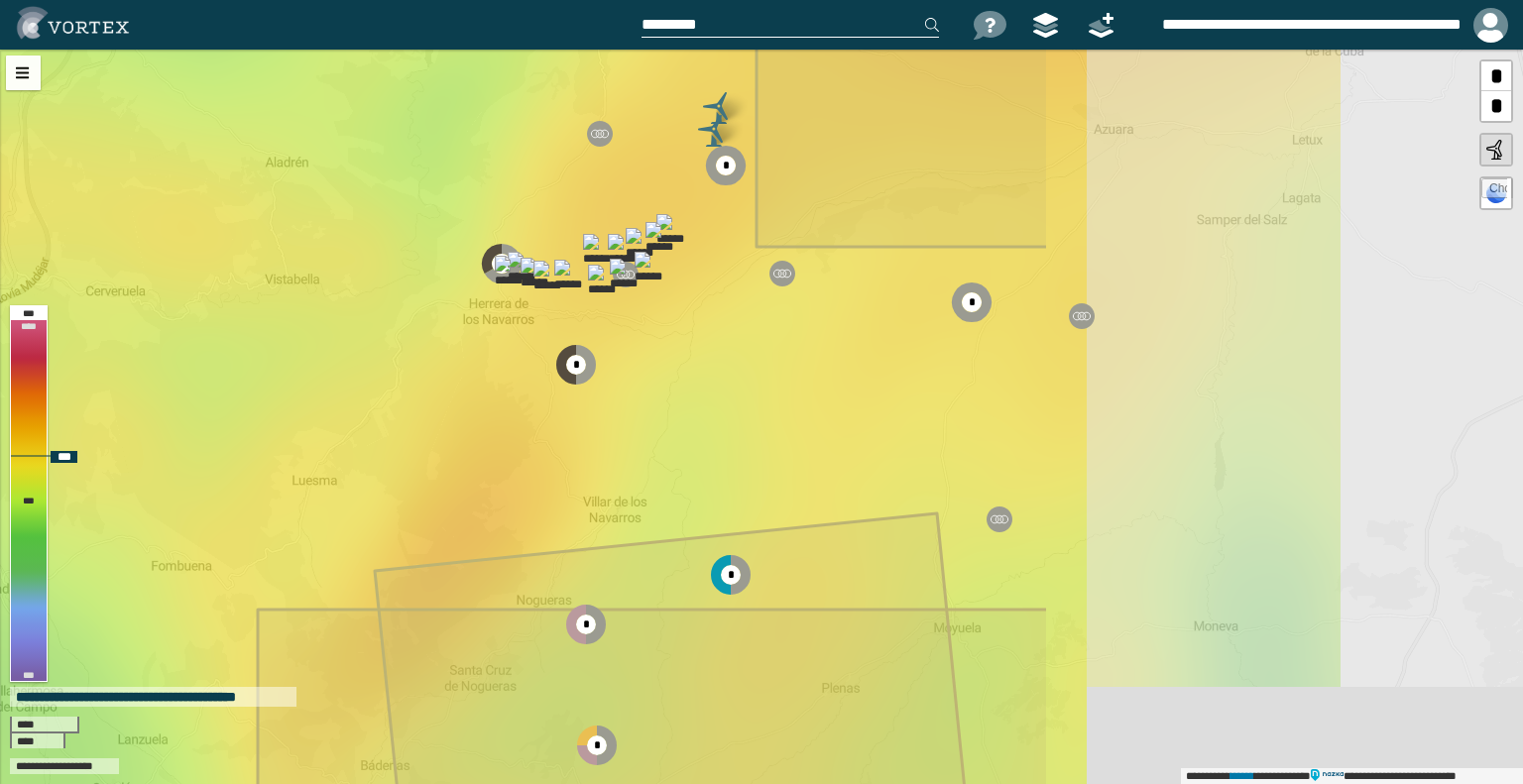 drag, startPoint x: 1210, startPoint y: 507, endPoint x: 559, endPoint y: 527, distance: 651.3071 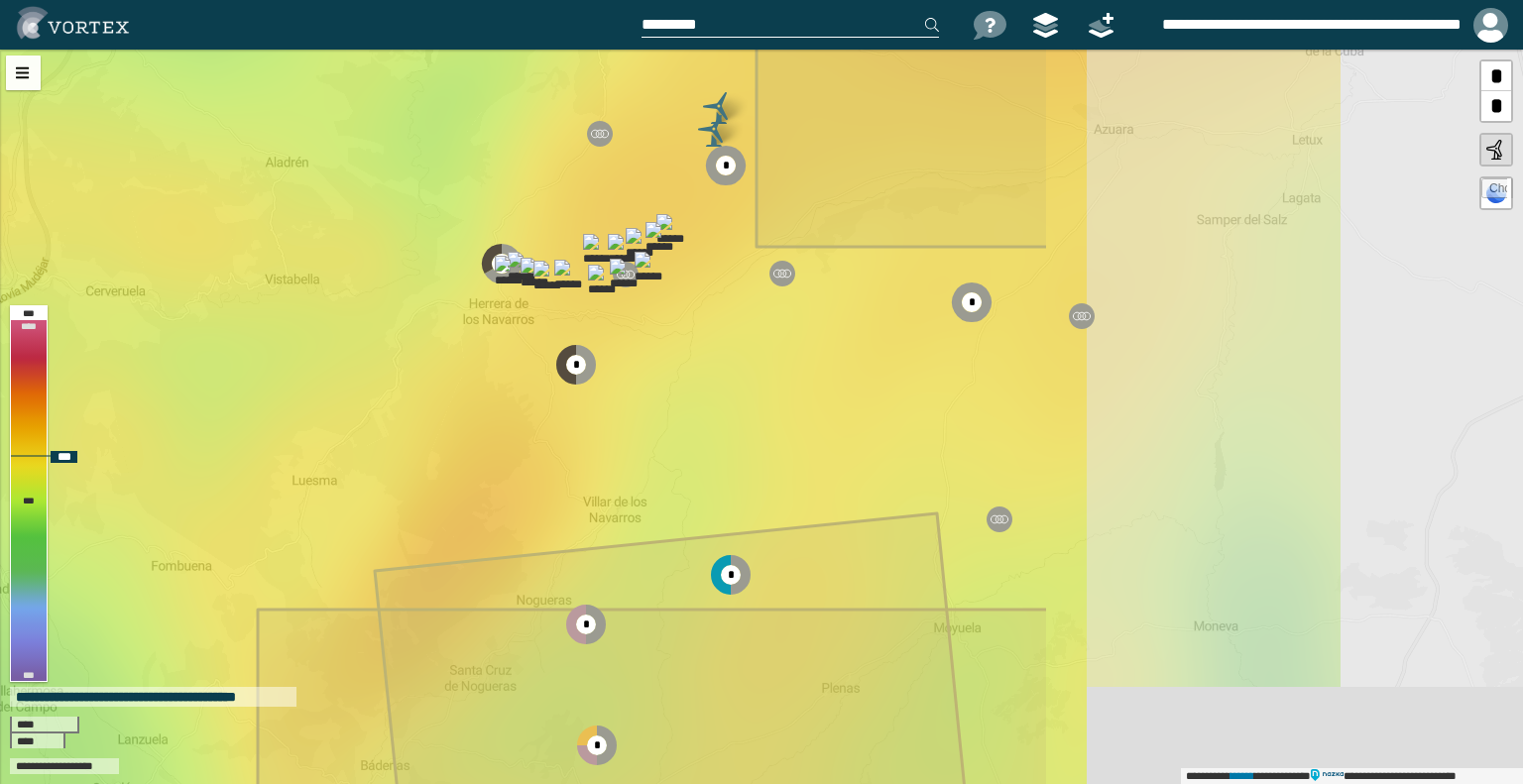 click on "**********" at bounding box center [762, 416] 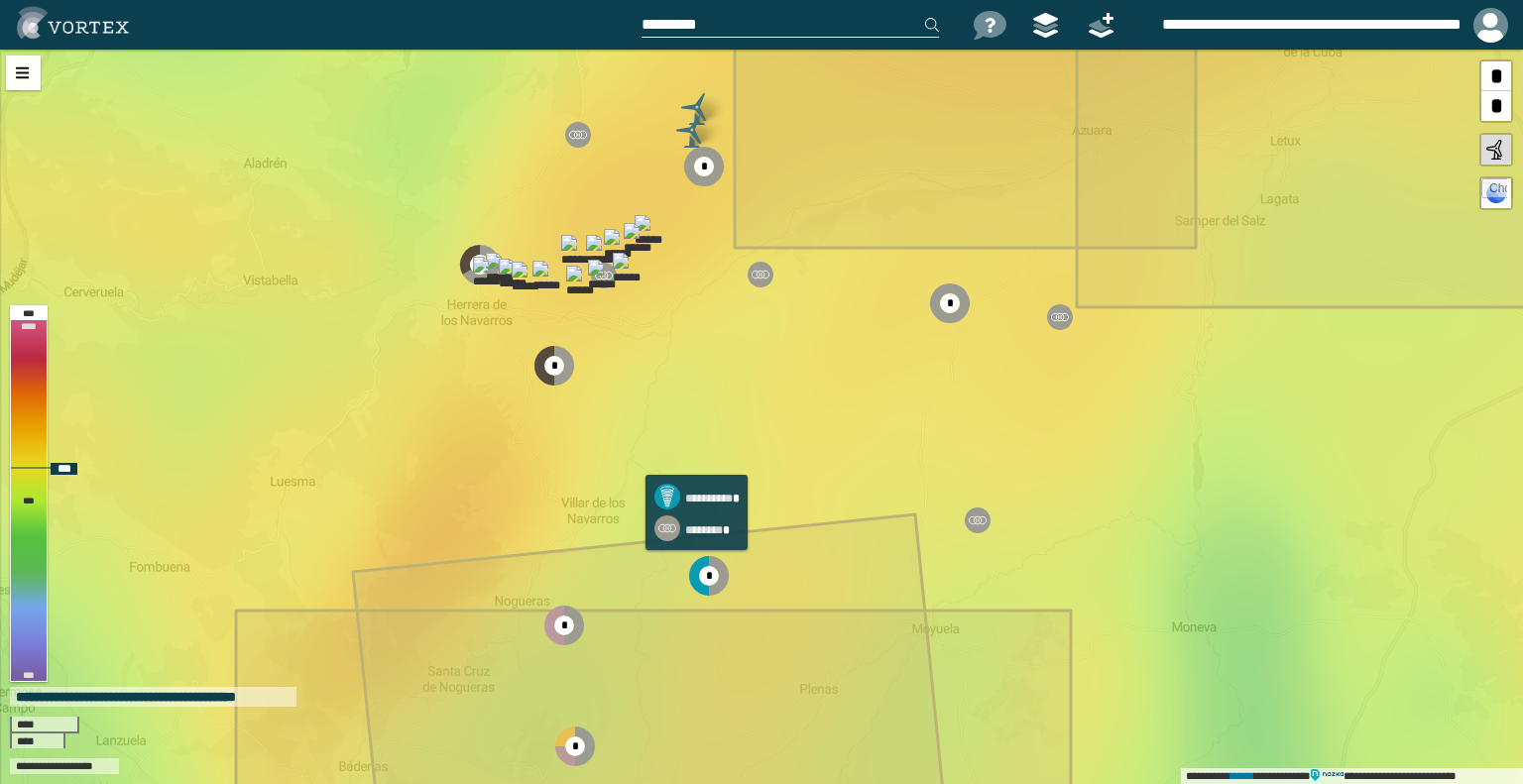 click at bounding box center (709, 576) 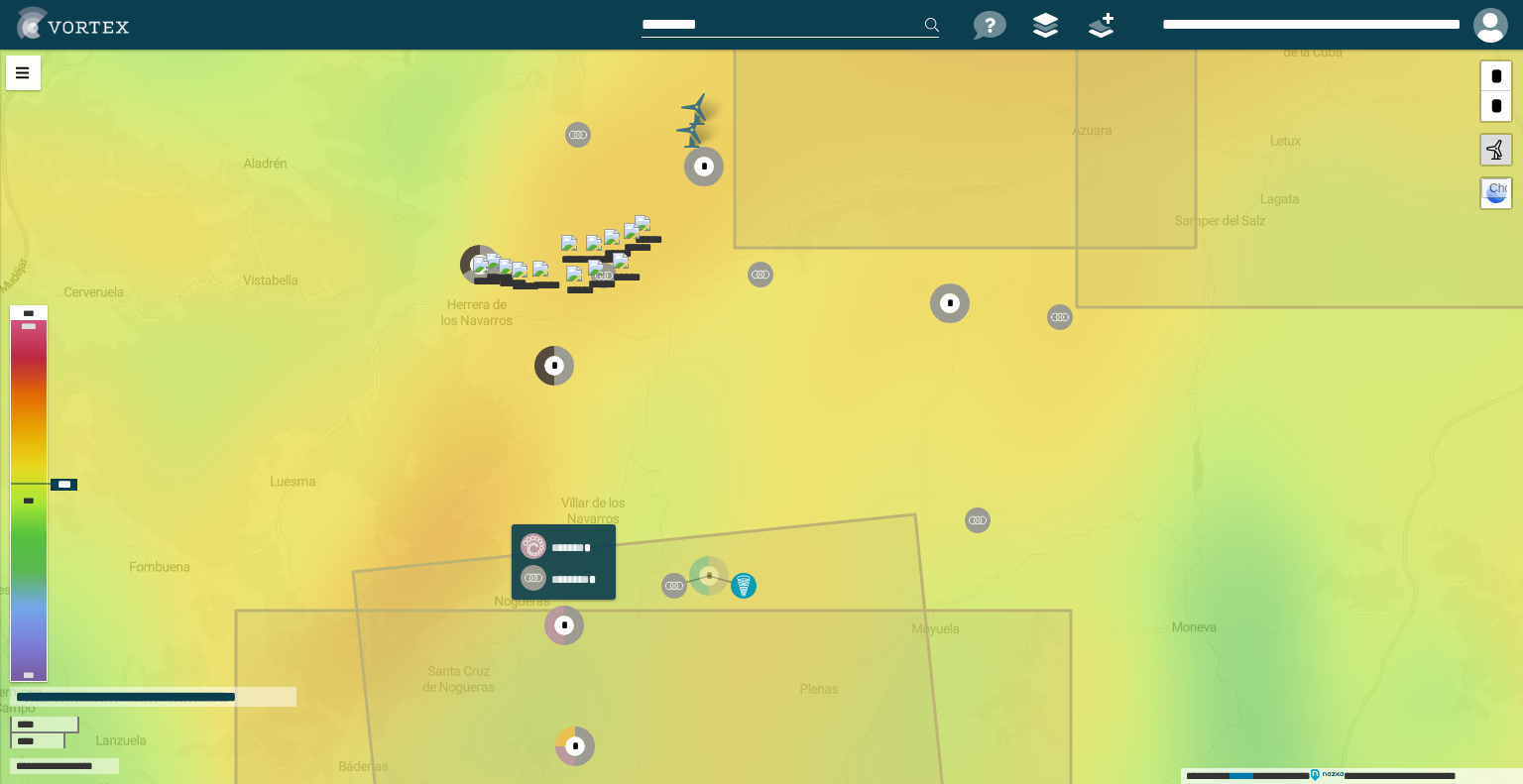 click on "*" at bounding box center [564, 625] 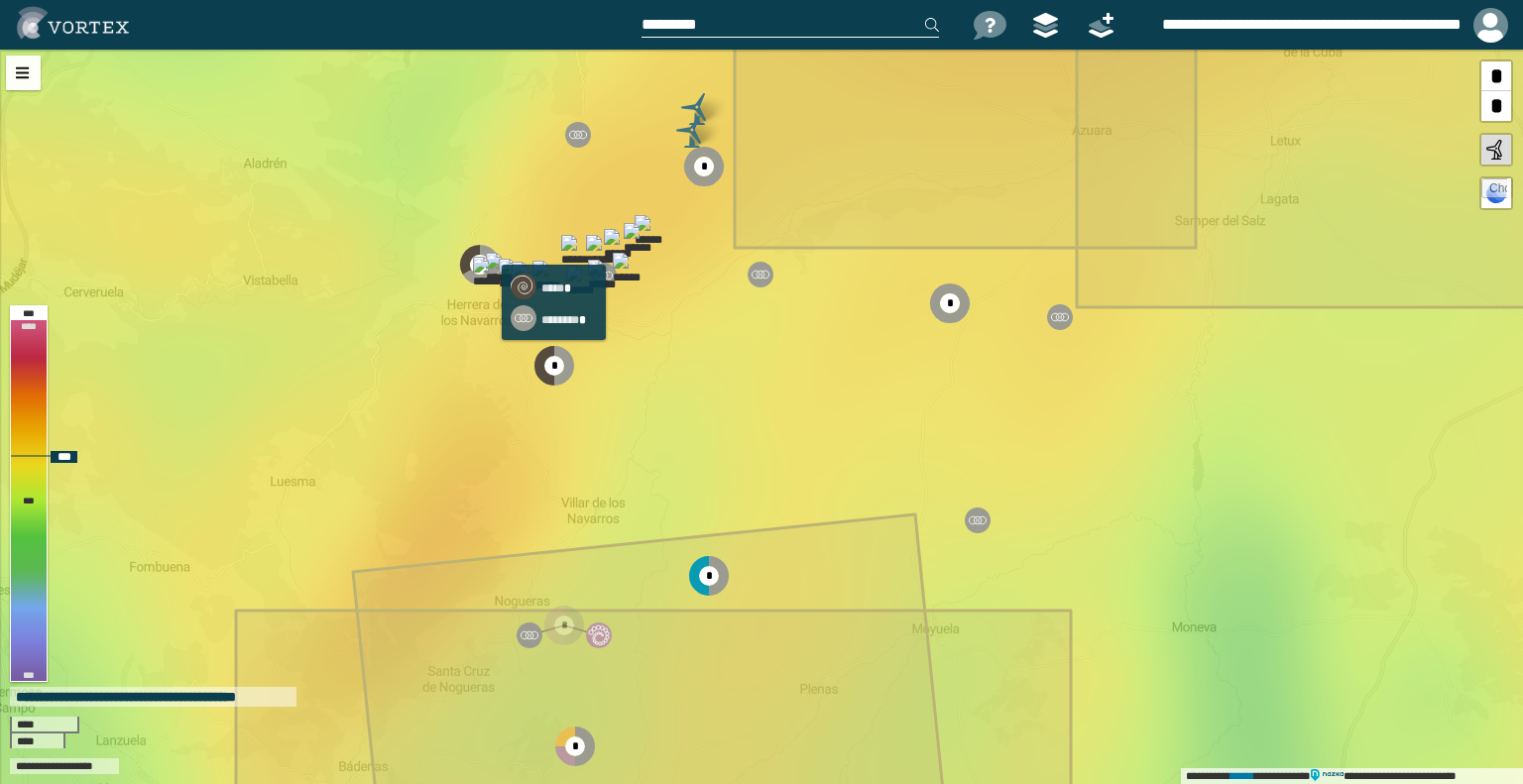 click at bounding box center (561, 366) 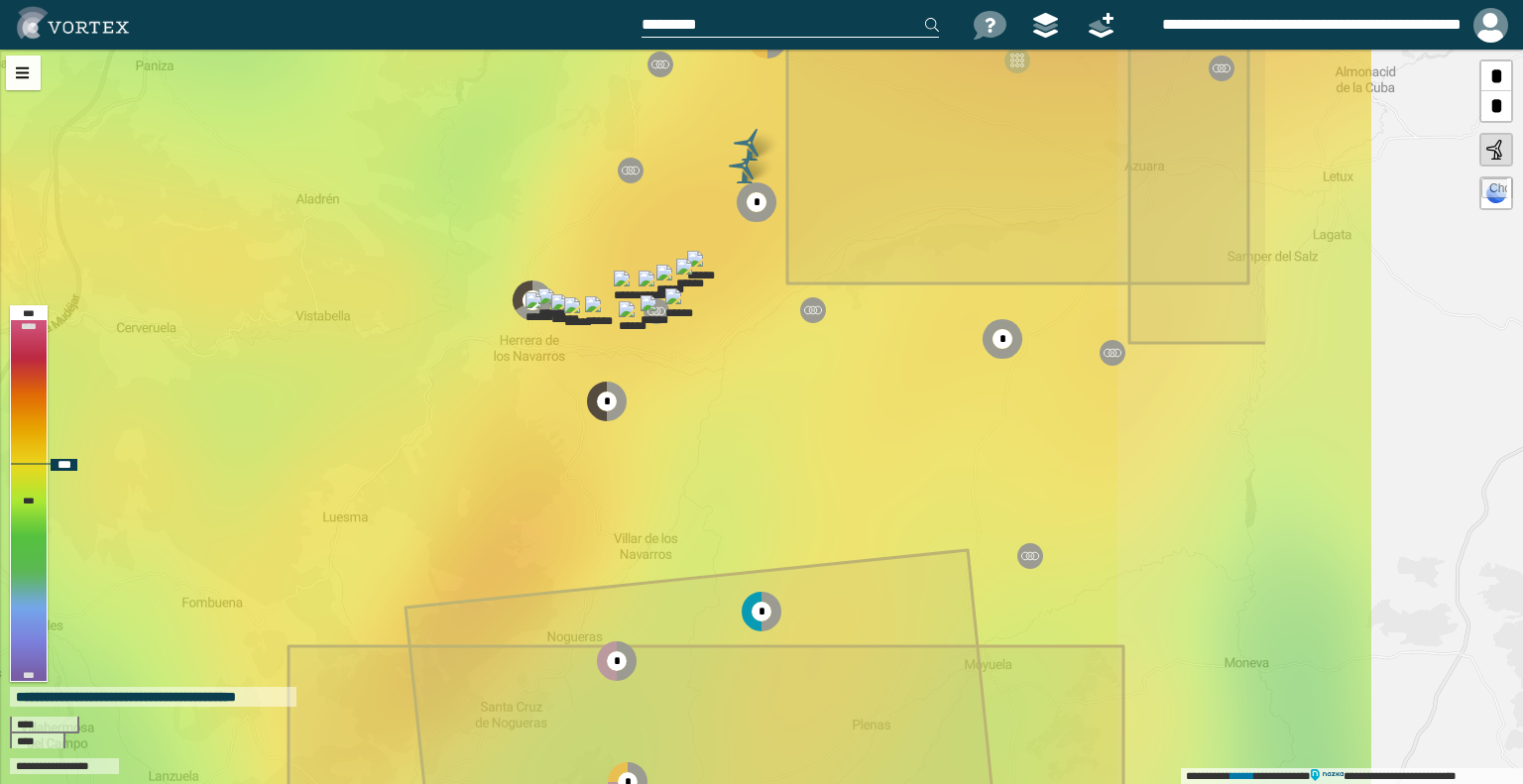 drag, startPoint x: 1409, startPoint y: 510, endPoint x: 988, endPoint y: 473, distance: 422.62276 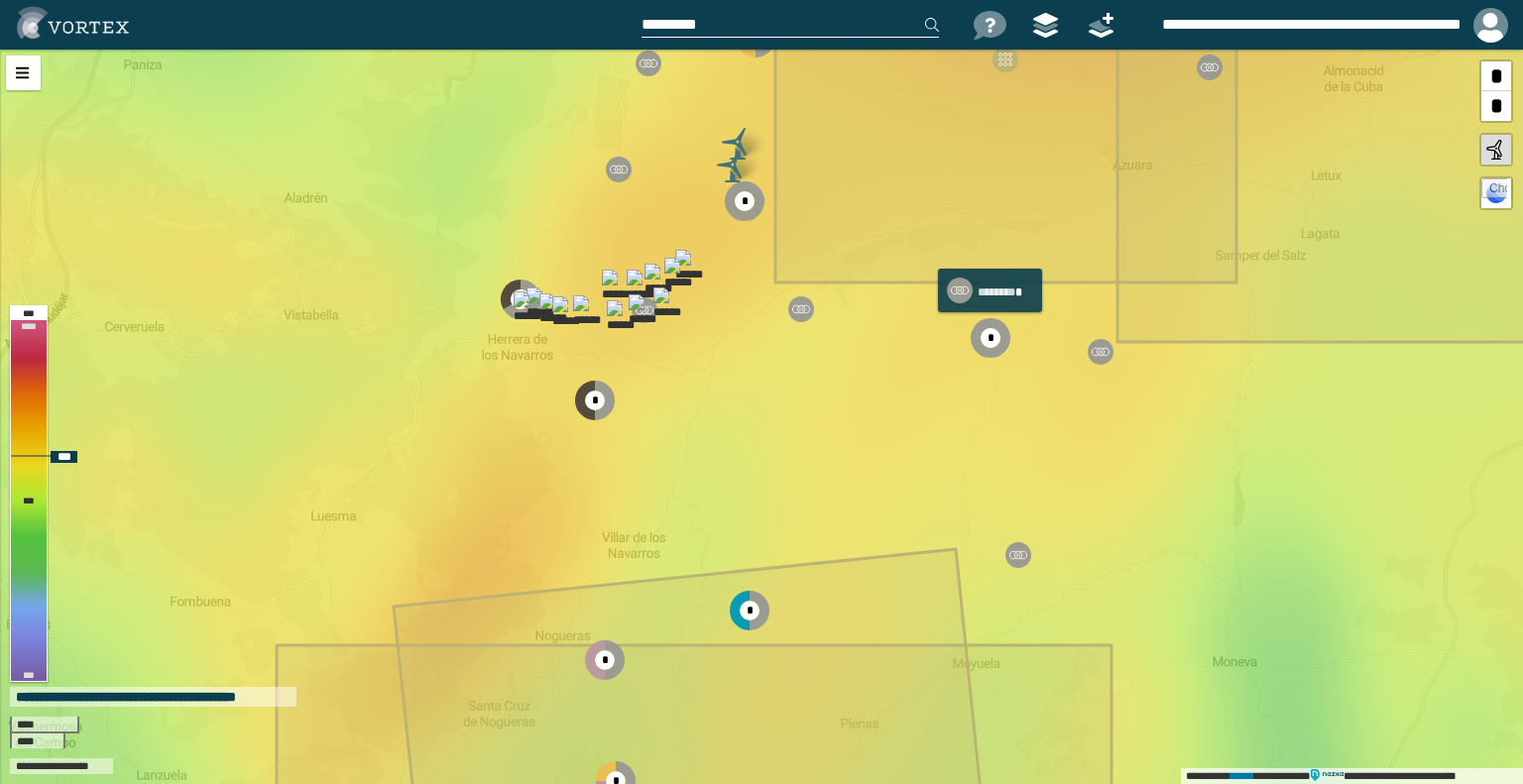 click at bounding box center [991, 338] 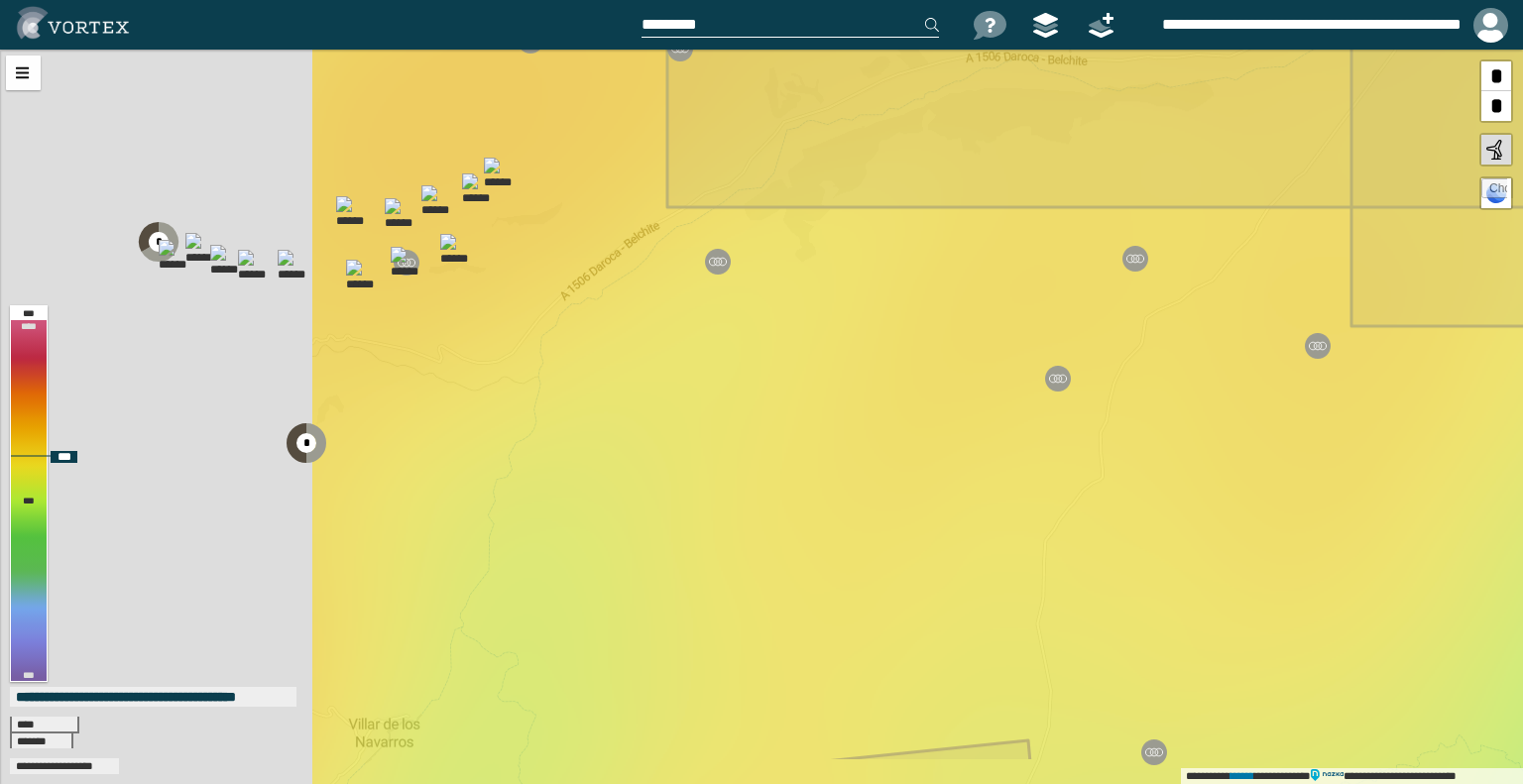drag, startPoint x: 681, startPoint y: 499, endPoint x: 1218, endPoint y: 399, distance: 546.23164 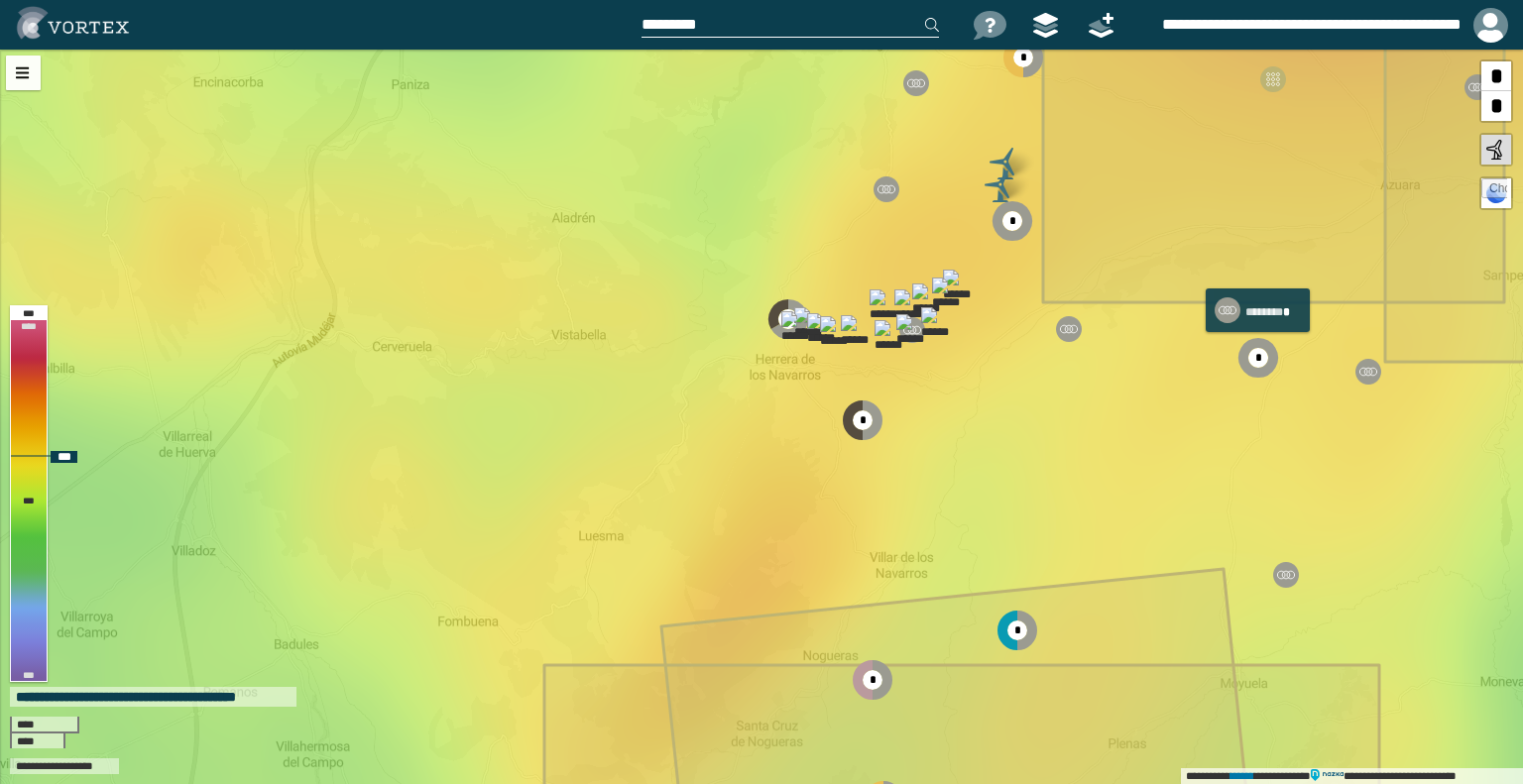 click at bounding box center (1258, 358) 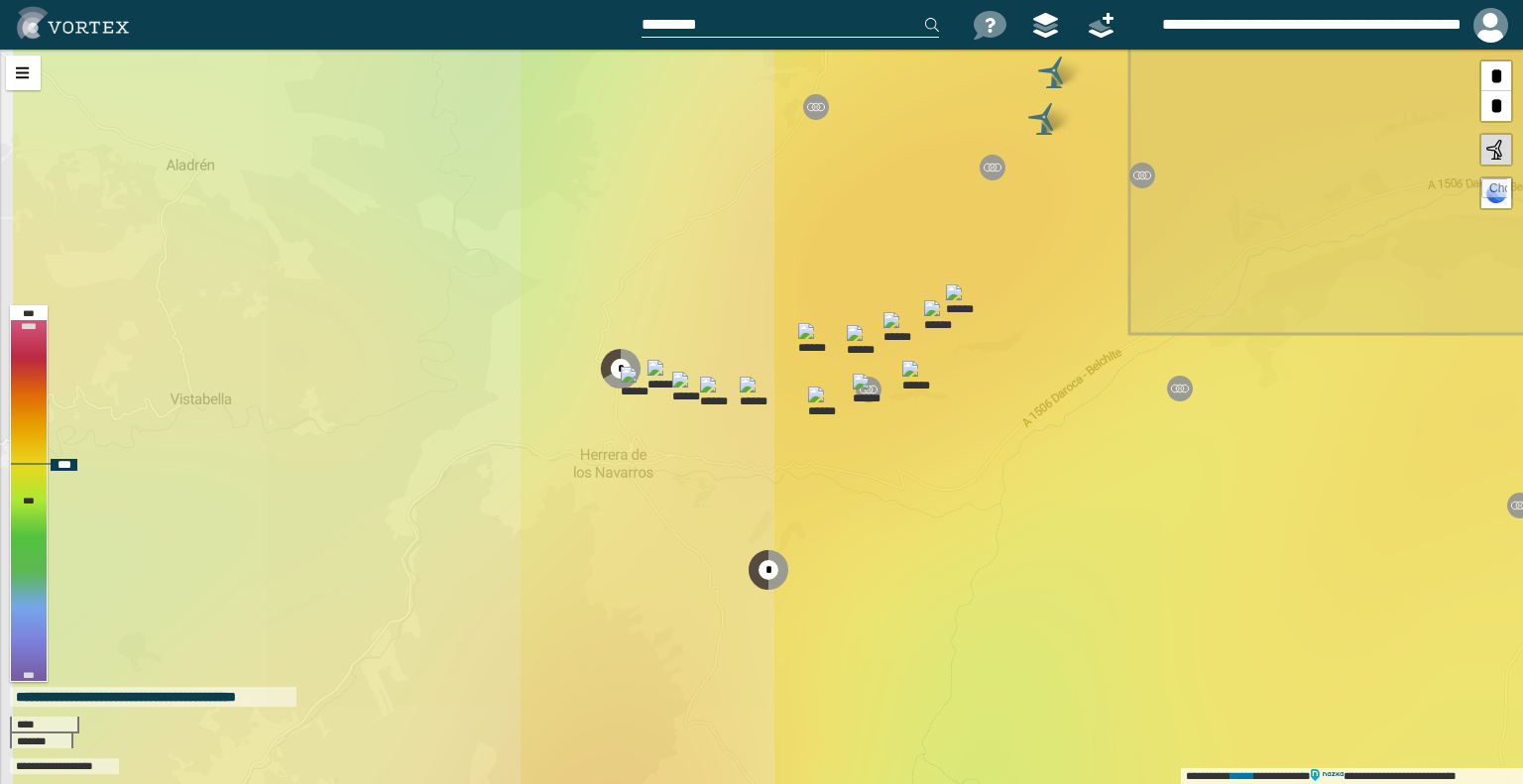 drag, startPoint x: 409, startPoint y: 433, endPoint x: 1207, endPoint y: 462, distance: 798.5268 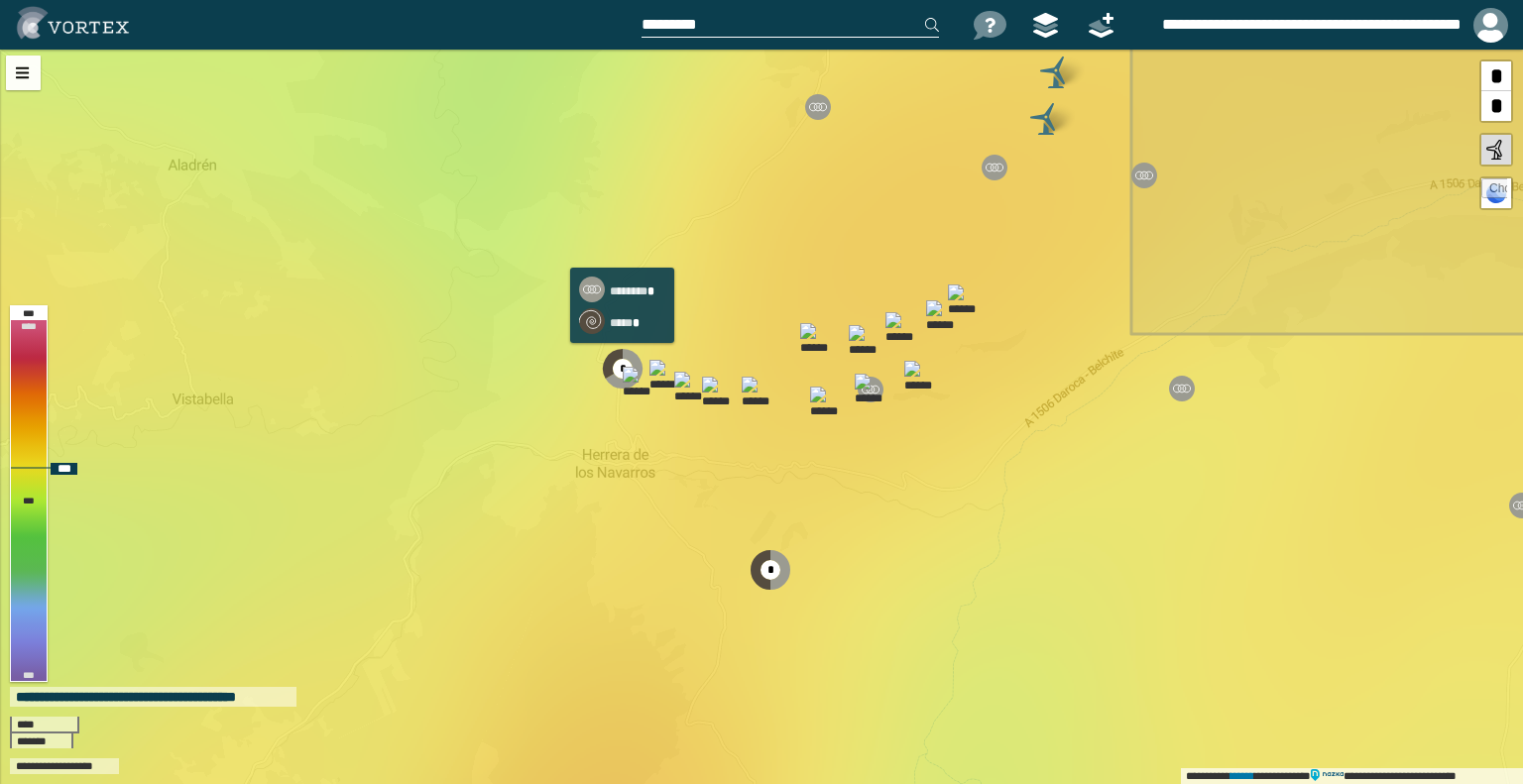 click at bounding box center (623, 369) 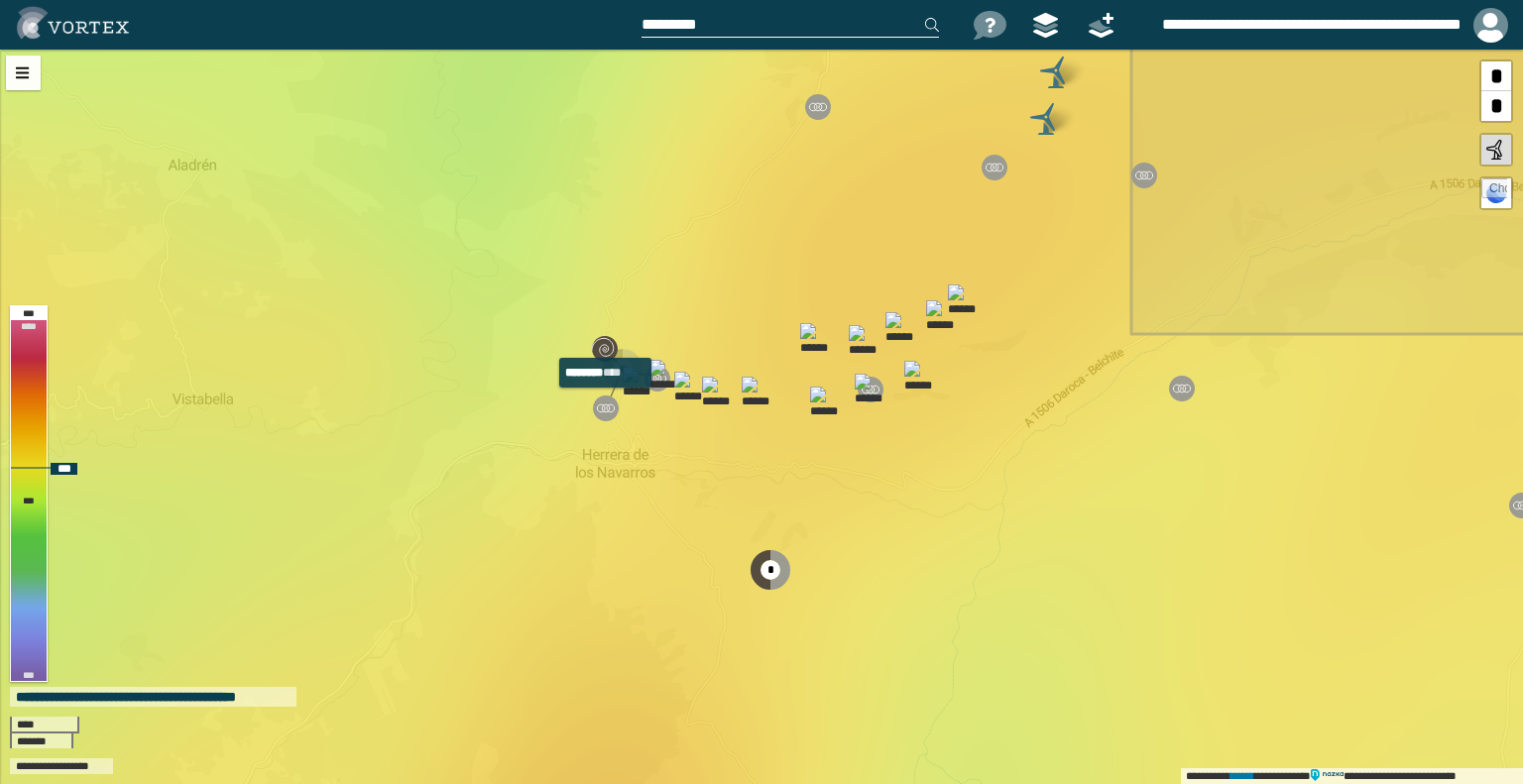click at bounding box center [606, 408] 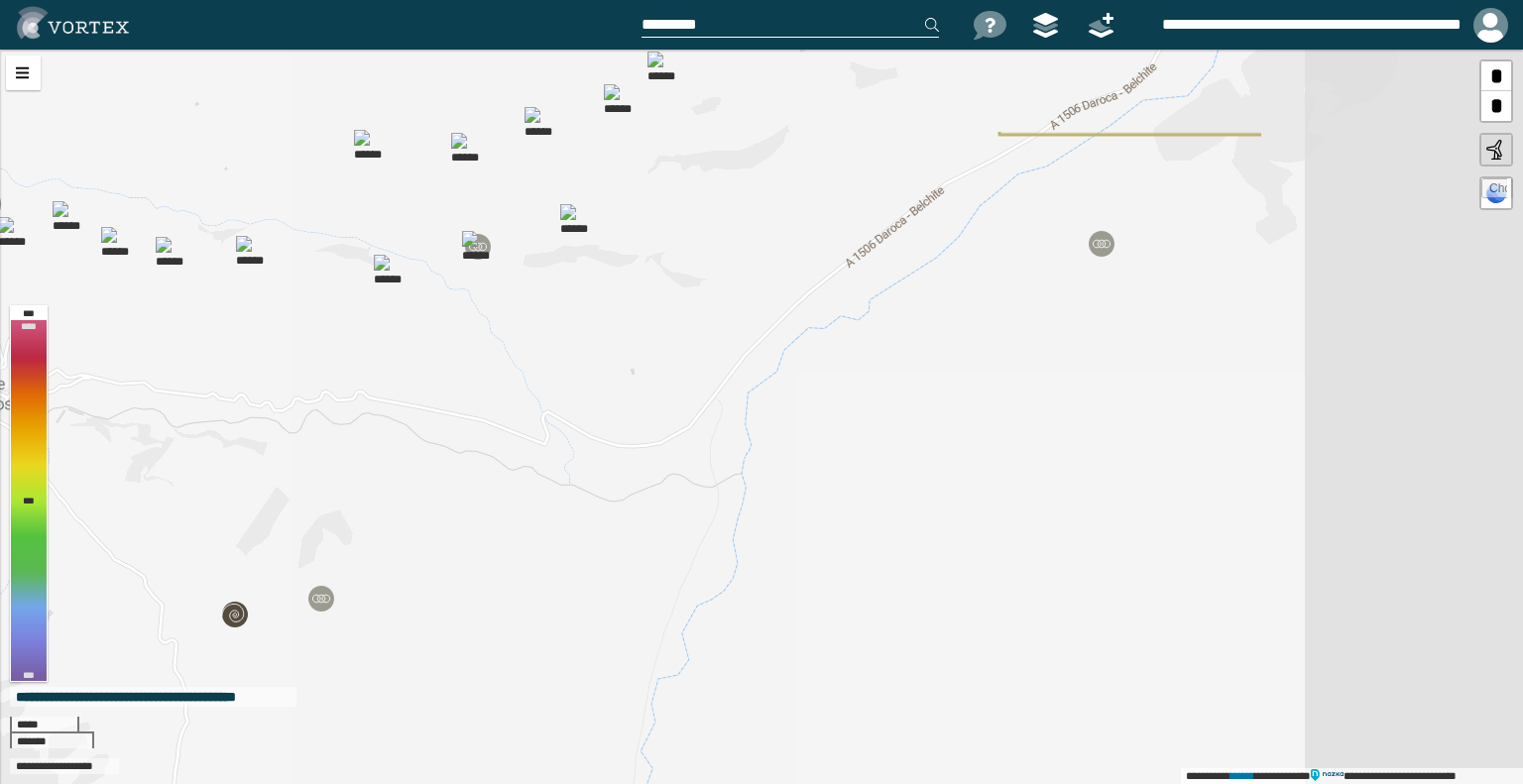 drag, startPoint x: 1205, startPoint y: 180, endPoint x: 791, endPoint y: 336, distance: 442.41609 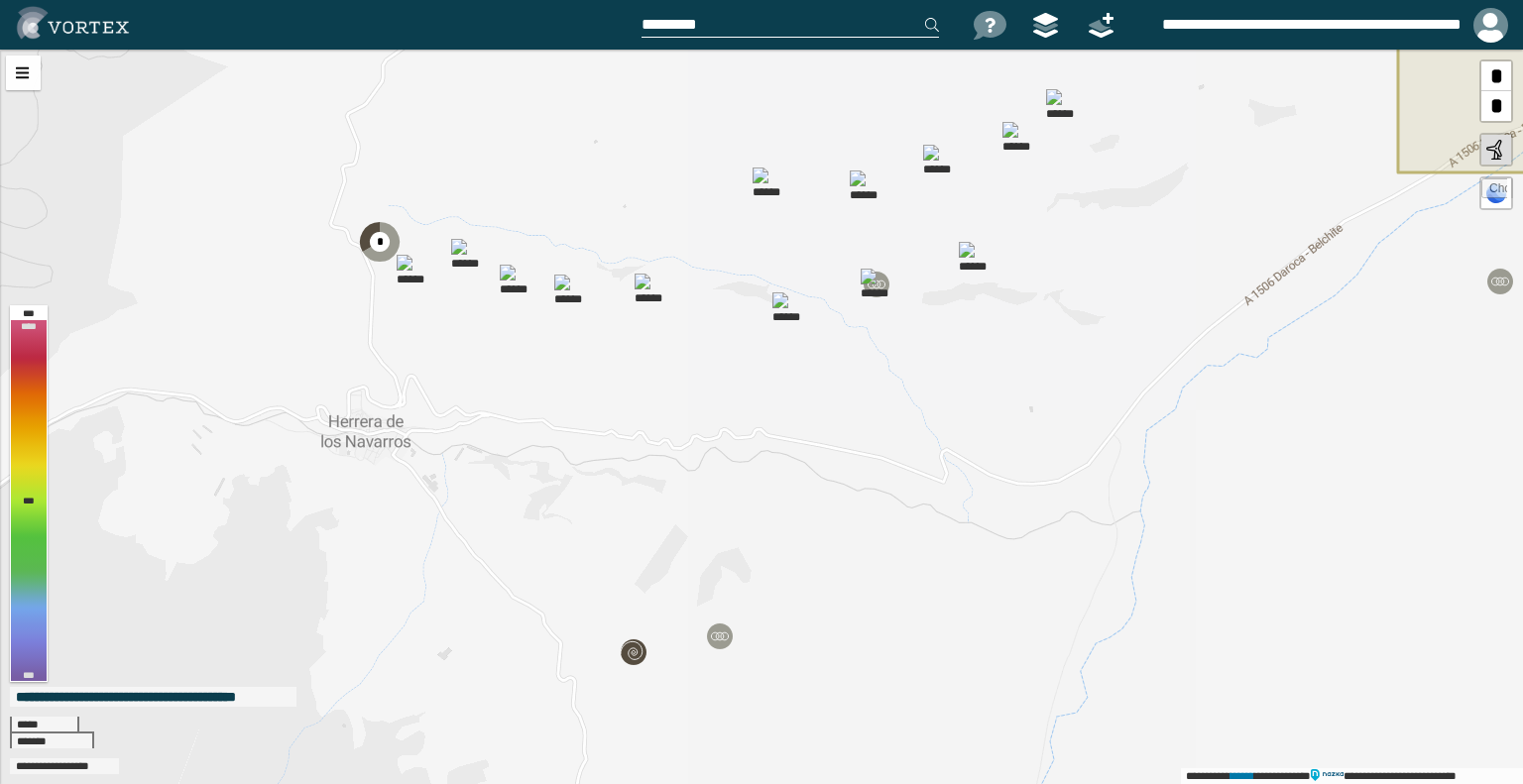 drag, startPoint x: 586, startPoint y: 278, endPoint x: 988, endPoint y: 312, distance: 403.43525 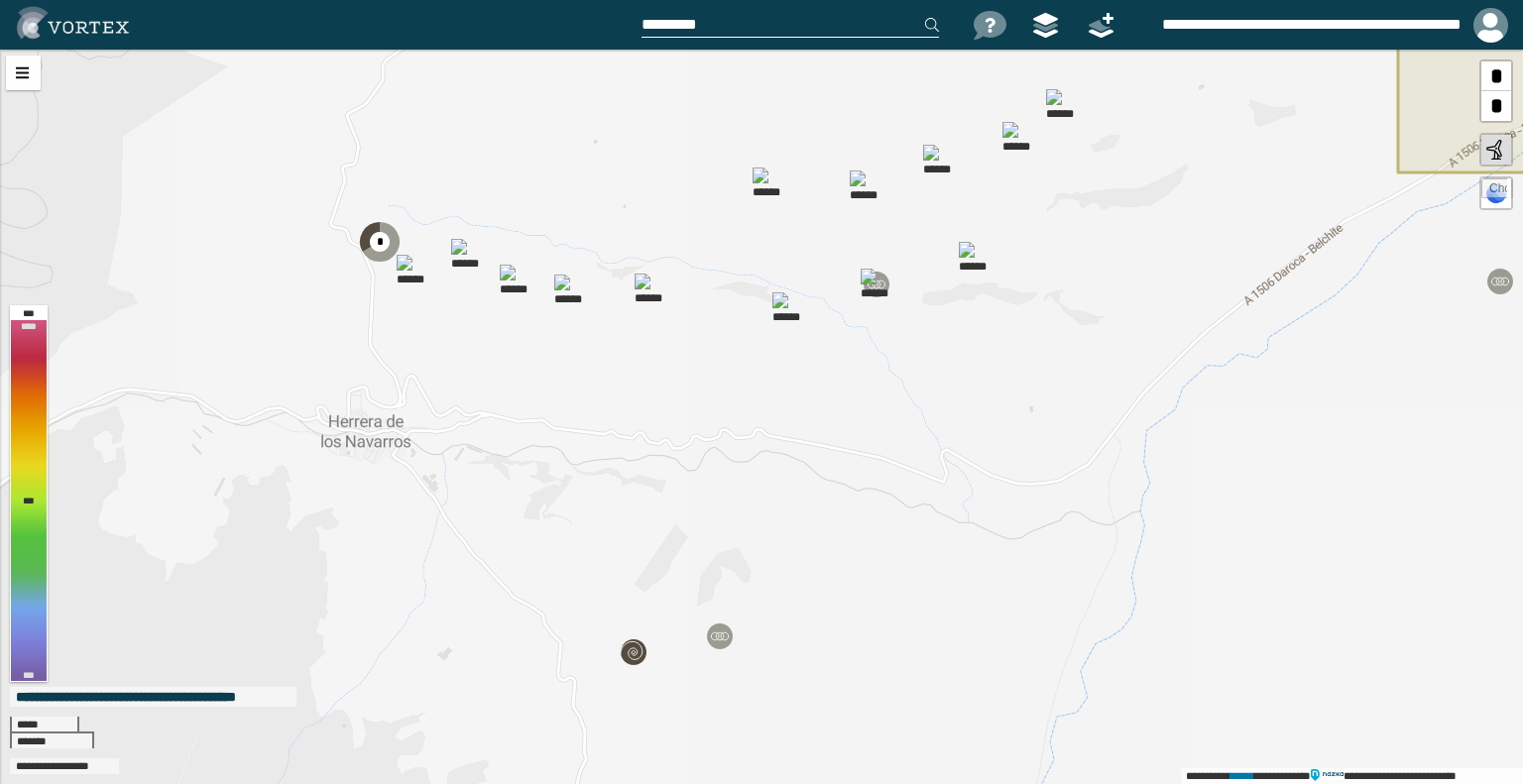 click on "**********" at bounding box center [762, 416] 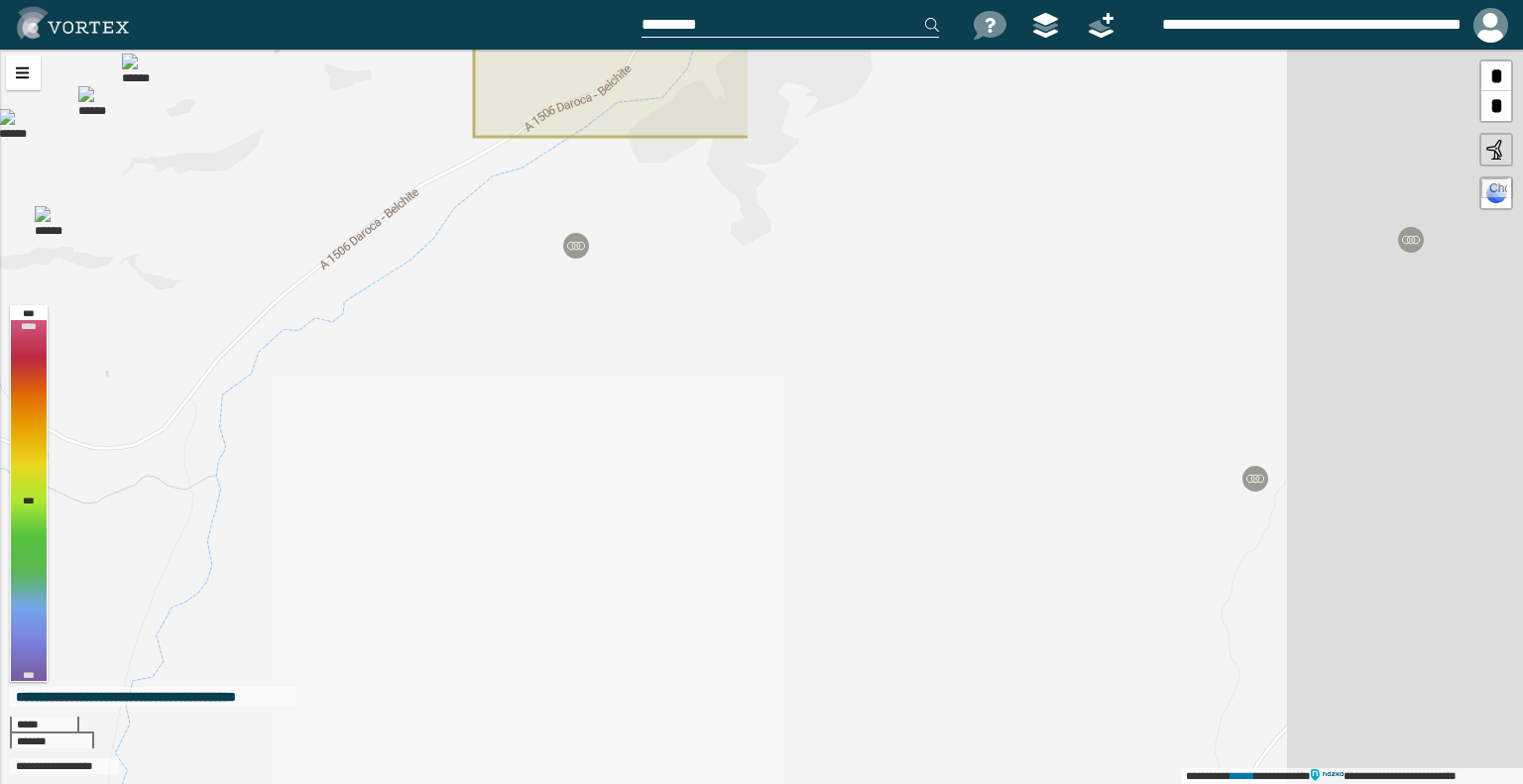 drag, startPoint x: 1223, startPoint y: 406, endPoint x: 227, endPoint y: 383, distance: 996.2655 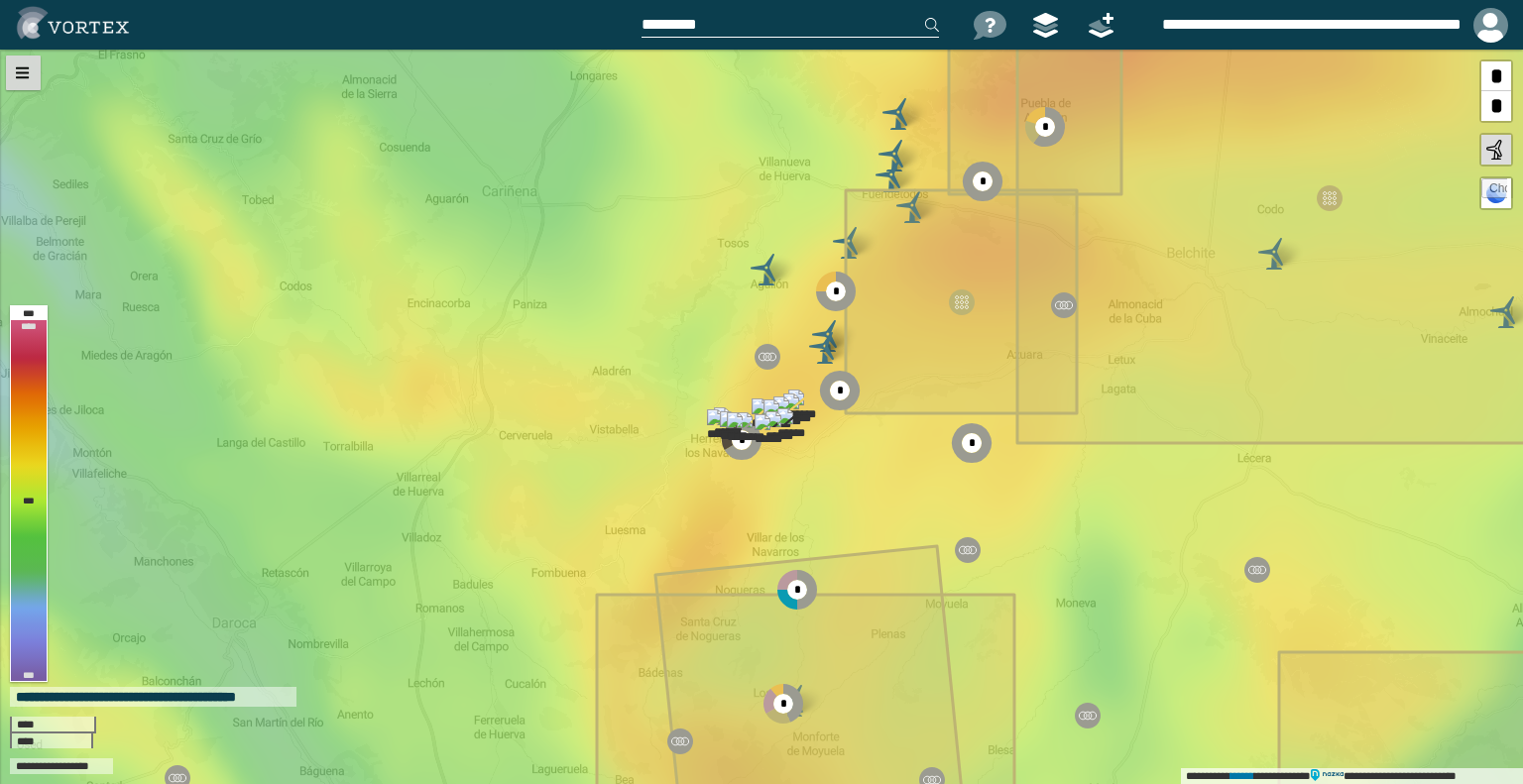 click at bounding box center (23, 72) 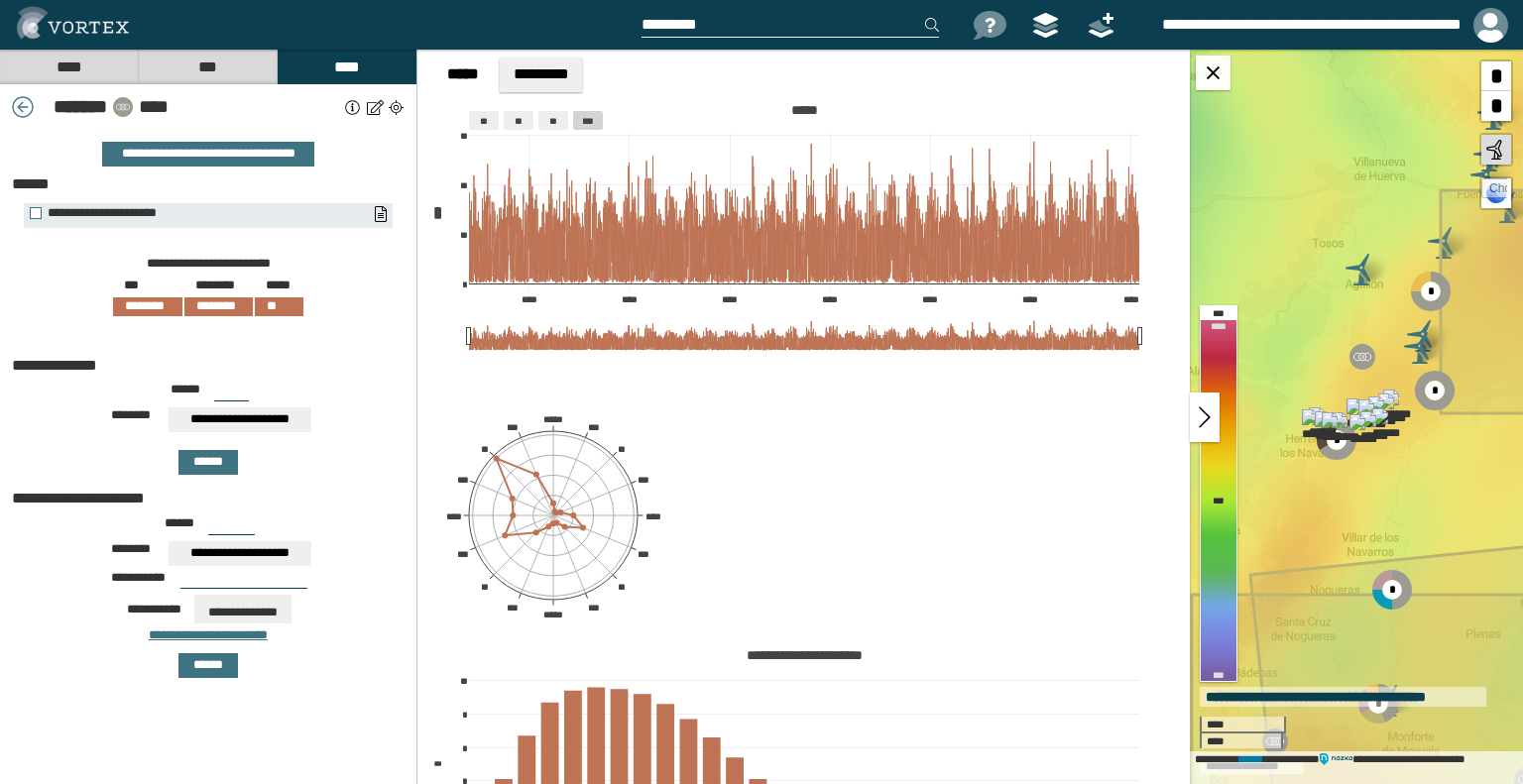 click on "****" at bounding box center [68, 66] 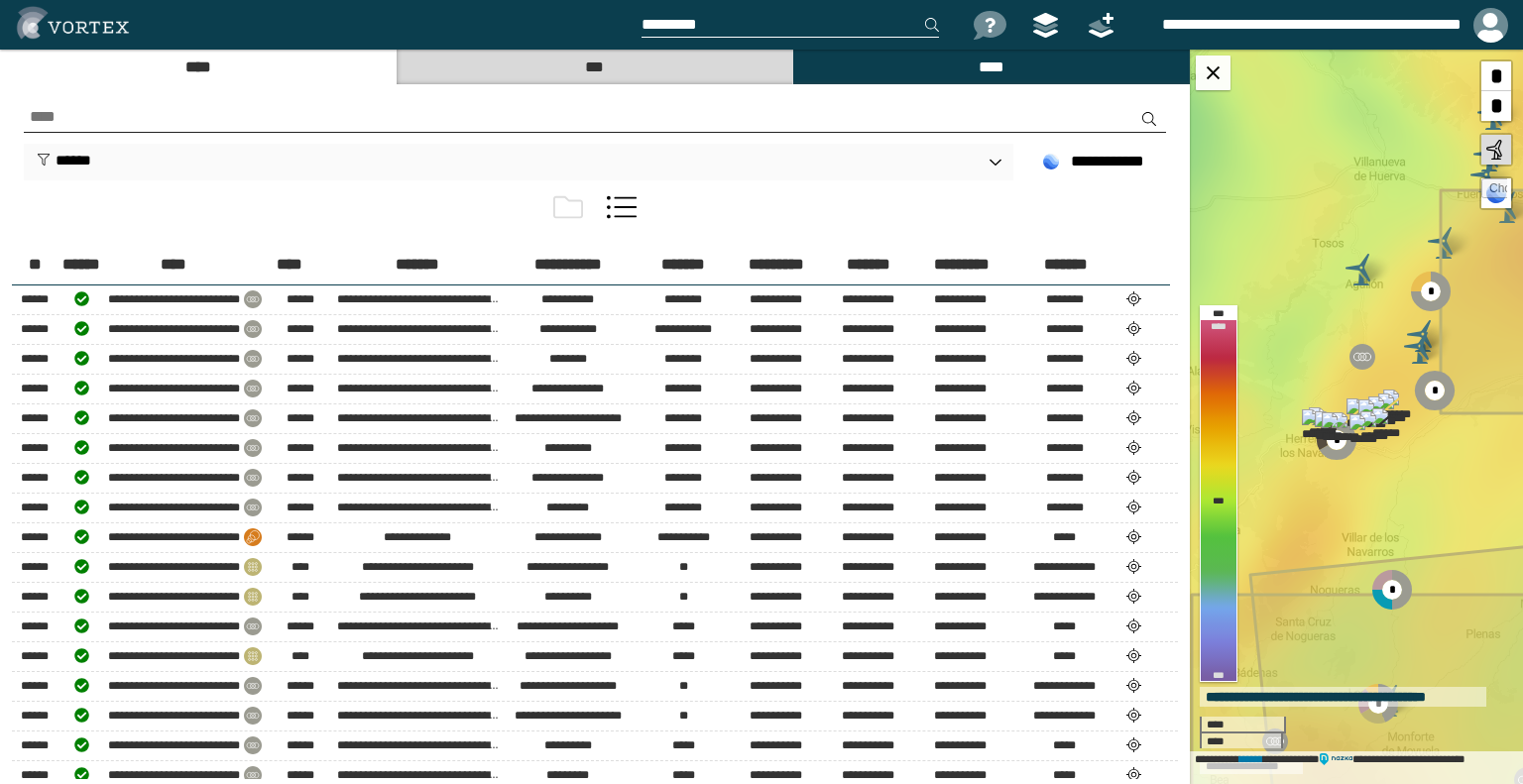 click at bounding box center [595, 117] 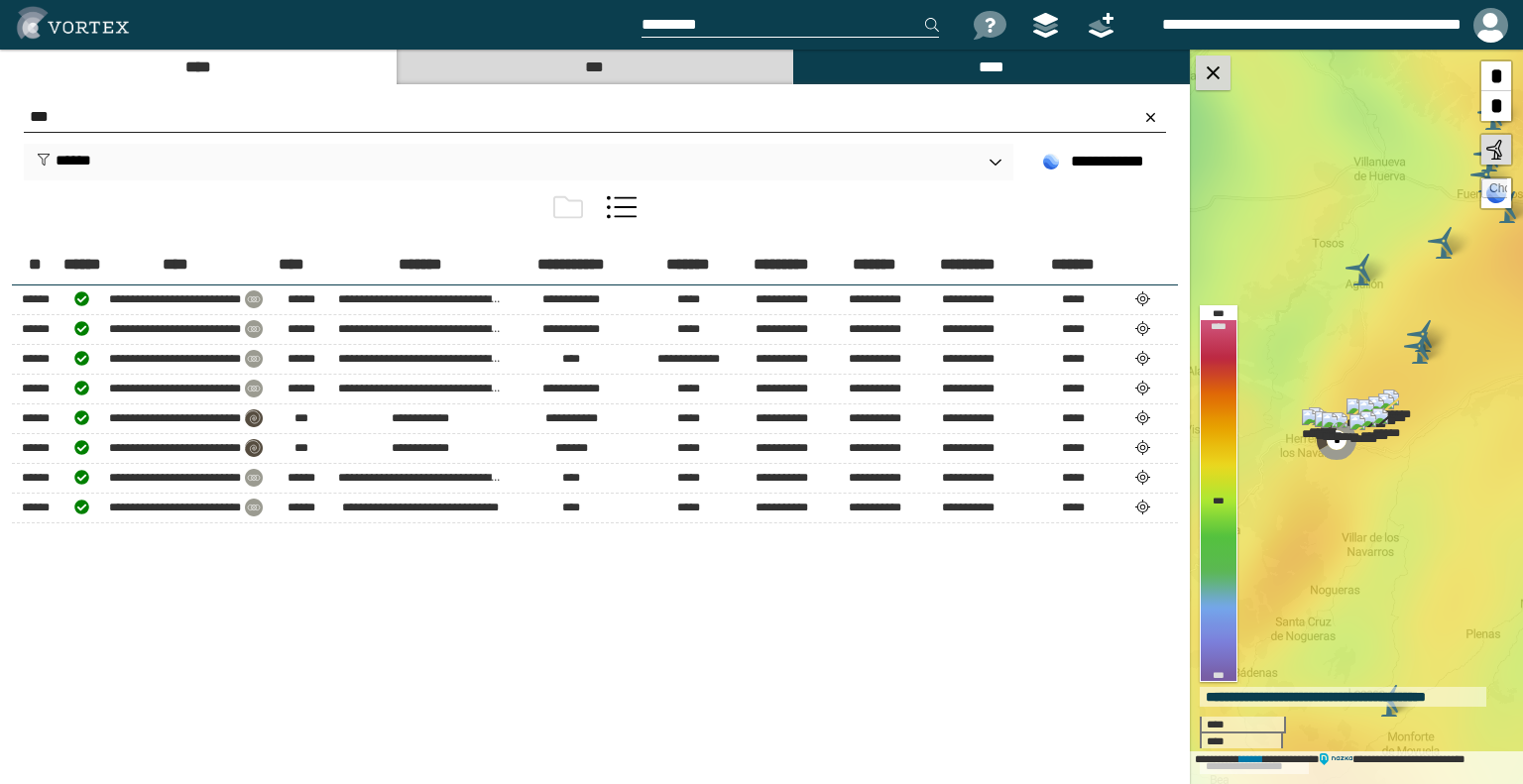 click at bounding box center (1213, 72) 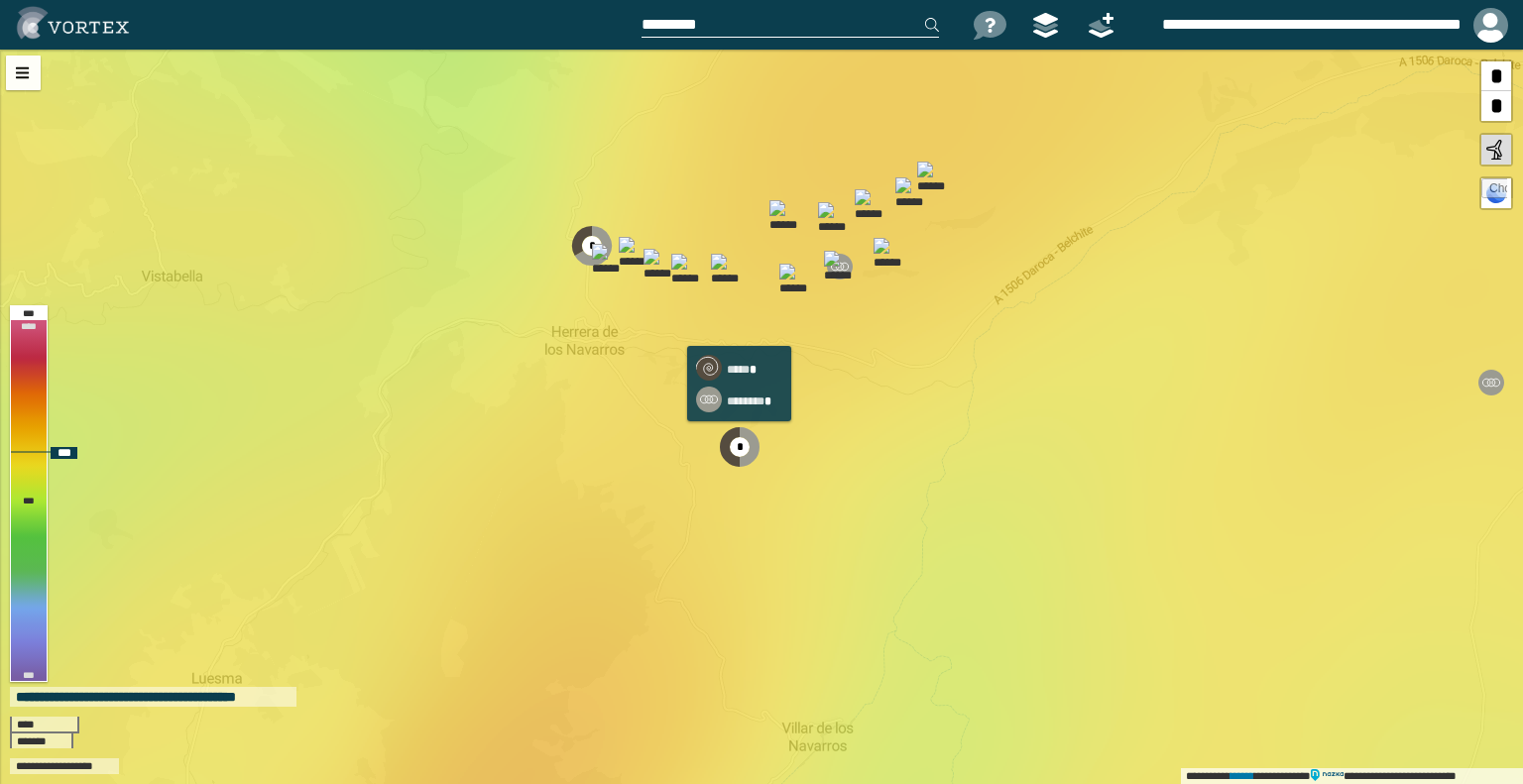 click at bounding box center (740, 447) 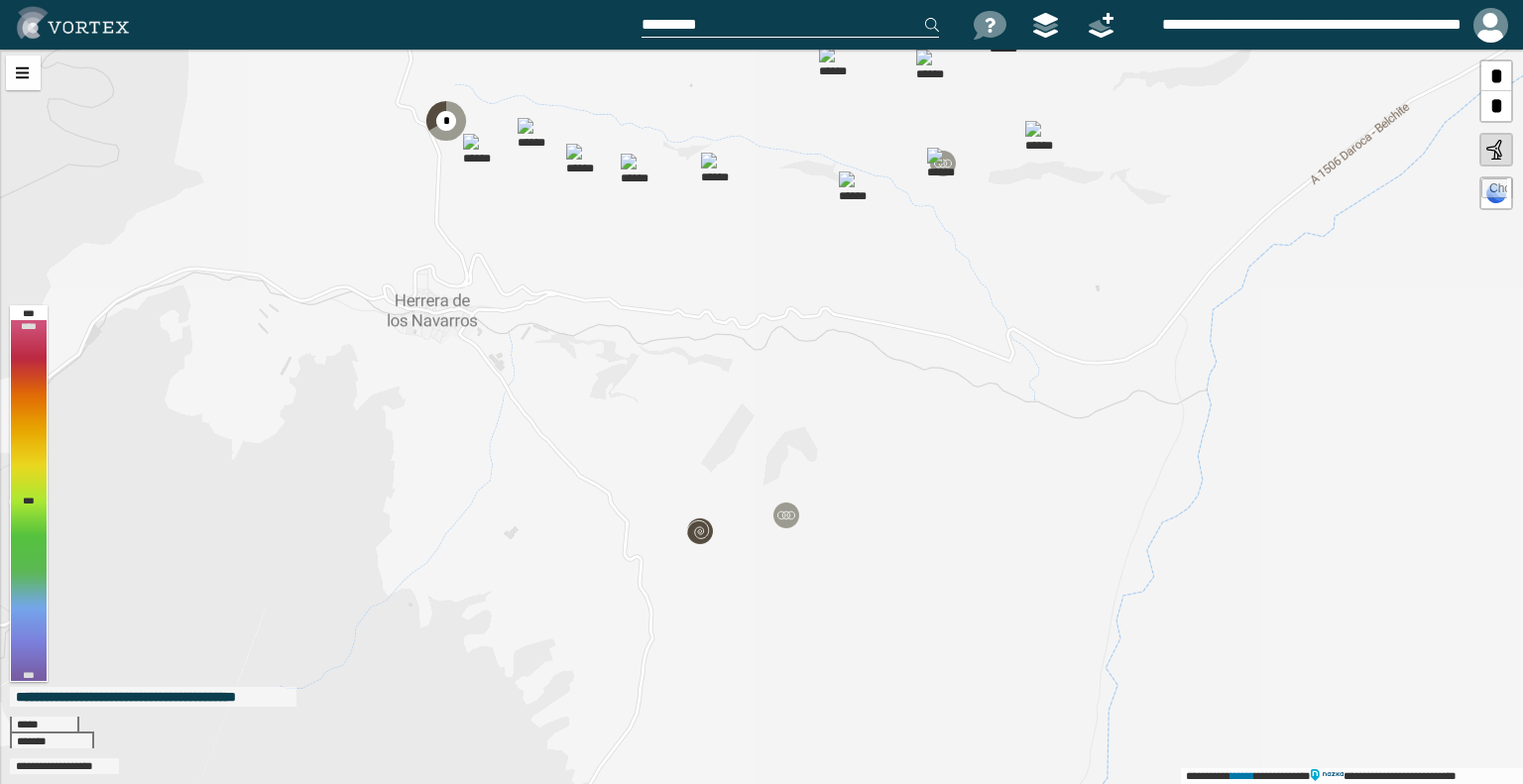 drag, startPoint x: 648, startPoint y: 270, endPoint x: 624, endPoint y: 460, distance: 191.50979 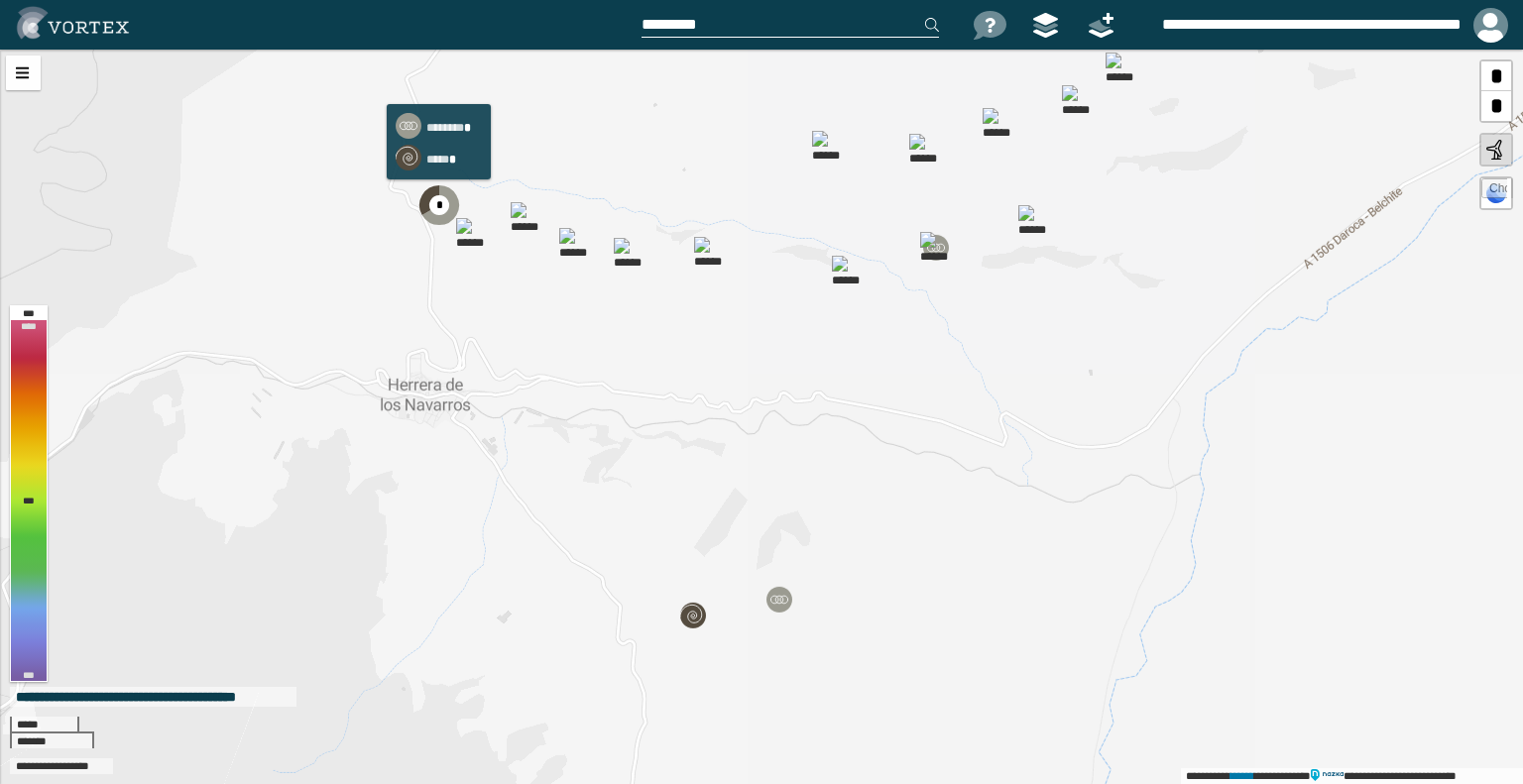 click on "*" at bounding box center (439, 205) 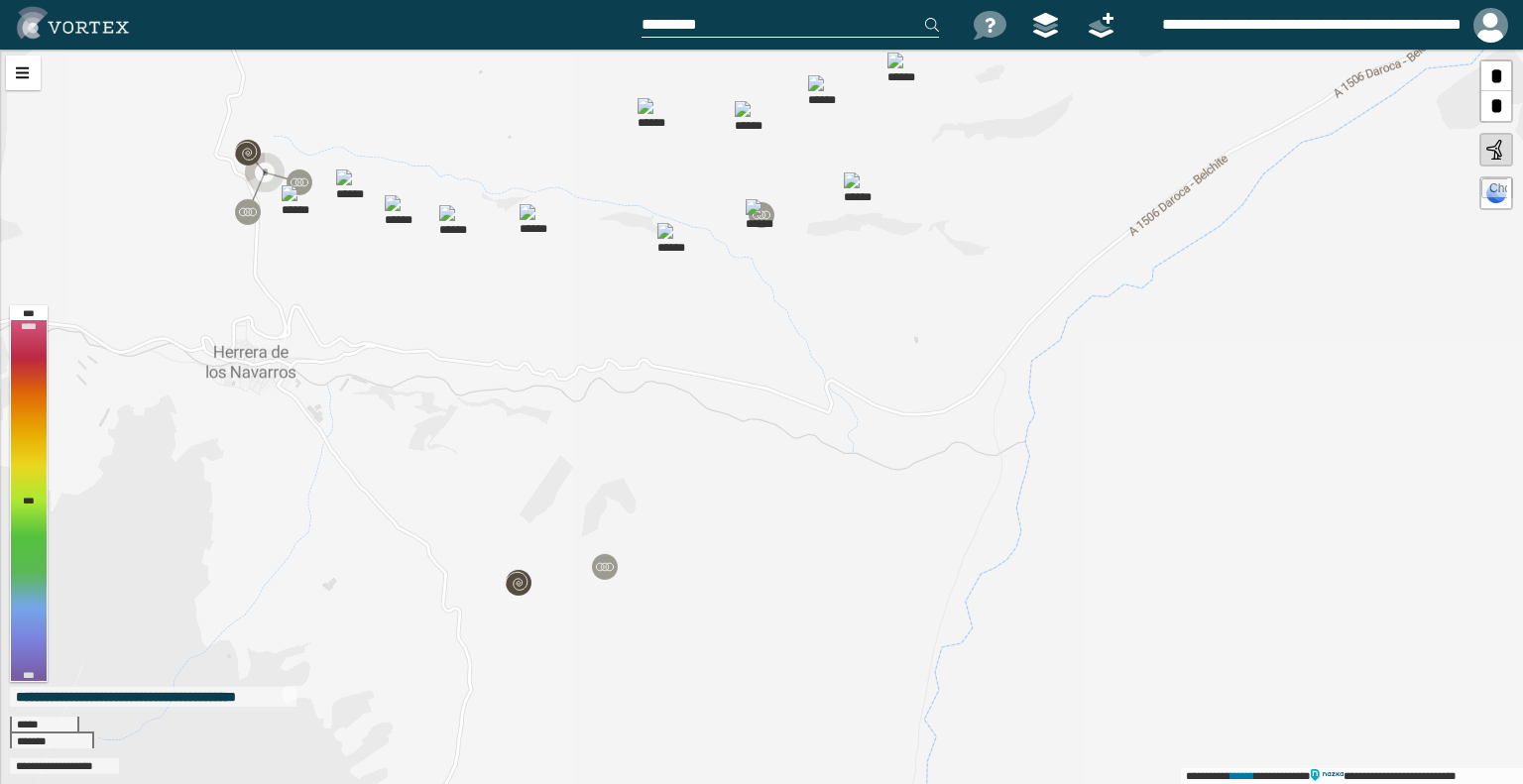 drag, startPoint x: 915, startPoint y: 451, endPoint x: 623, endPoint y: 381, distance: 300.2732 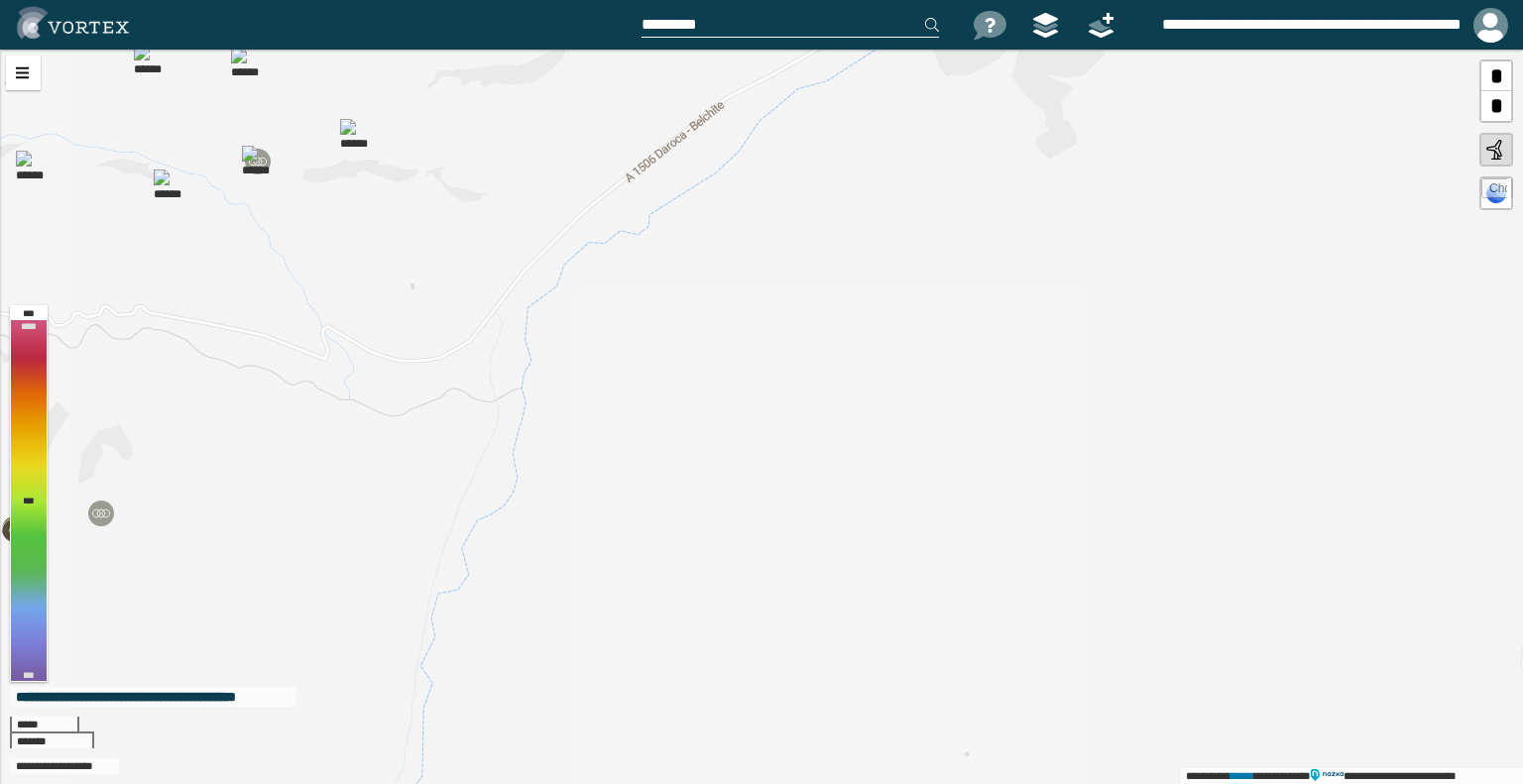drag, startPoint x: 1014, startPoint y: 419, endPoint x: 426, endPoint y: 384, distance: 589.04075 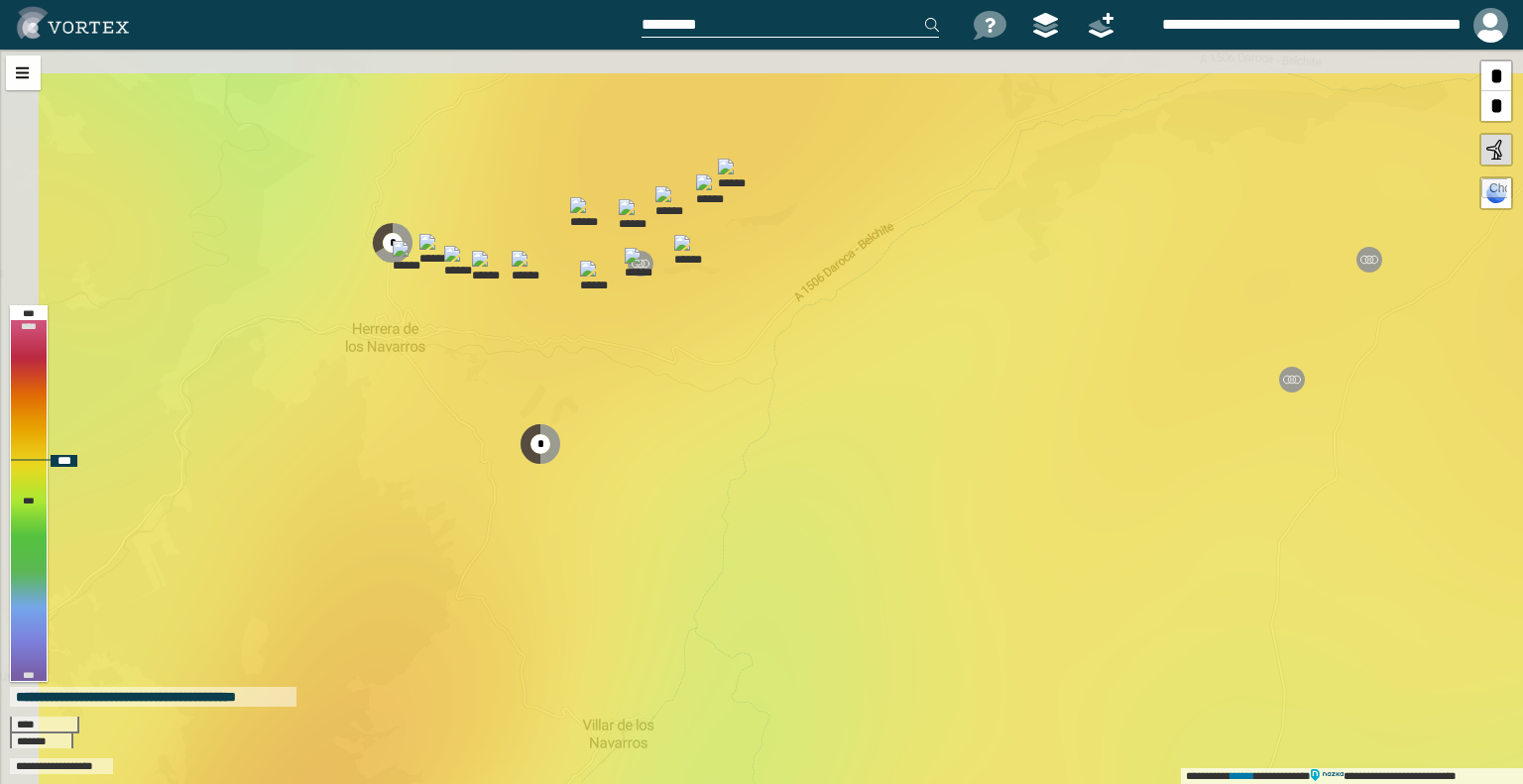 drag, startPoint x: 841, startPoint y: 355, endPoint x: 1045, endPoint y: 392, distance: 207.32824 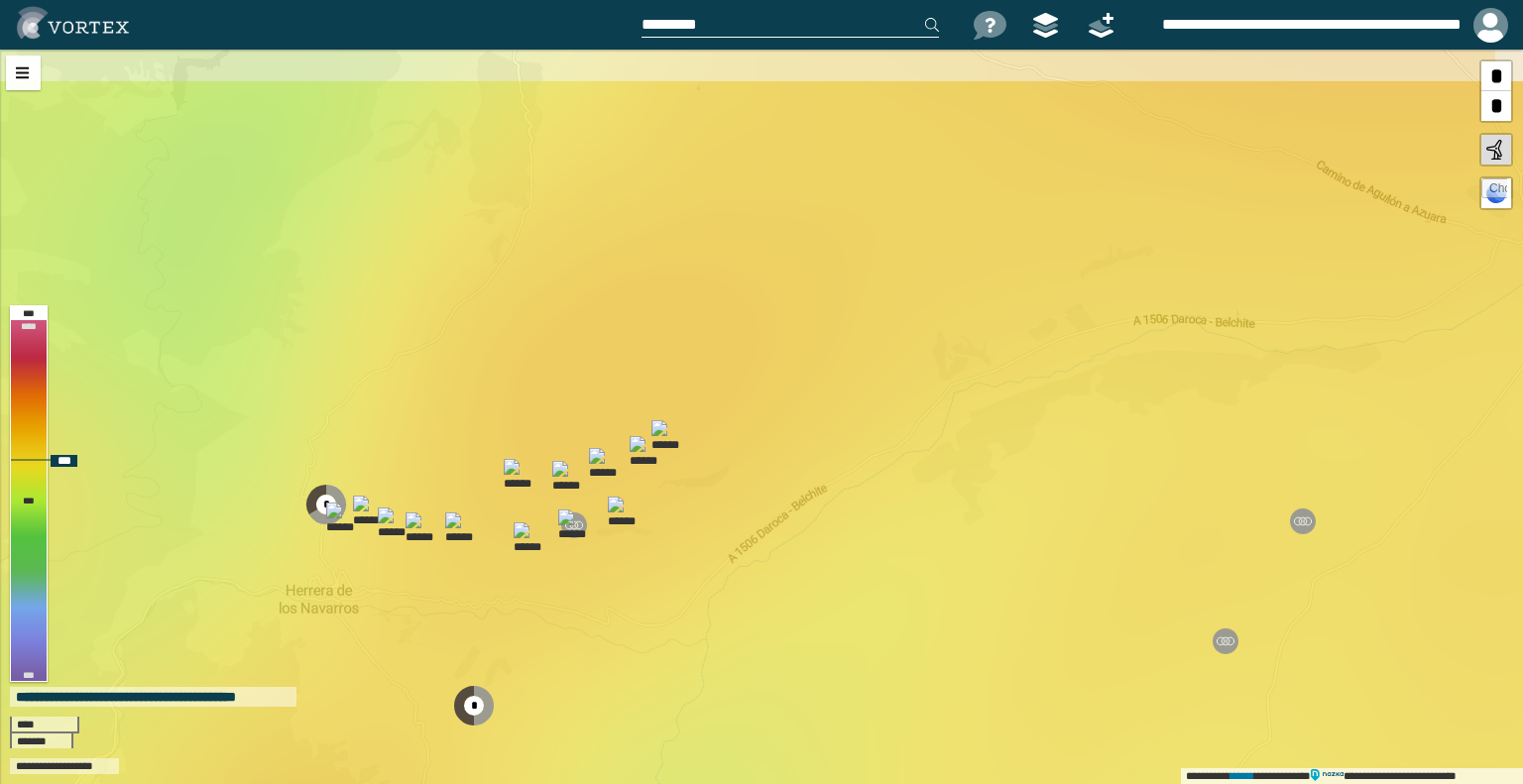 drag, startPoint x: 1007, startPoint y: 469, endPoint x: 936, endPoint y: 728, distance: 268.55539 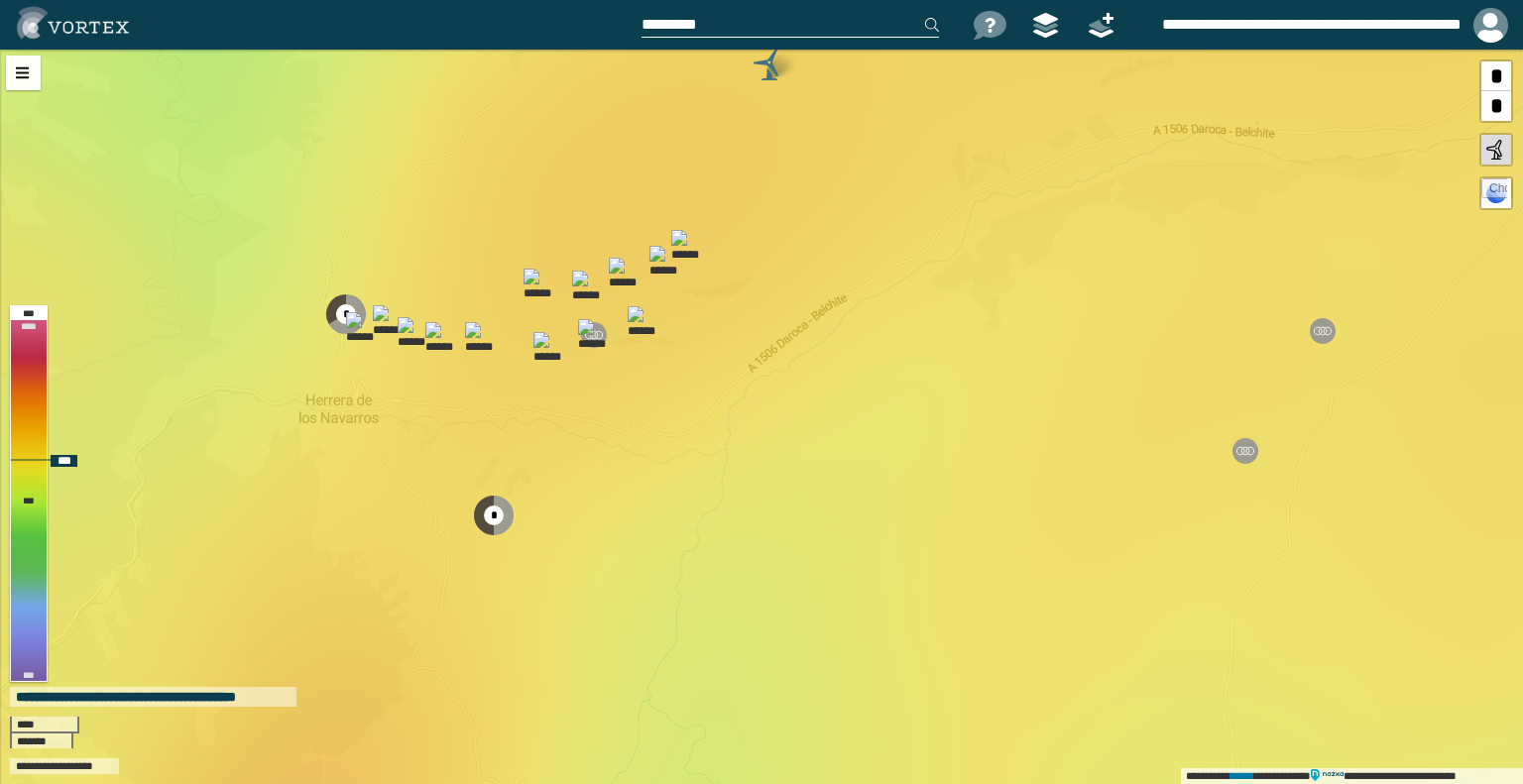 drag, startPoint x: 936, startPoint y: 728, endPoint x: 956, endPoint y: 530, distance: 199.0075 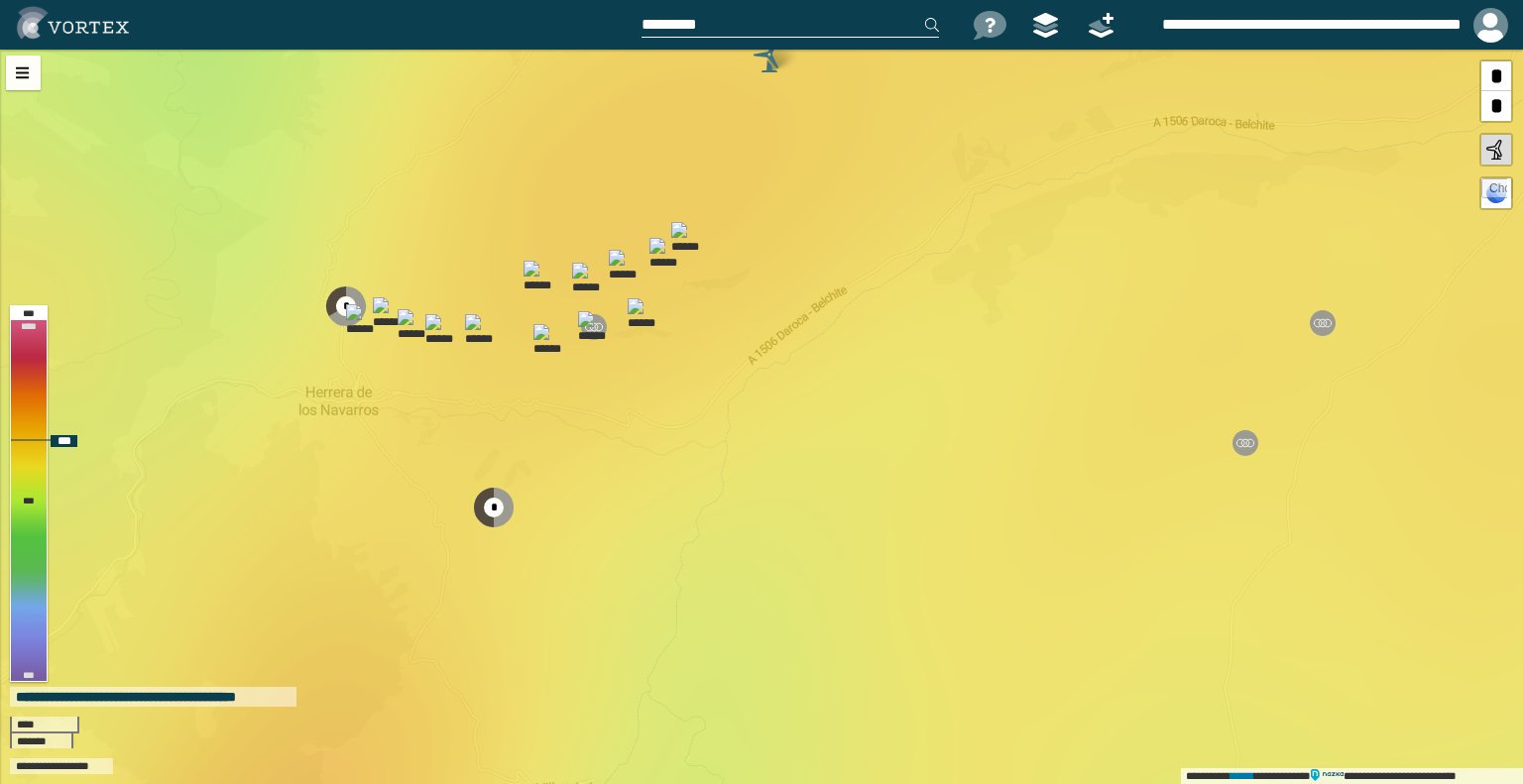 click at bounding box center (594, 327) 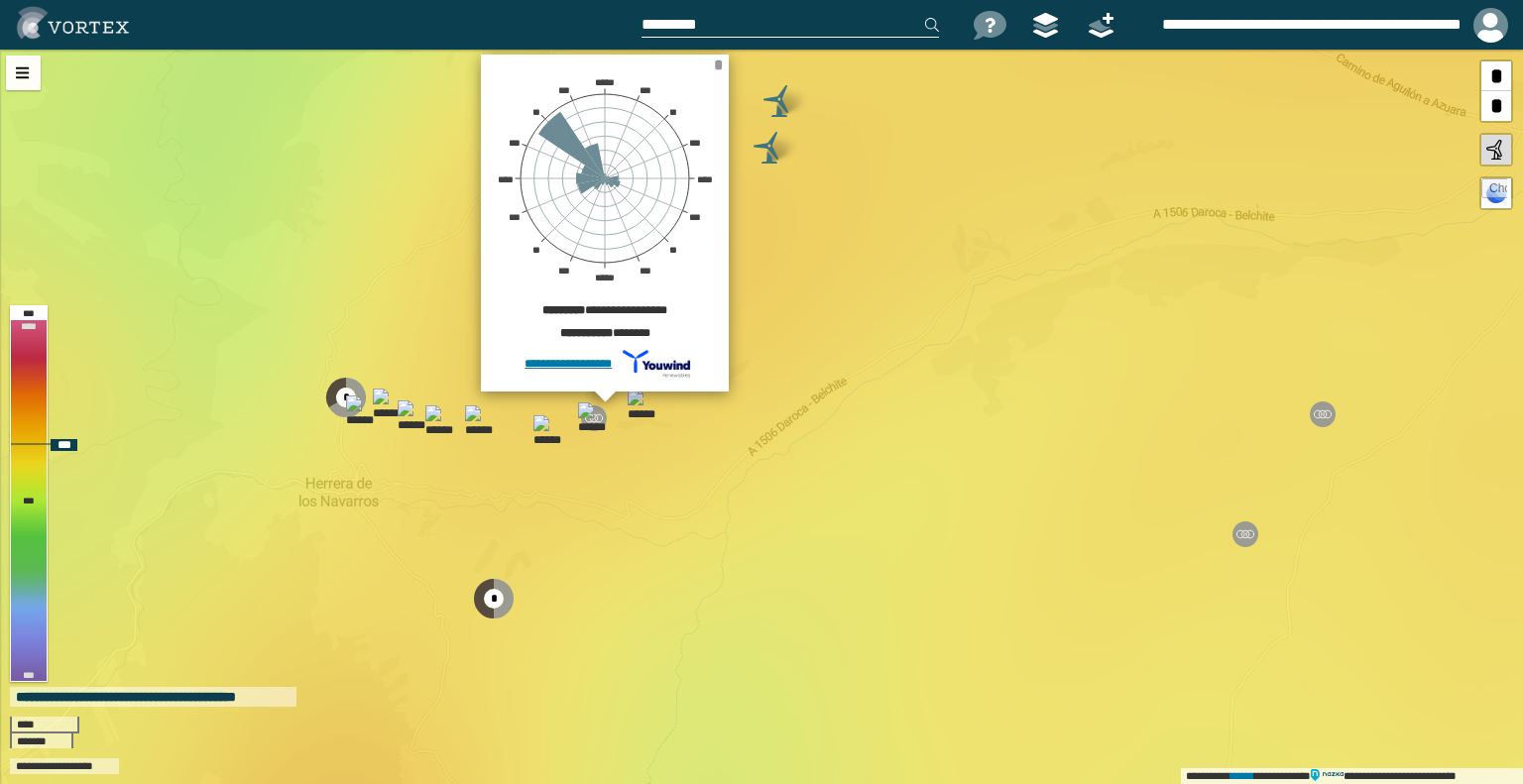 click on "*" at bounding box center (718, 64) 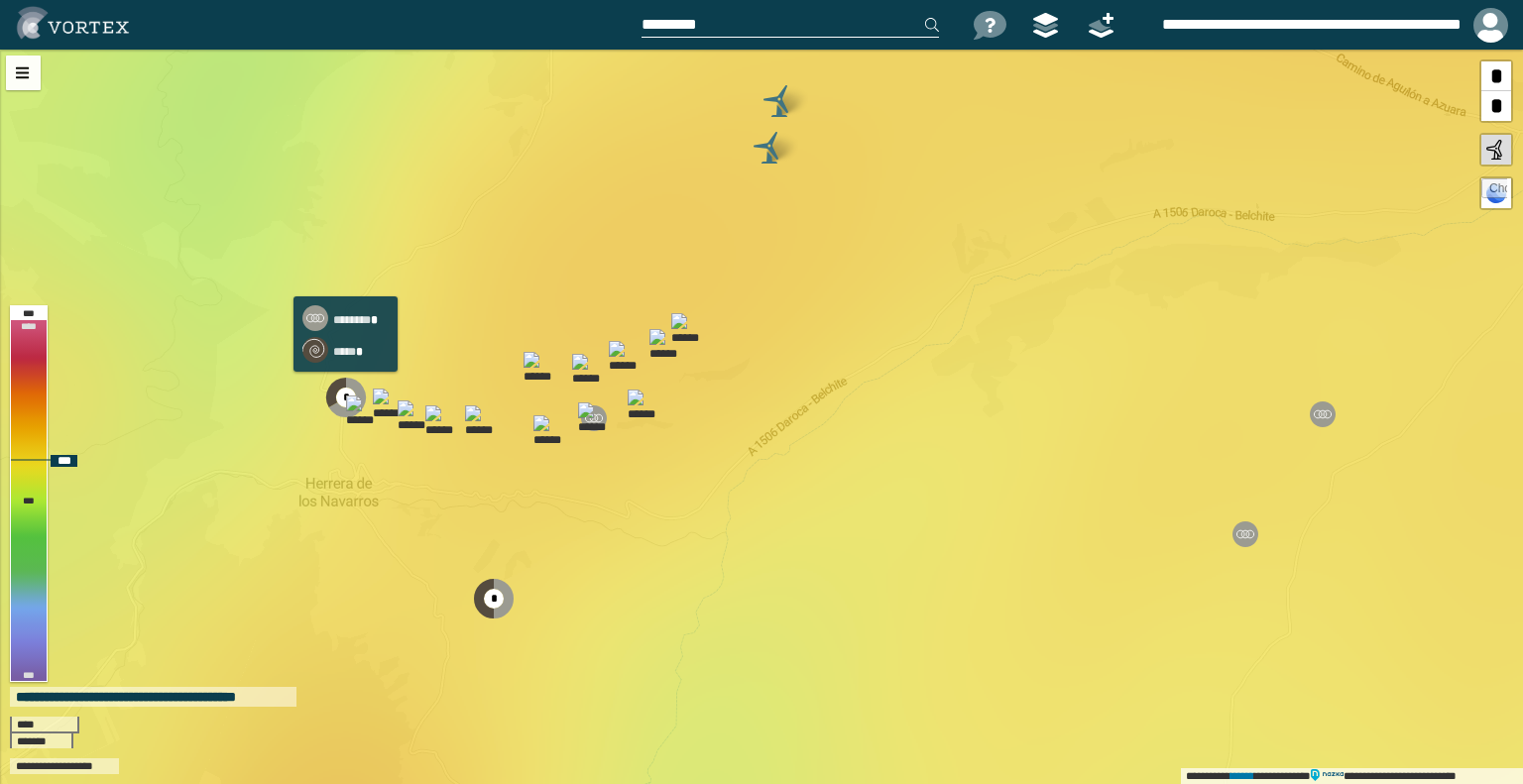 click at bounding box center [347, 397] 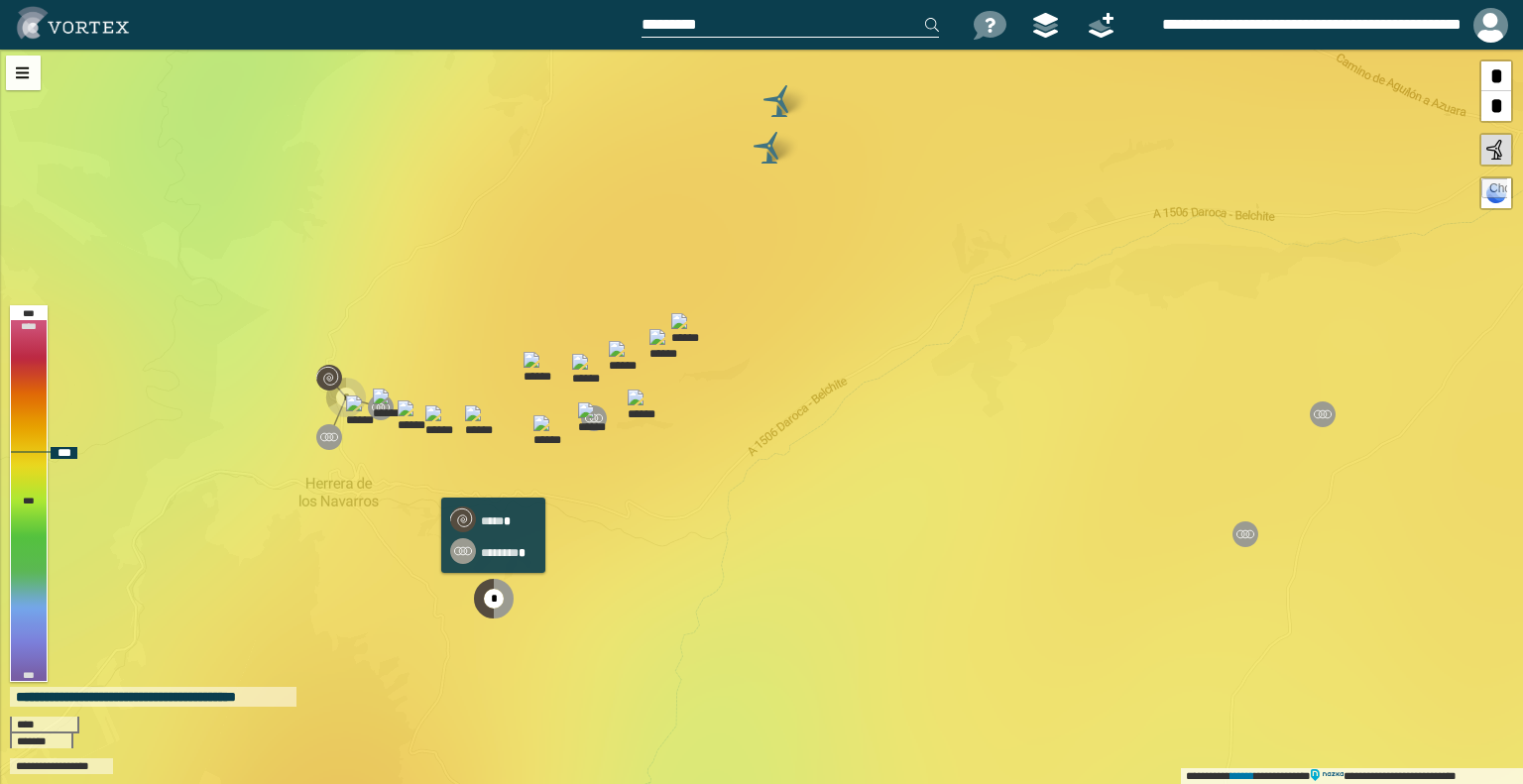 click at bounding box center (501, 599) 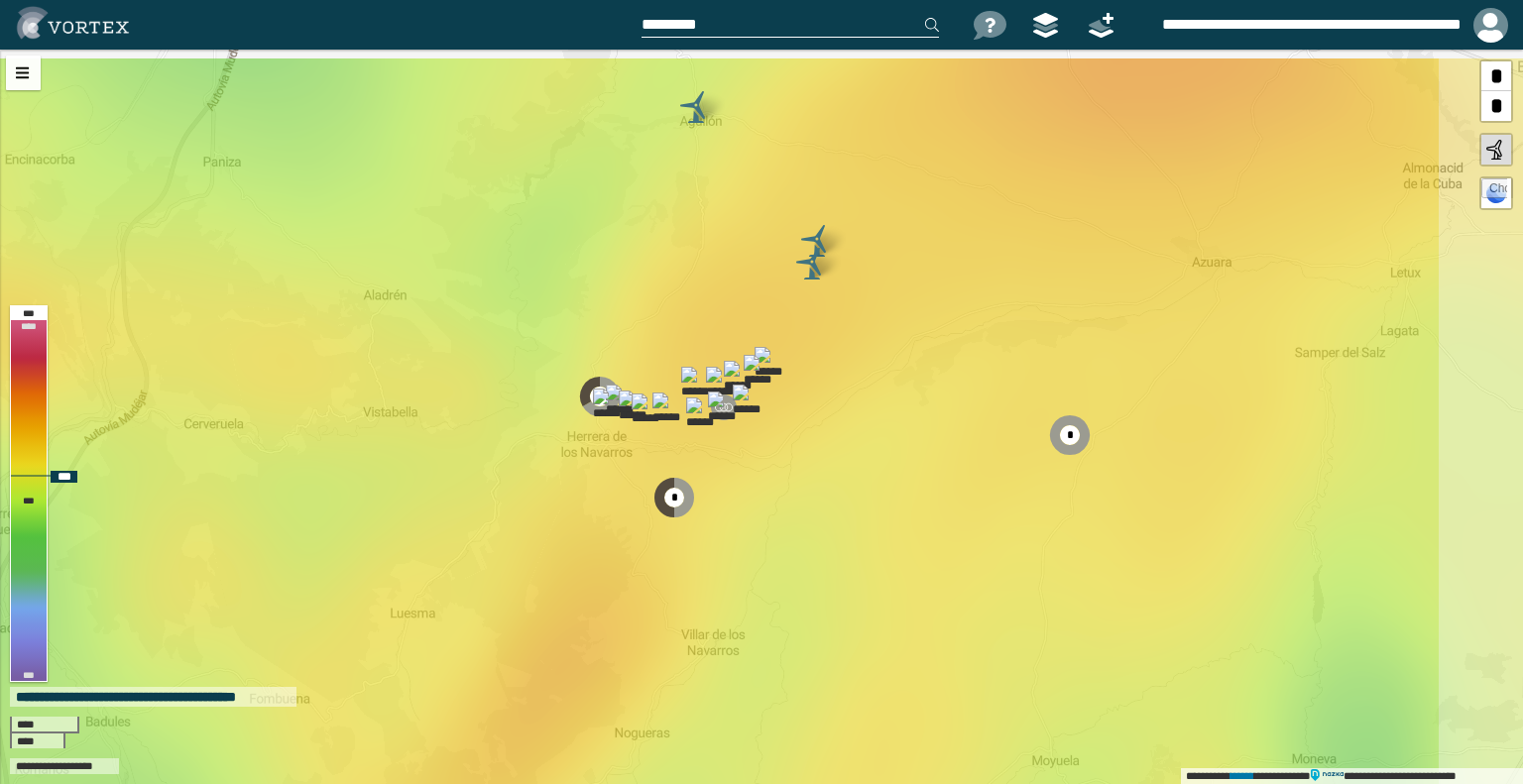 drag, startPoint x: 1080, startPoint y: 467, endPoint x: 801, endPoint y: 518, distance: 283.62299 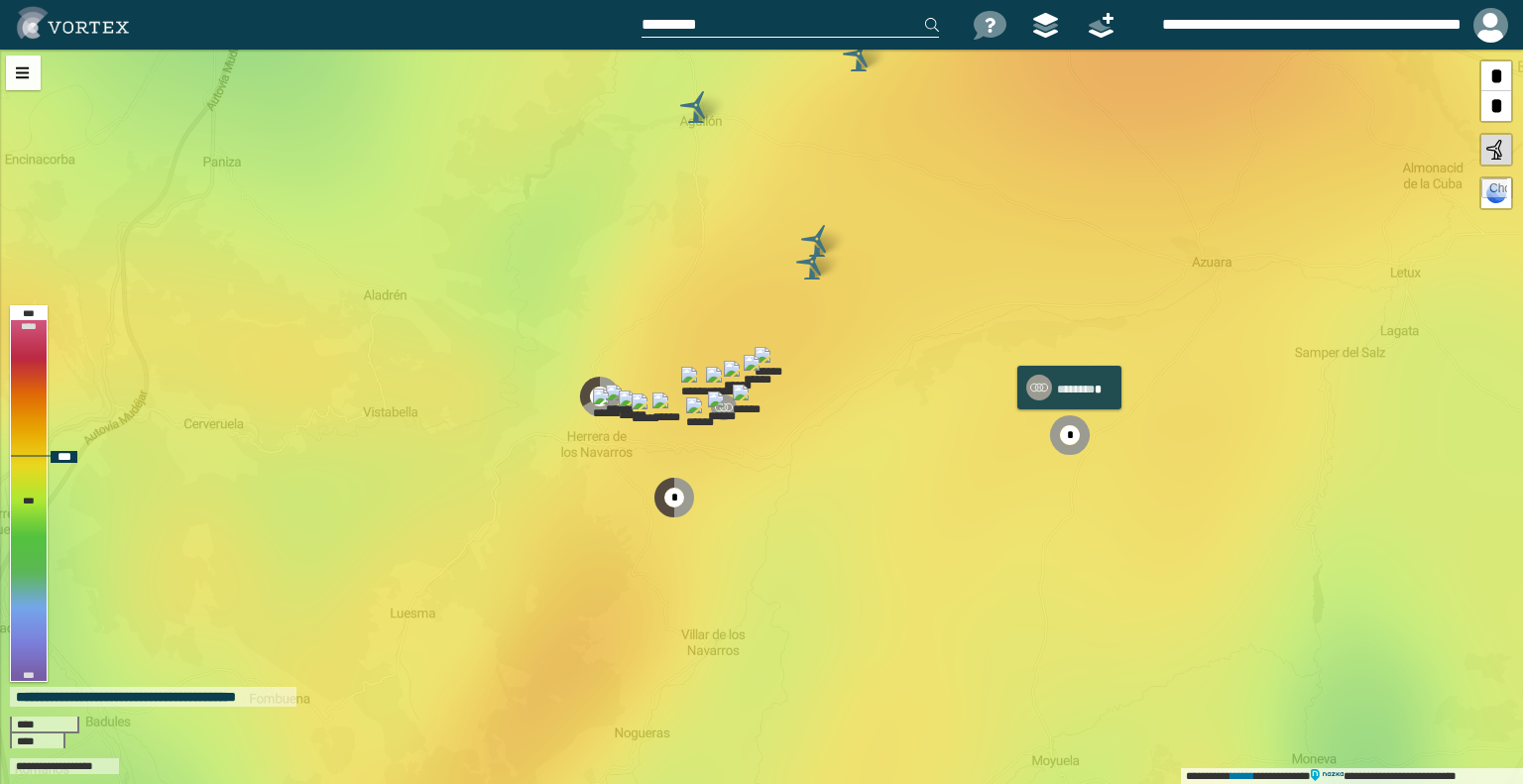 click at bounding box center [1070, 435] 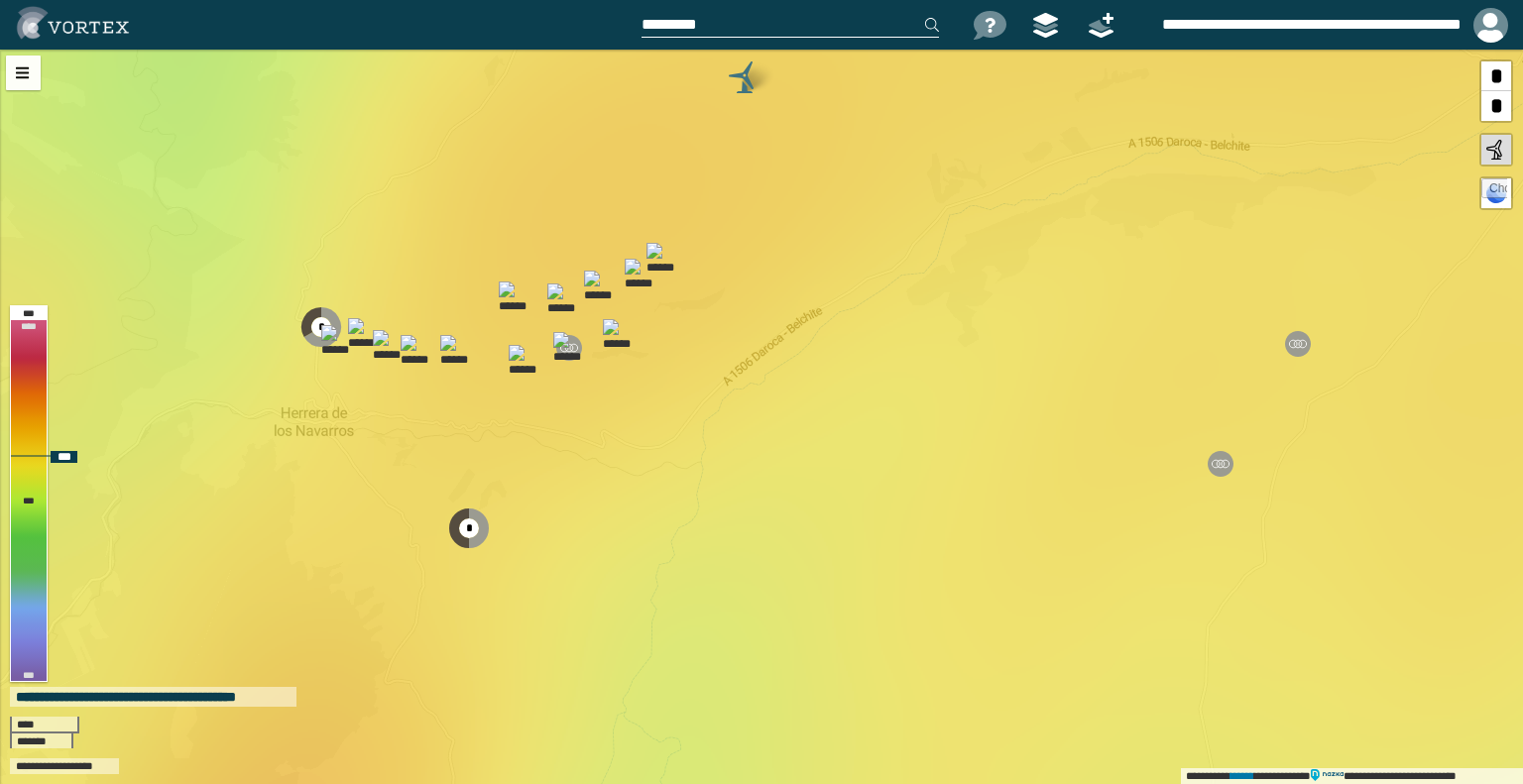 drag, startPoint x: 554, startPoint y: 410, endPoint x: 1051, endPoint y: 397, distance: 497.16999 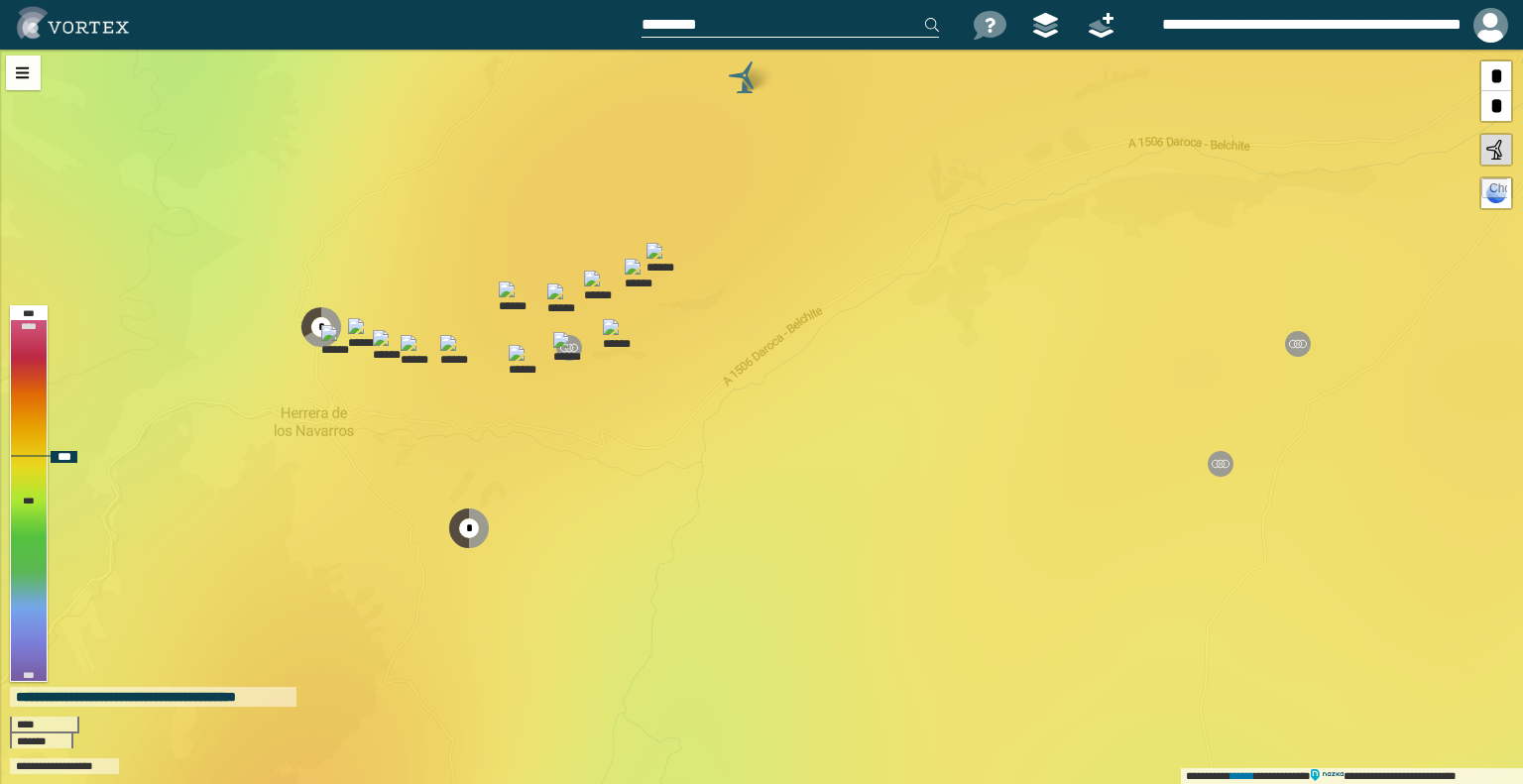 click on "**********" at bounding box center [762, 416] 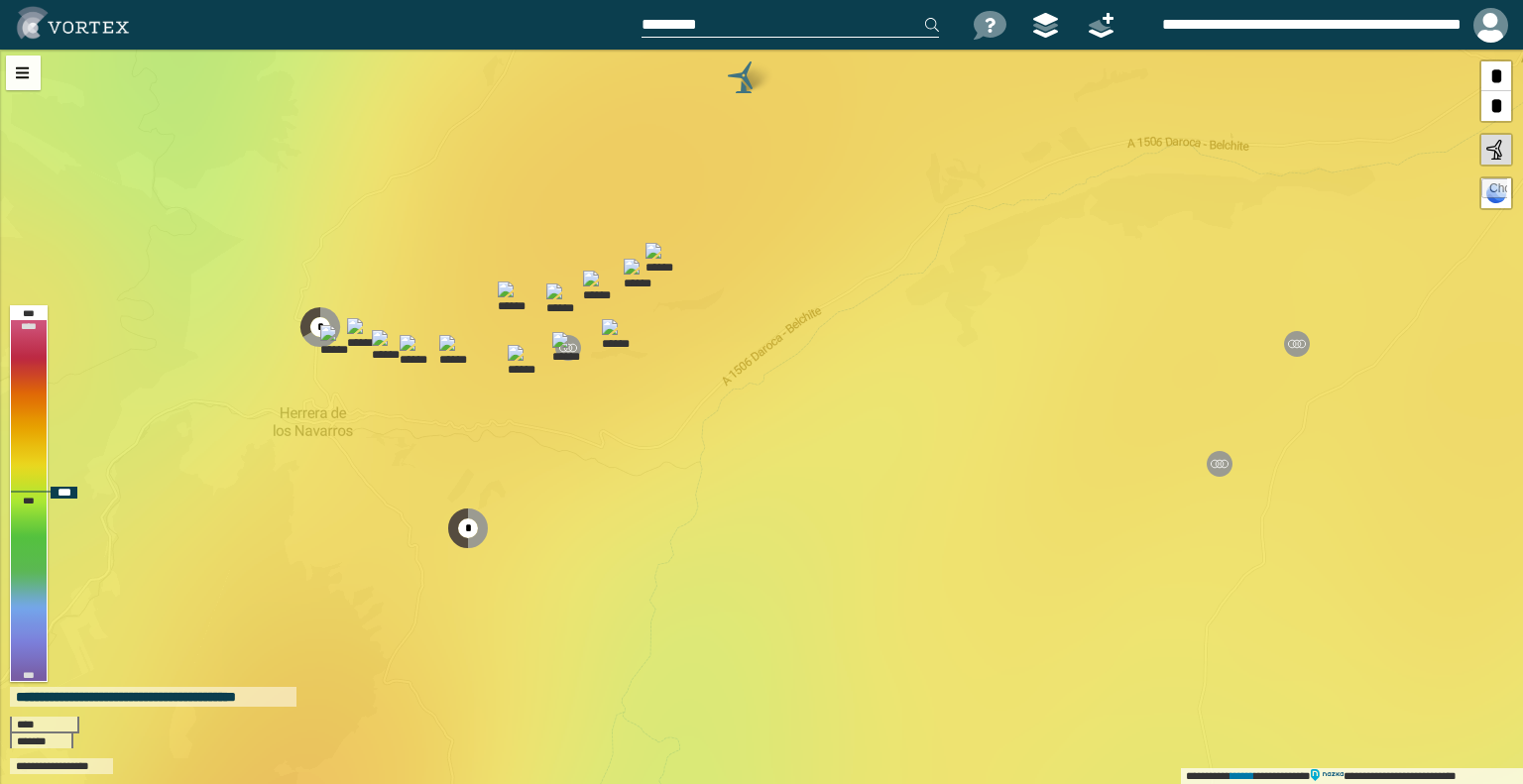 click on "**********" at bounding box center (762, 416) 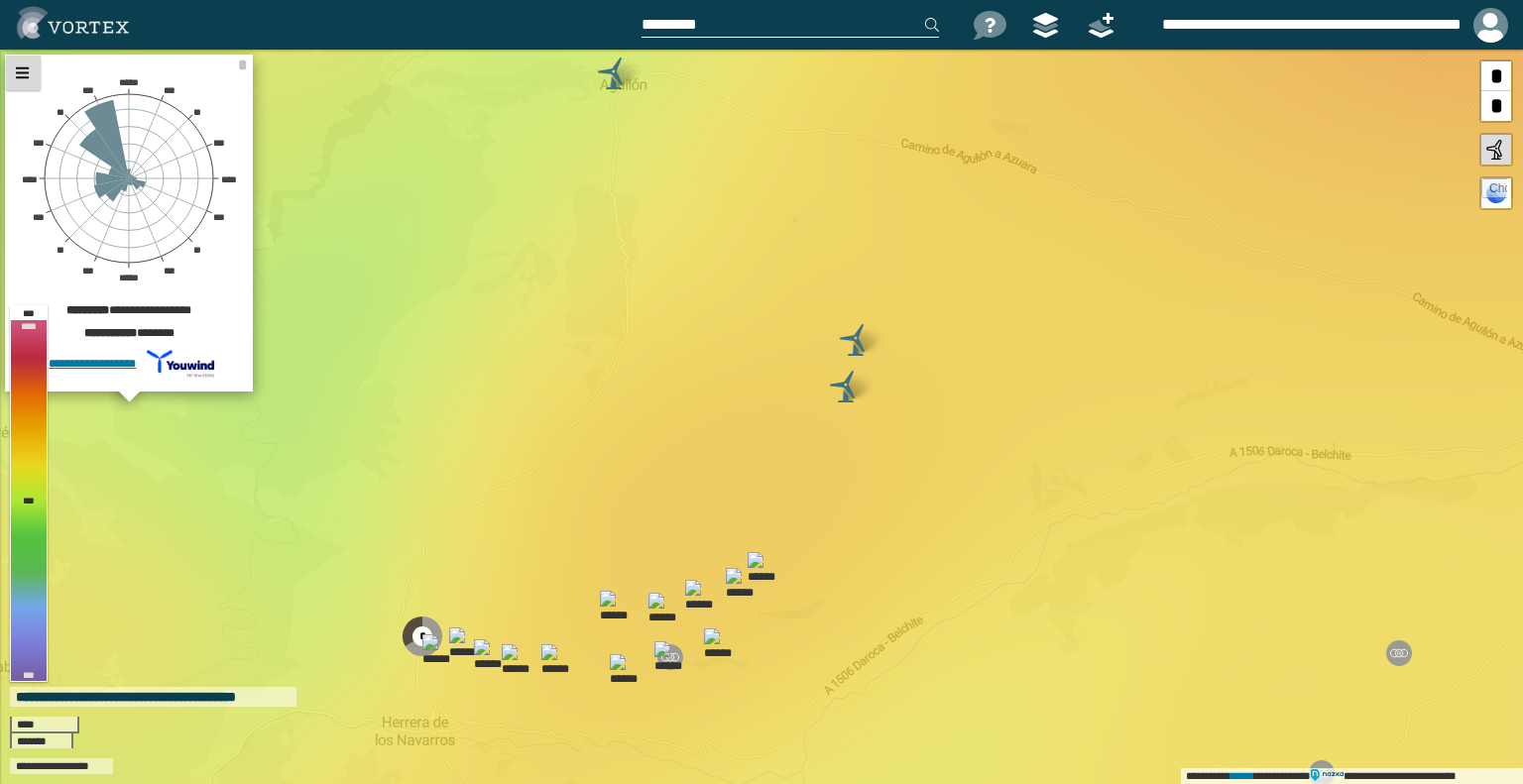 click at bounding box center [23, 72] 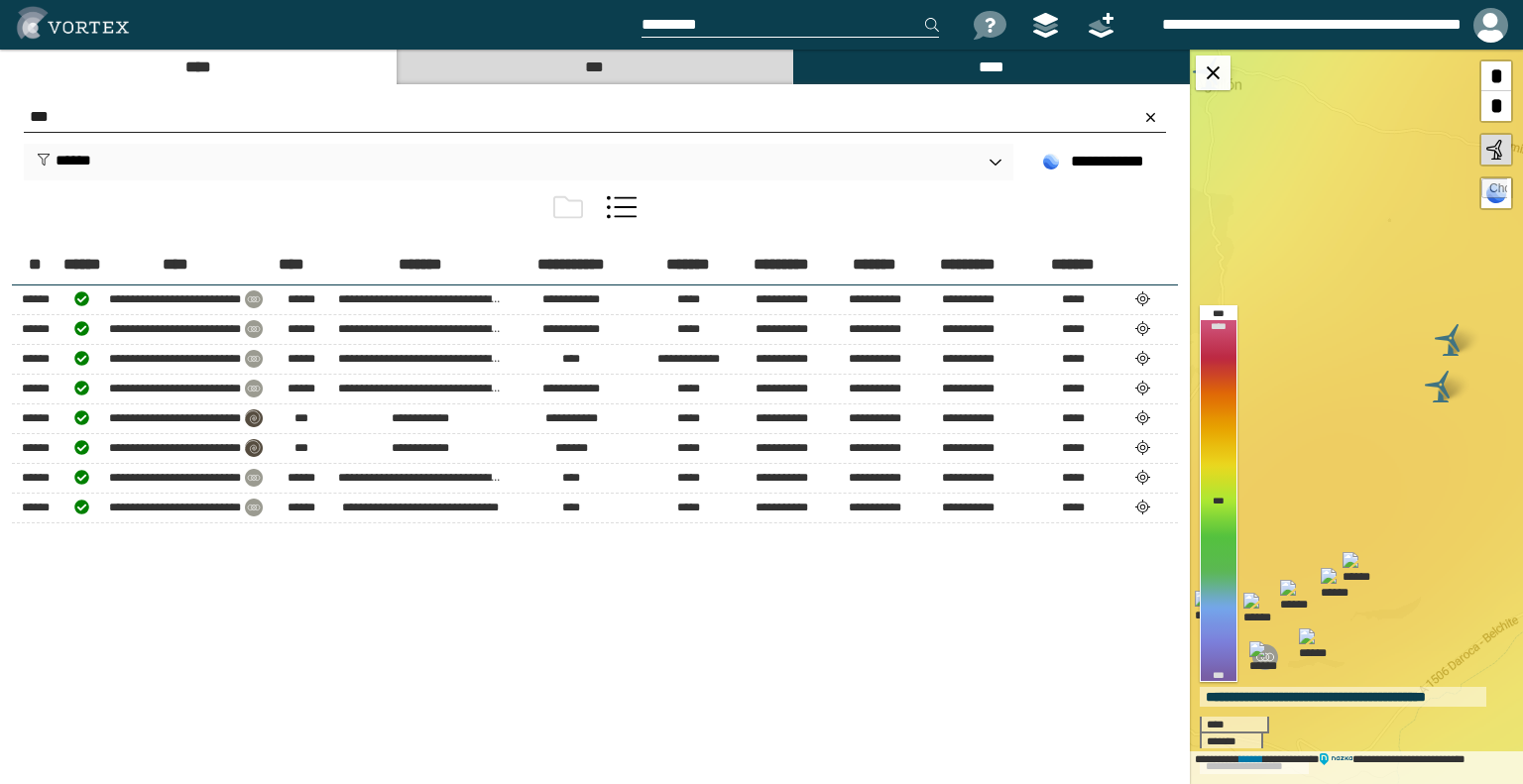 click on "***" at bounding box center [595, 117] 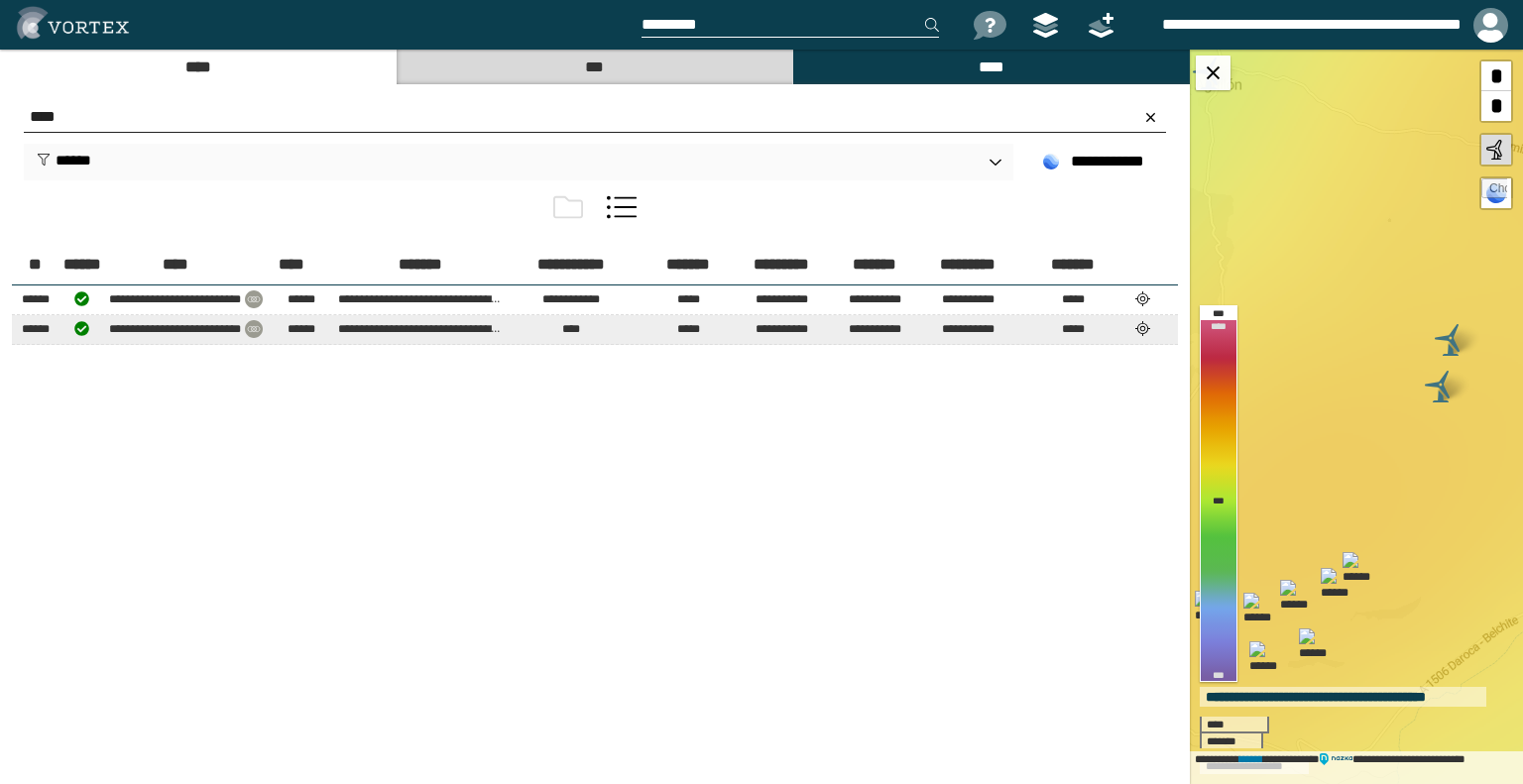 click at bounding box center (1143, 298) 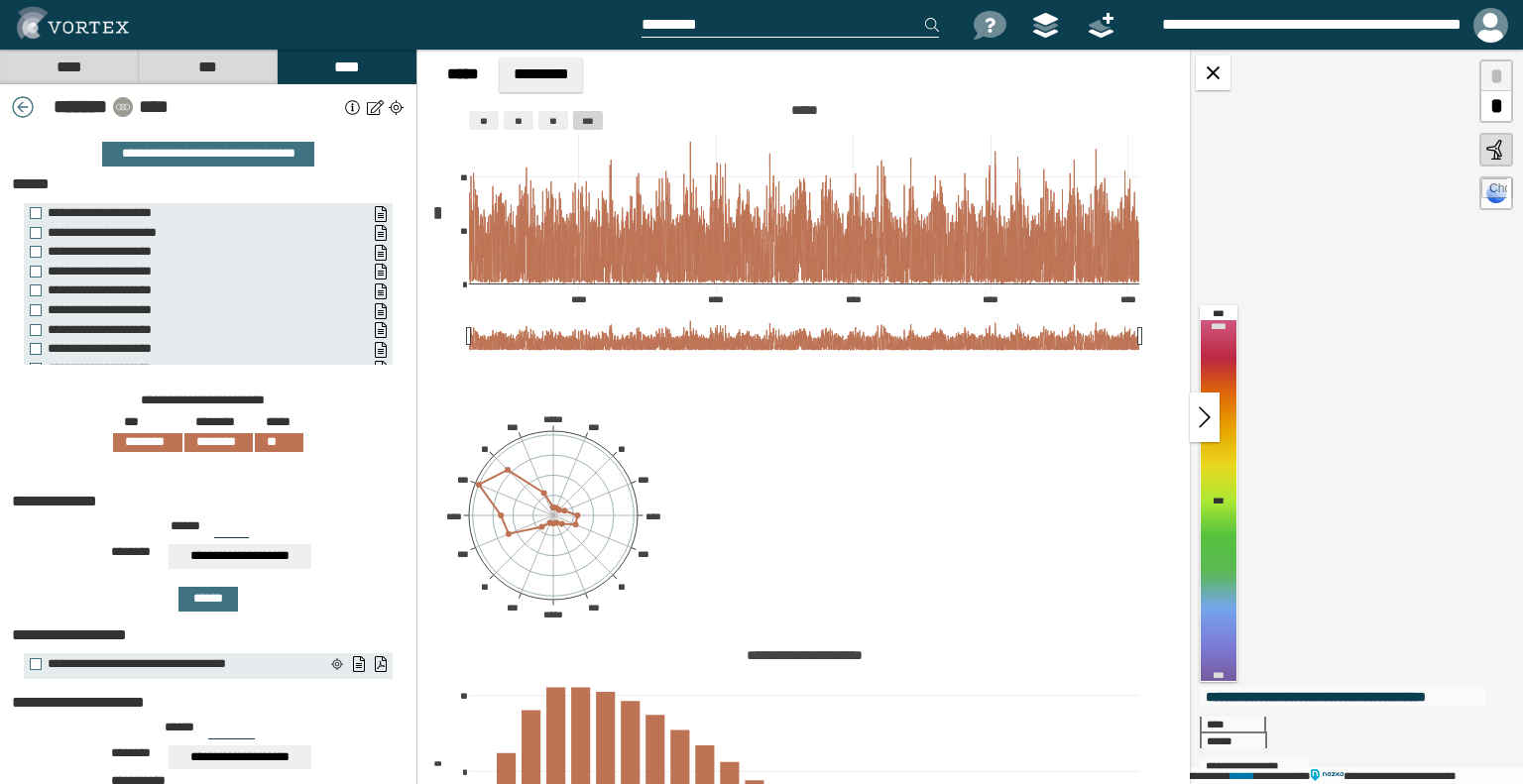 scroll, scrollTop: 48, scrollLeft: 0, axis: vertical 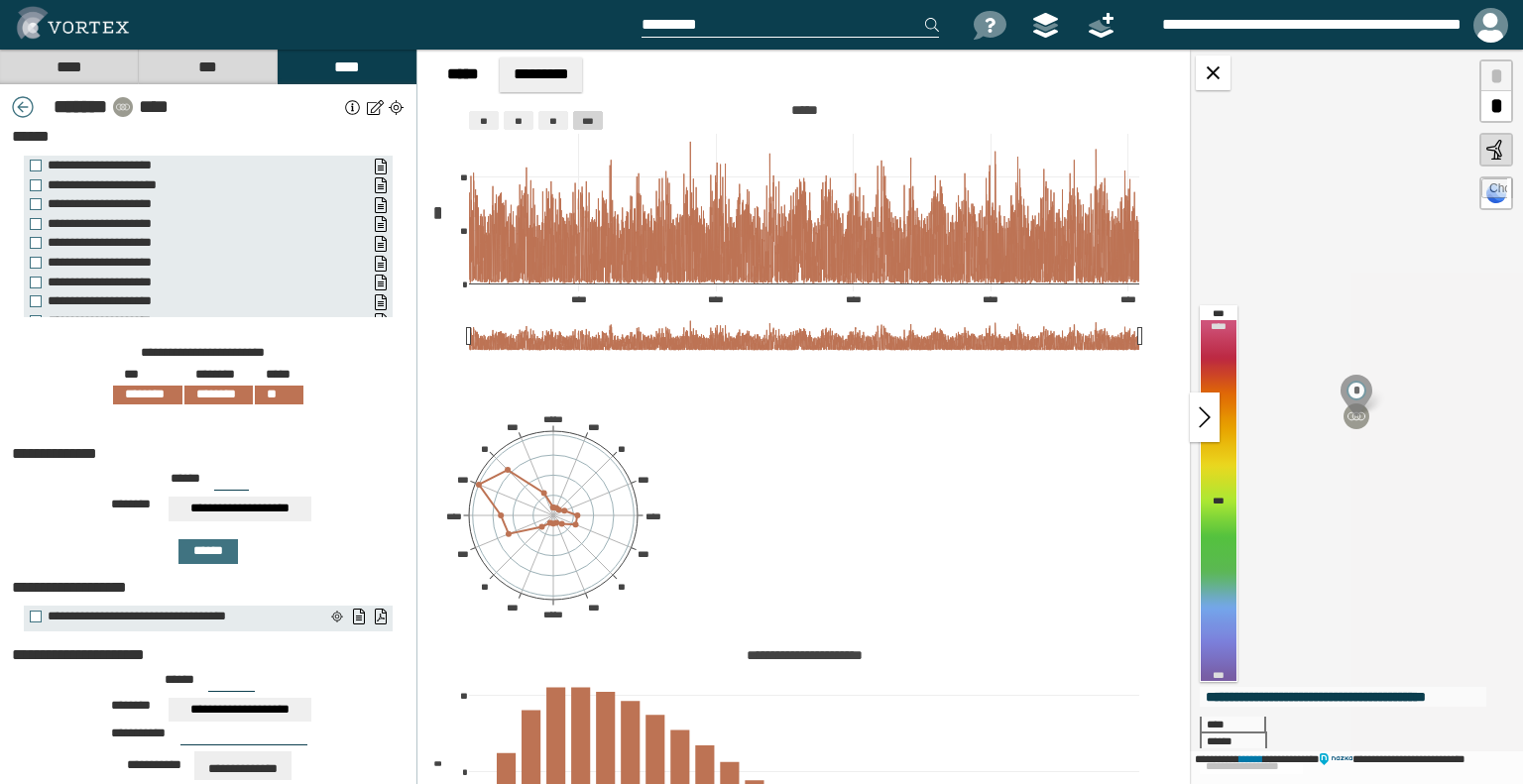 click on "****" at bounding box center [68, 66] 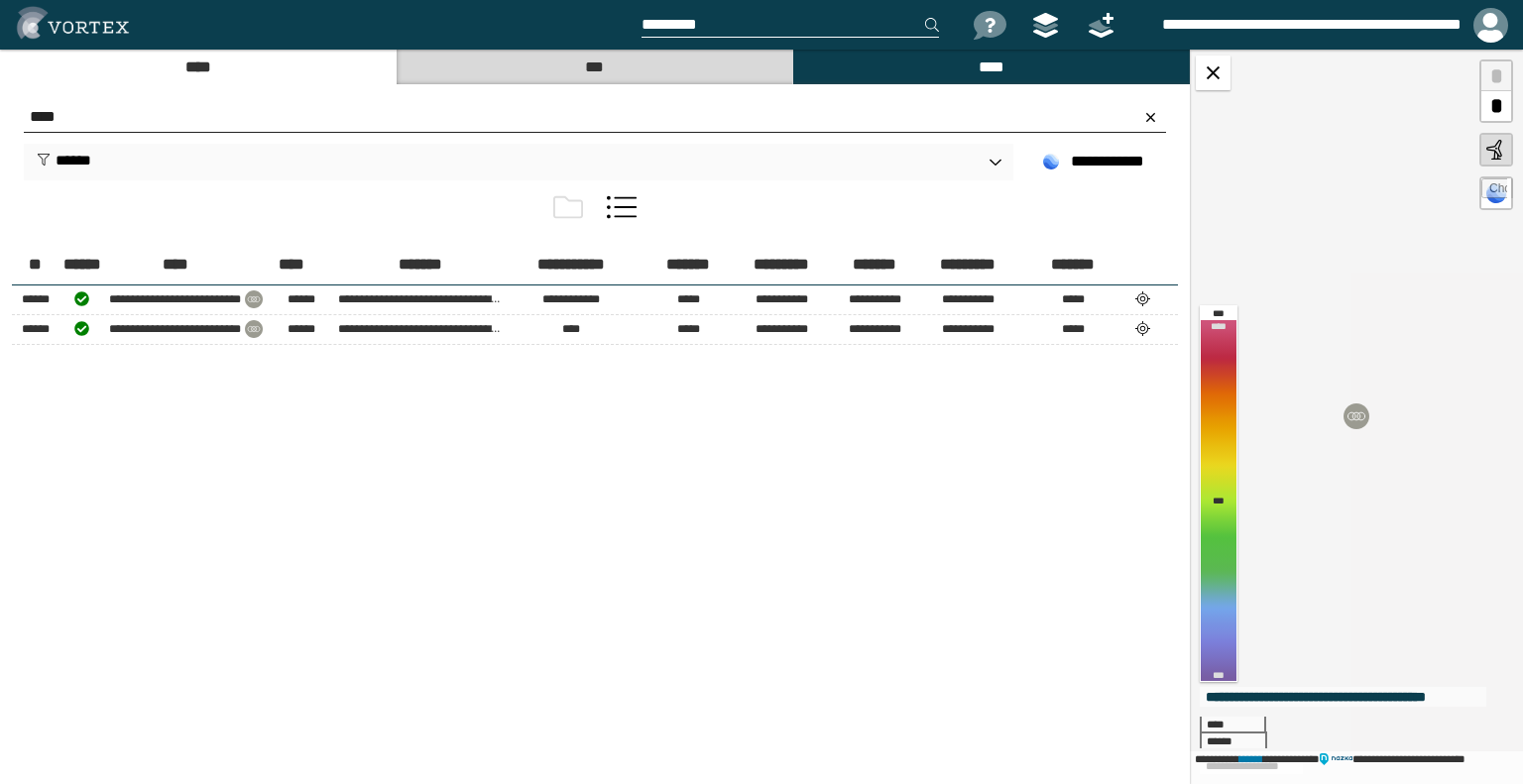 click on "****" at bounding box center [595, 117] 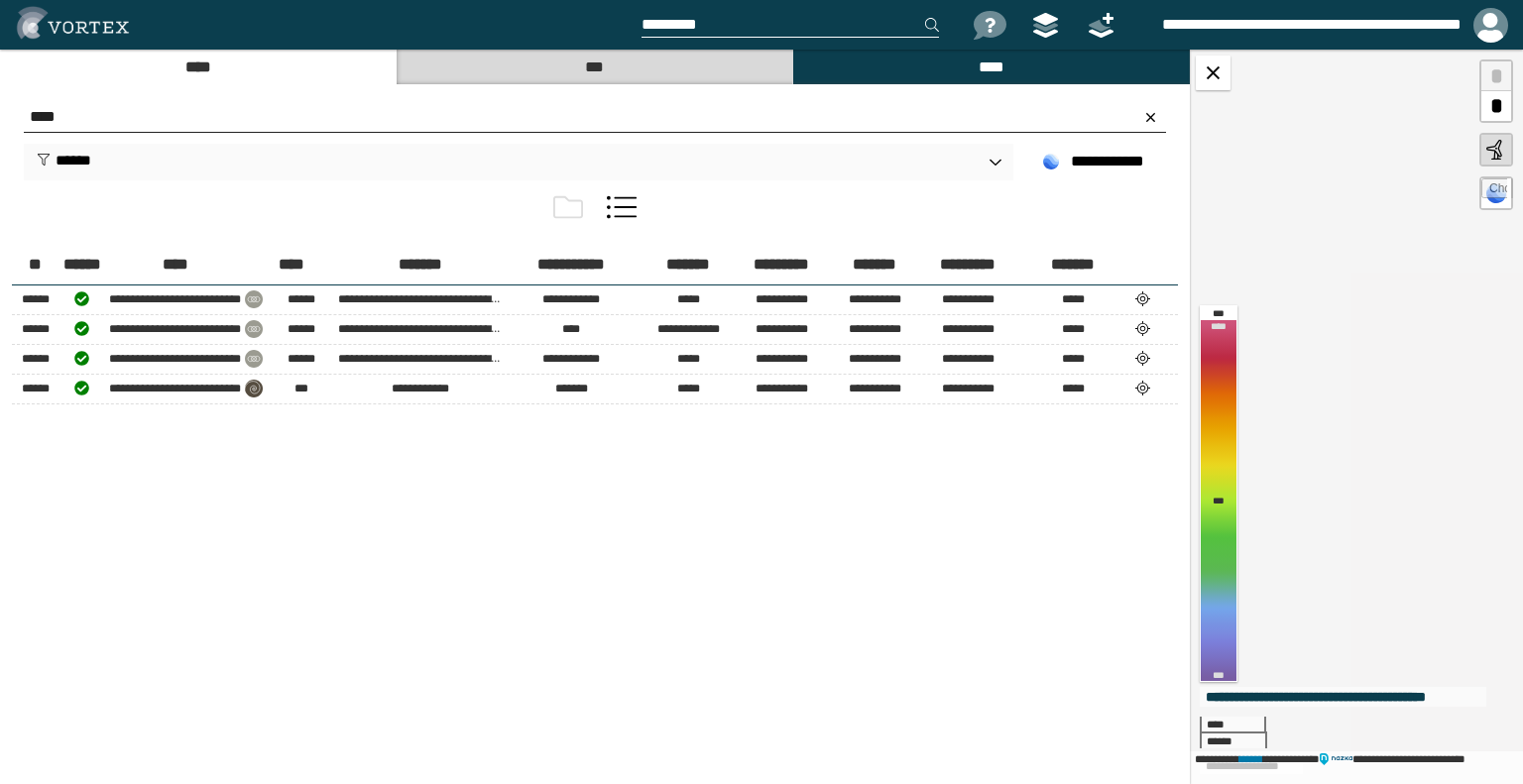 type on "****" 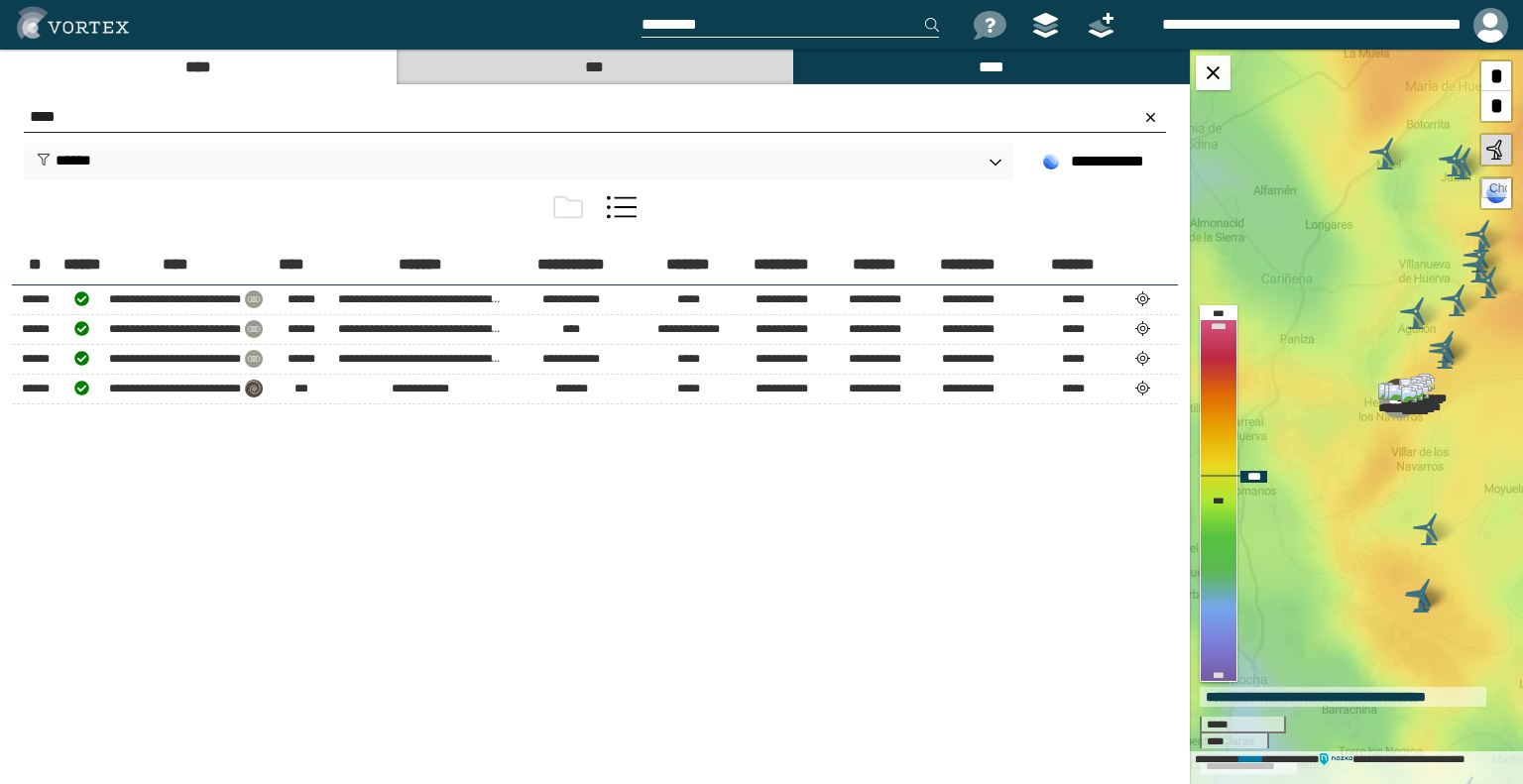drag, startPoint x: 1310, startPoint y: 388, endPoint x: 1424, endPoint y: 422, distance: 118.96218 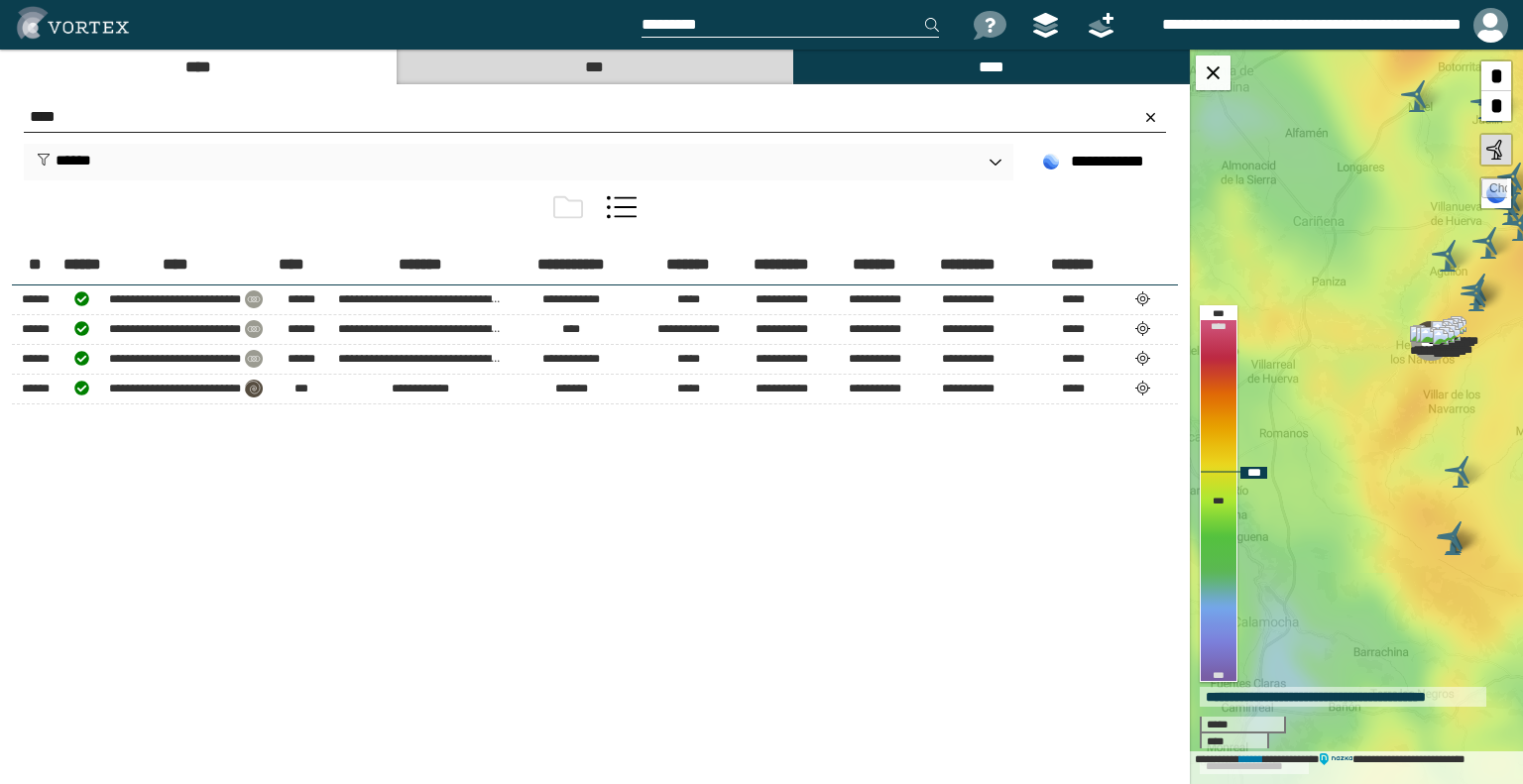drag, startPoint x: 1359, startPoint y: 354, endPoint x: 1375, endPoint y: 376, distance: 27.202941 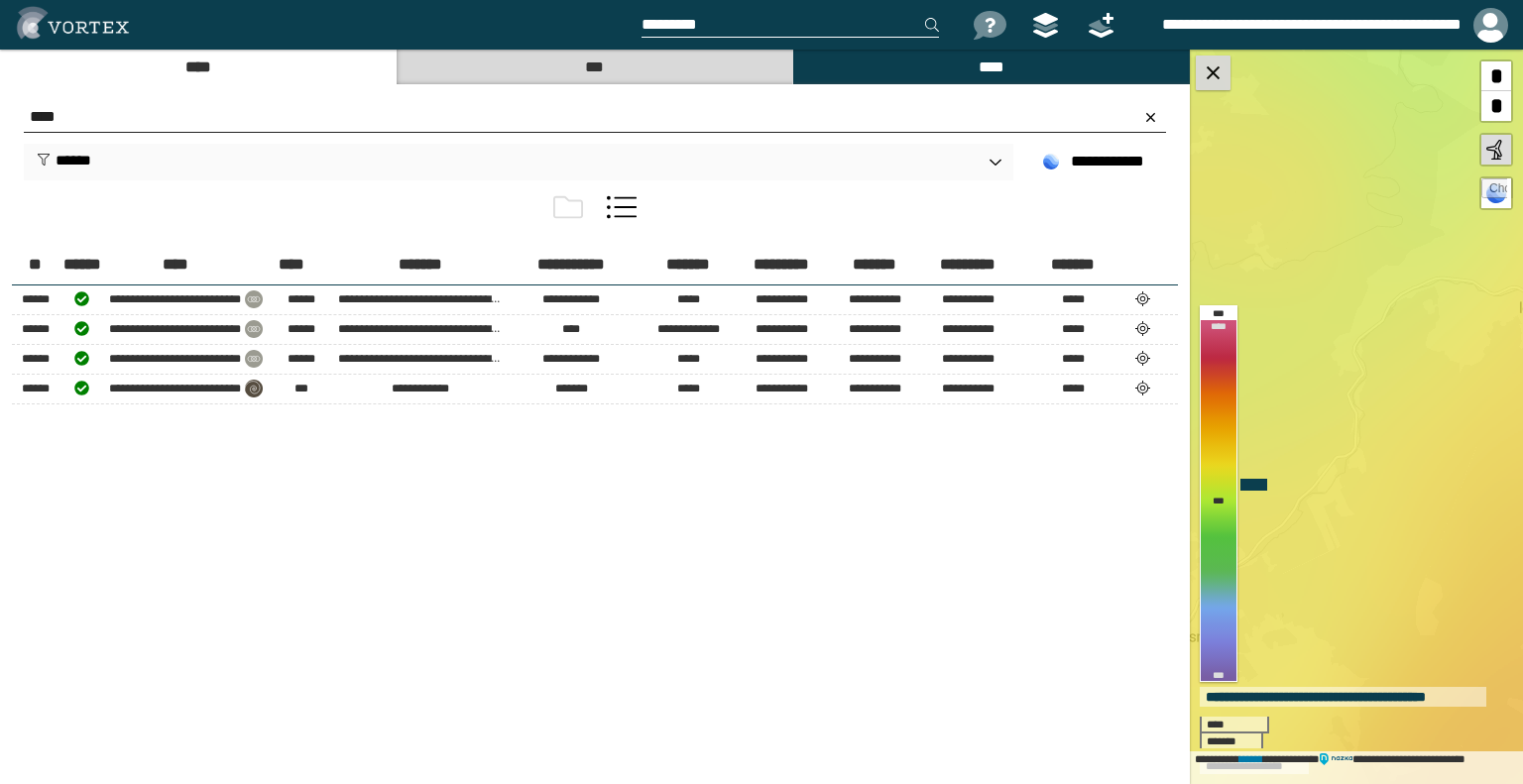 click at bounding box center (1213, 72) 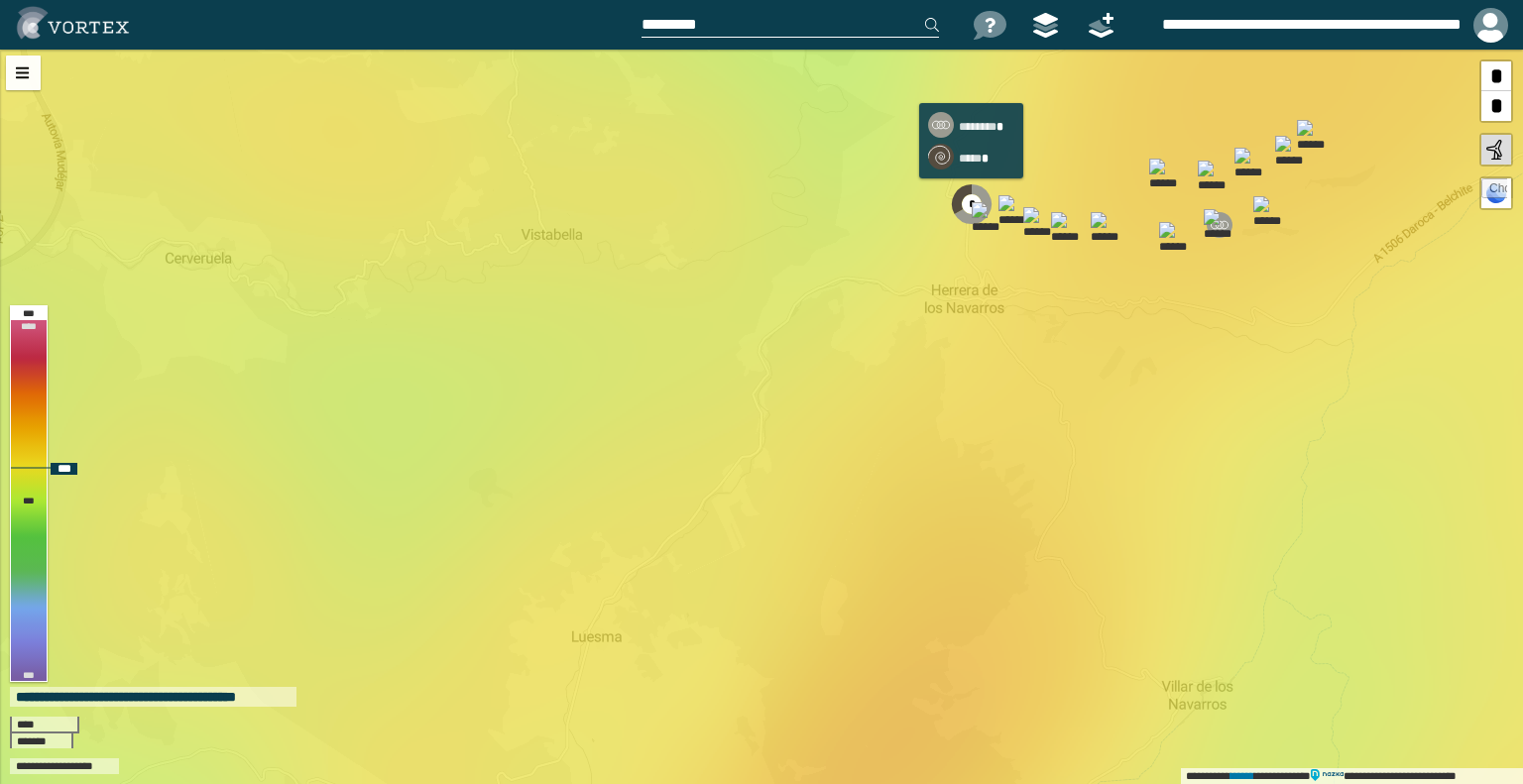 click at bounding box center [973, 204] 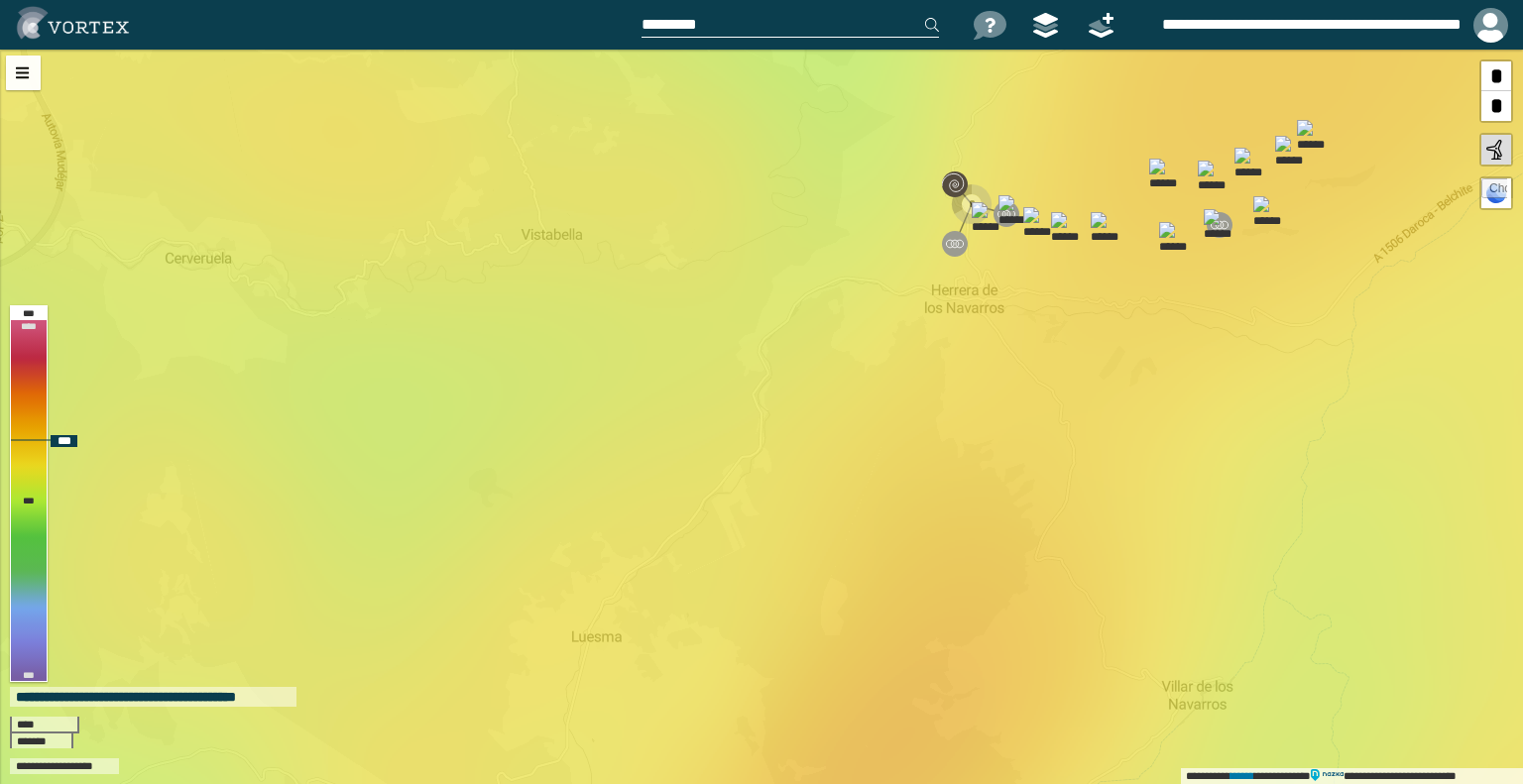 click at bounding box center [1220, 225] 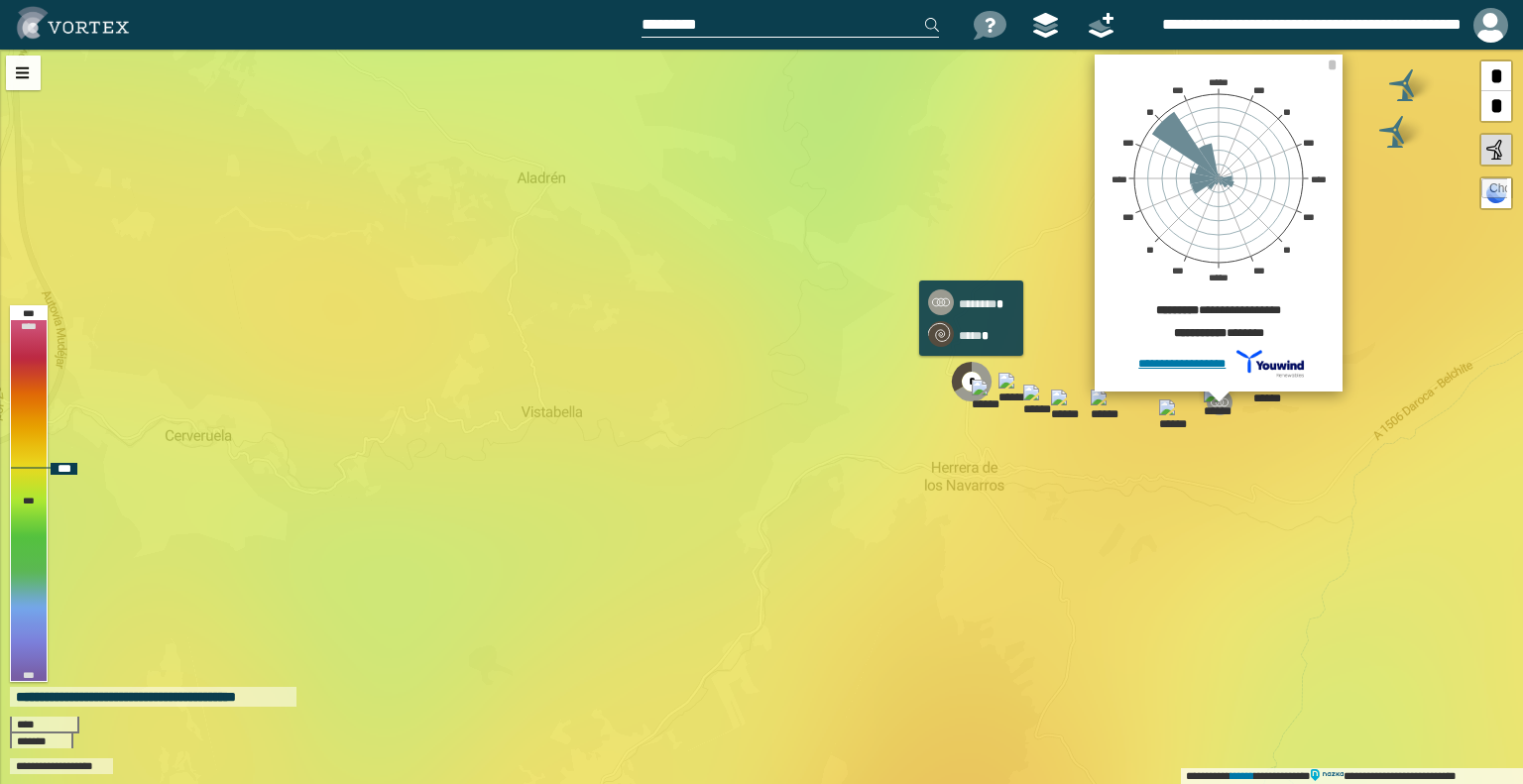 click at bounding box center (973, 382) 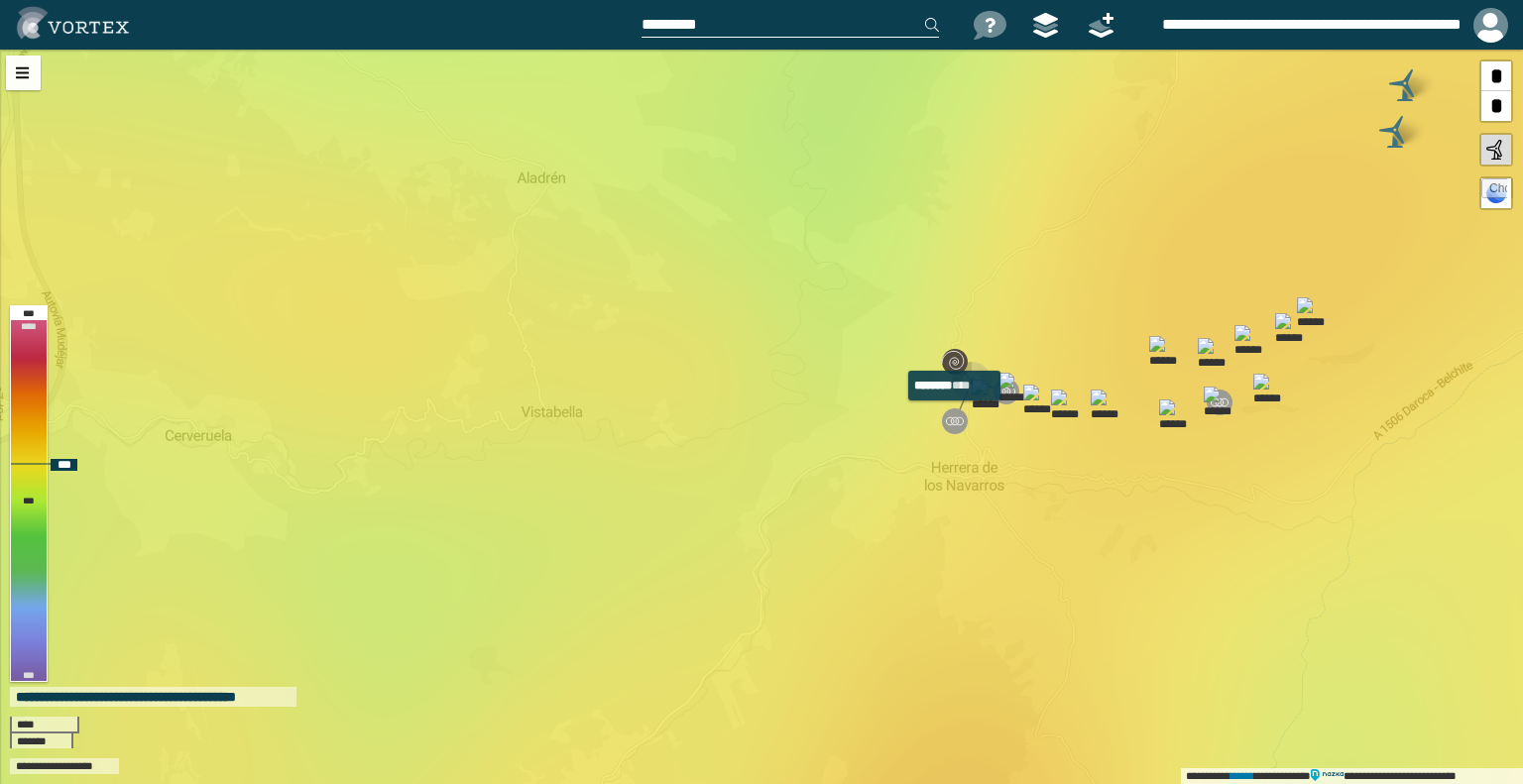 click at bounding box center (955, 421) 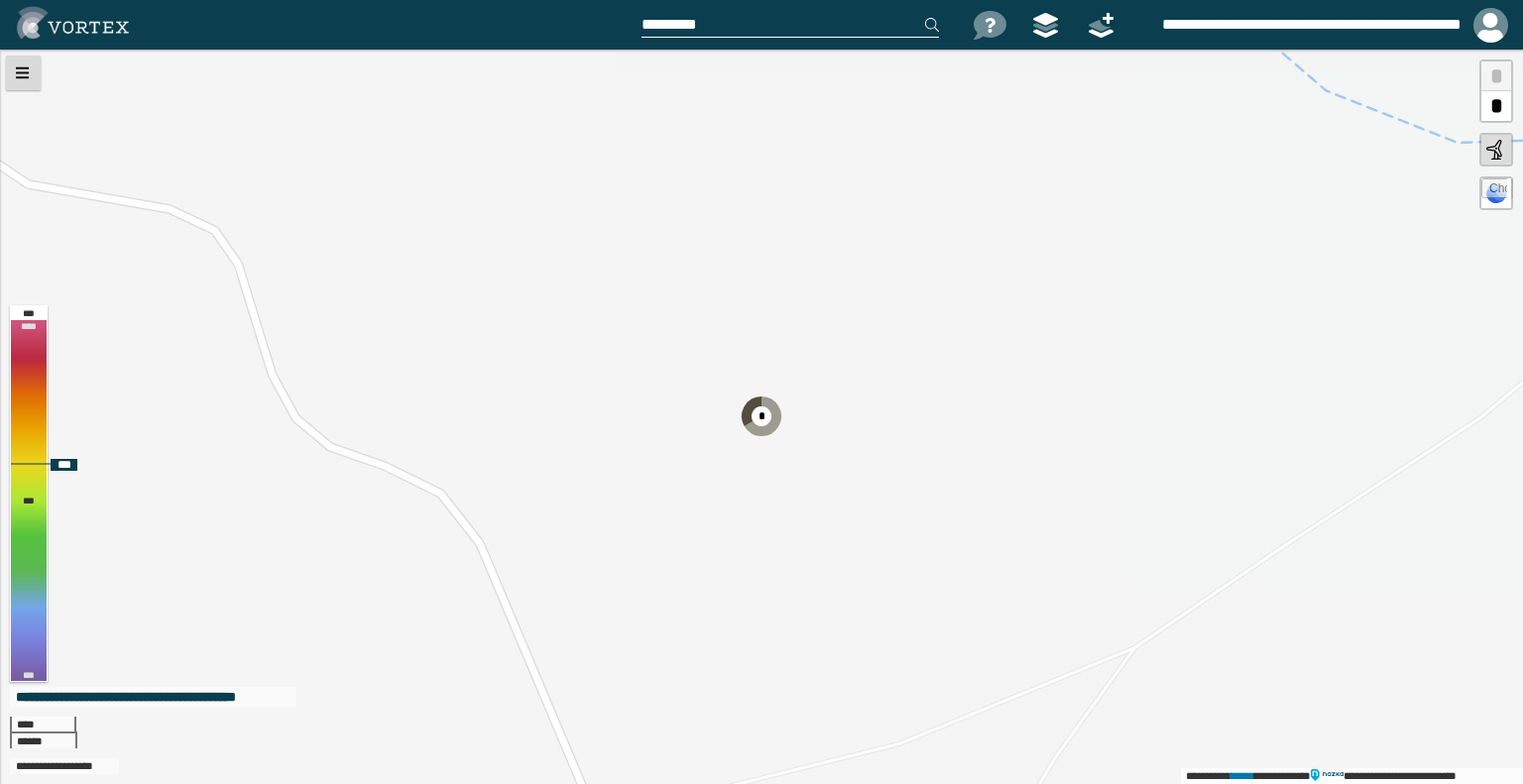 click at bounding box center (23, 72) 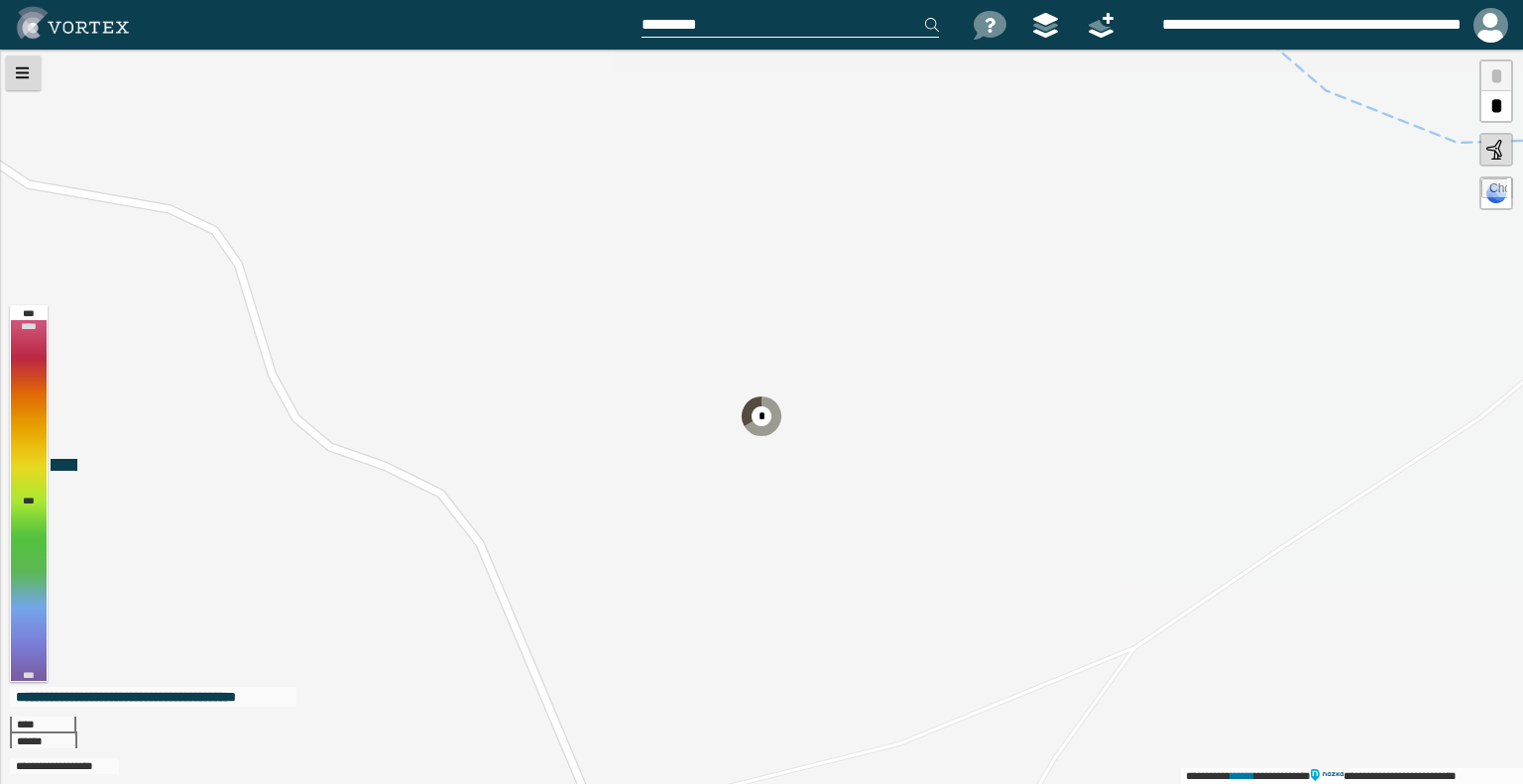 click at bounding box center [23, 72] 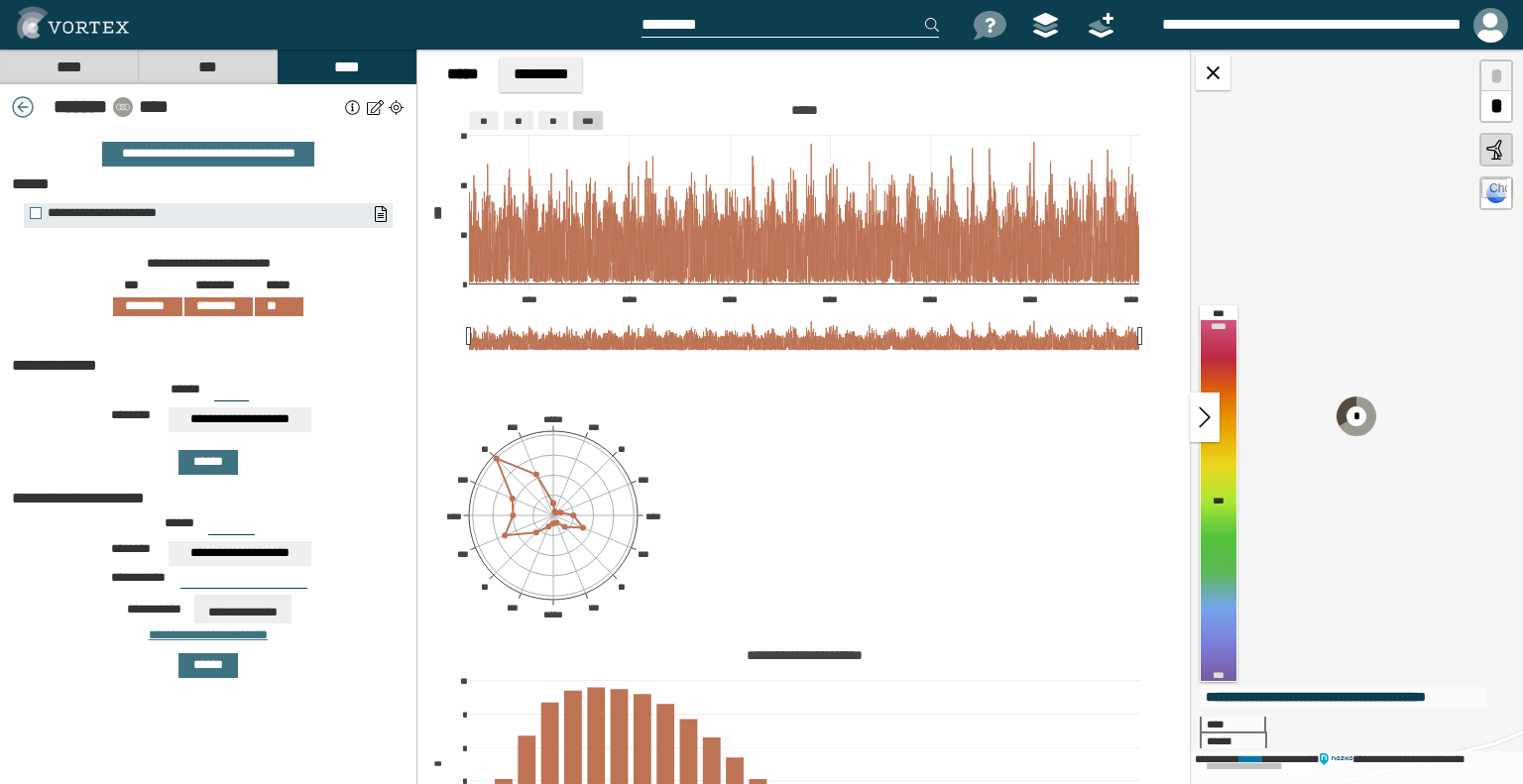 click at bounding box center [23, 107] 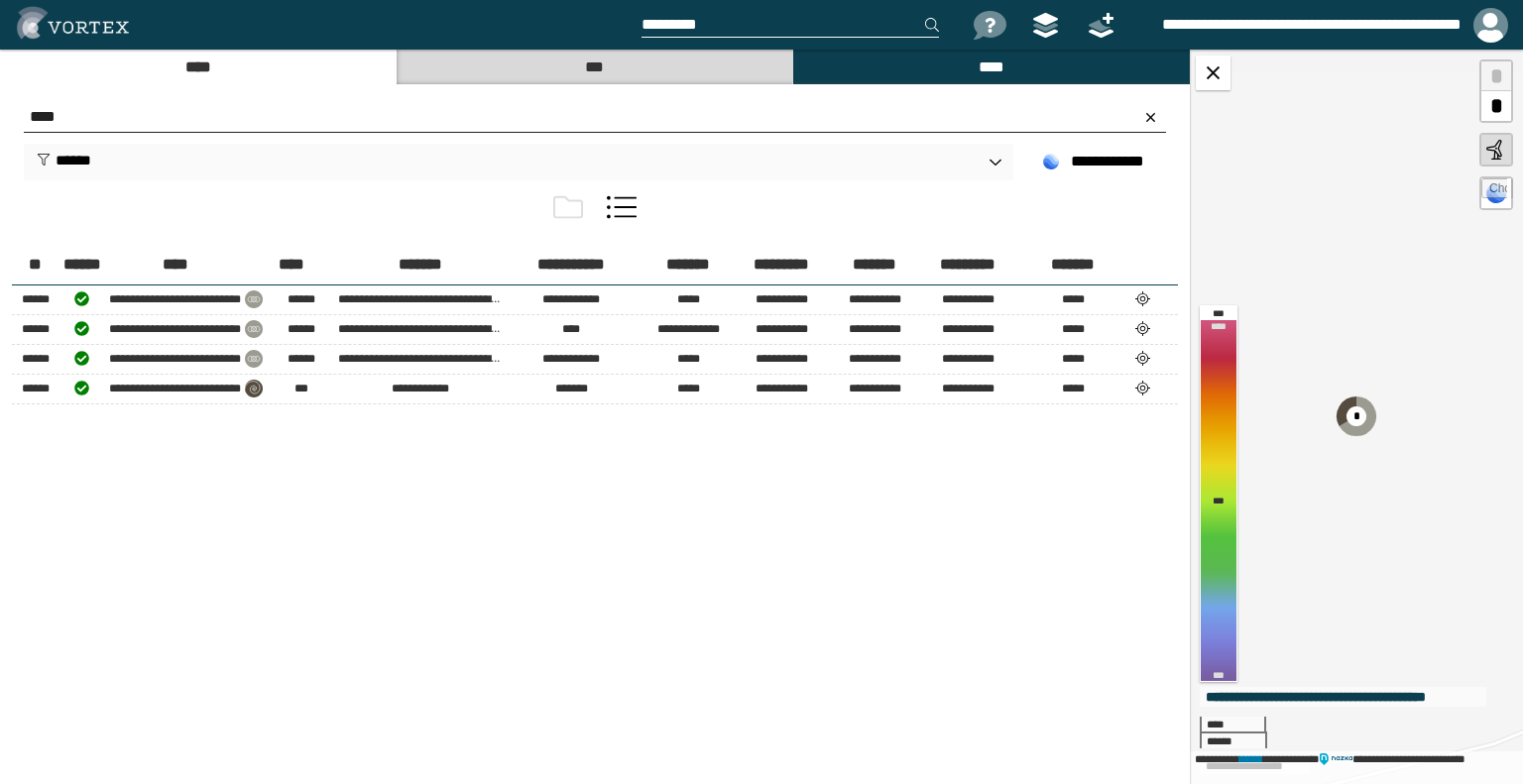 click on "****" at bounding box center (595, 117) 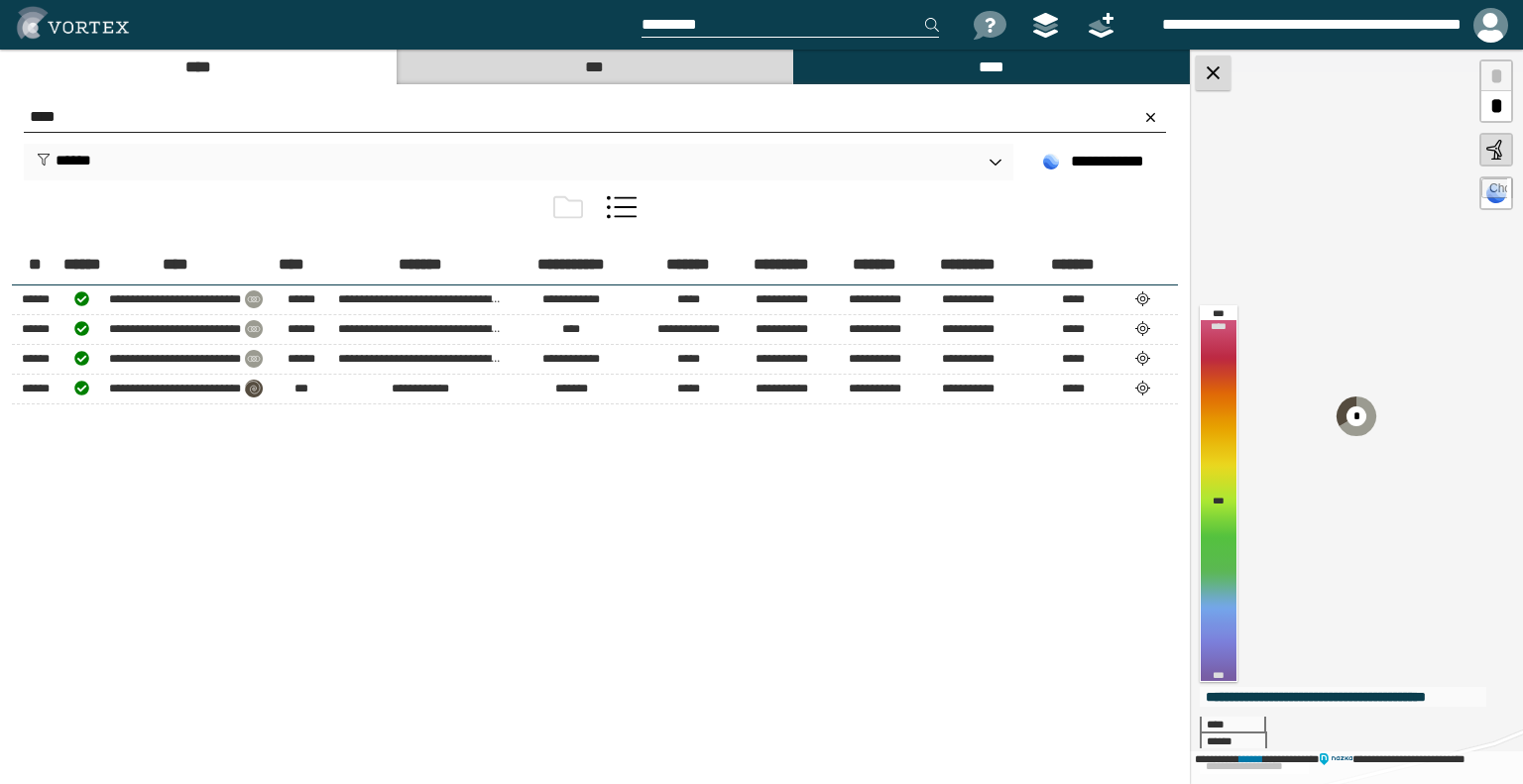 click at bounding box center (1213, 72) 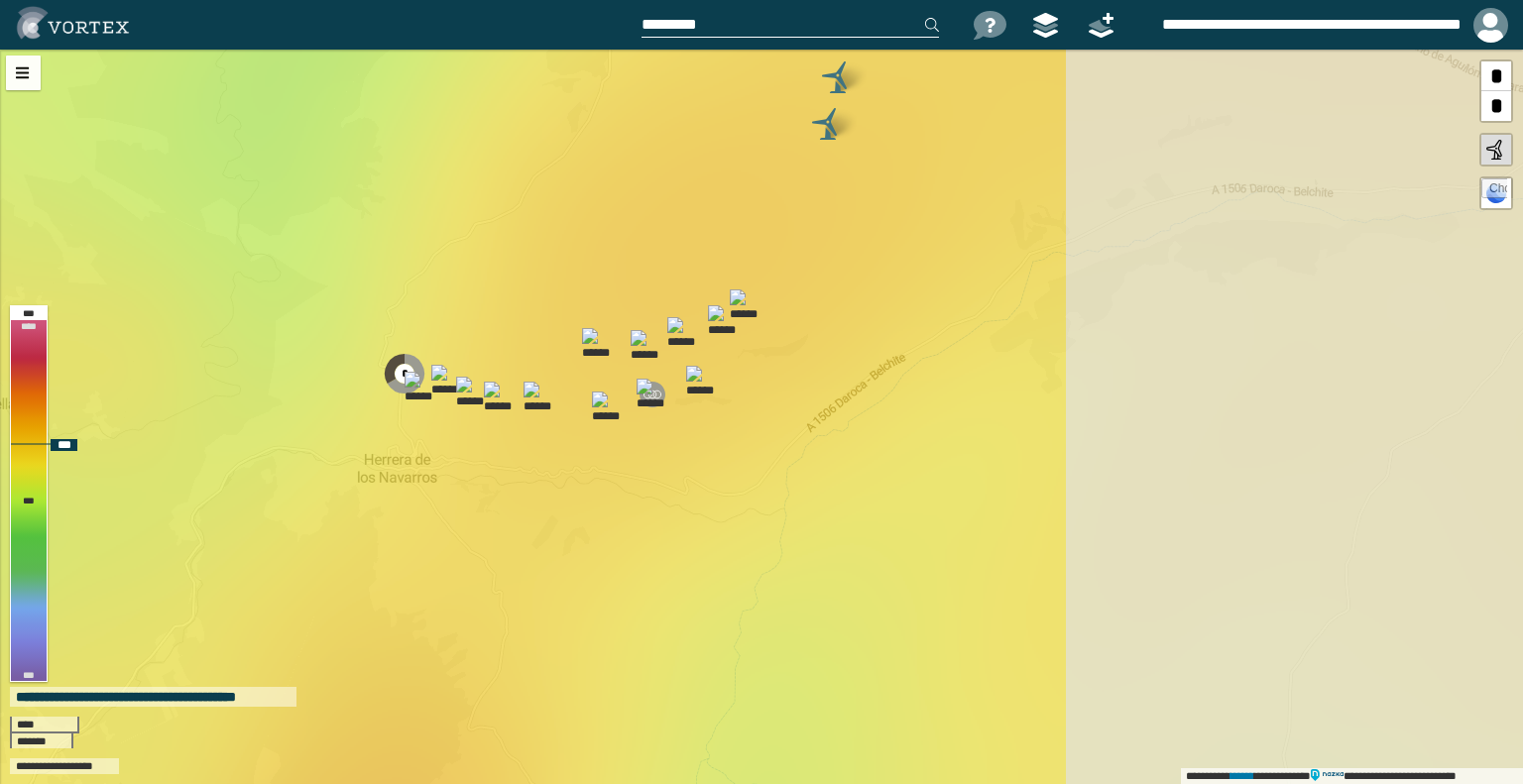 drag, startPoint x: 1209, startPoint y: 439, endPoint x: 697, endPoint y: 427, distance: 512.1406 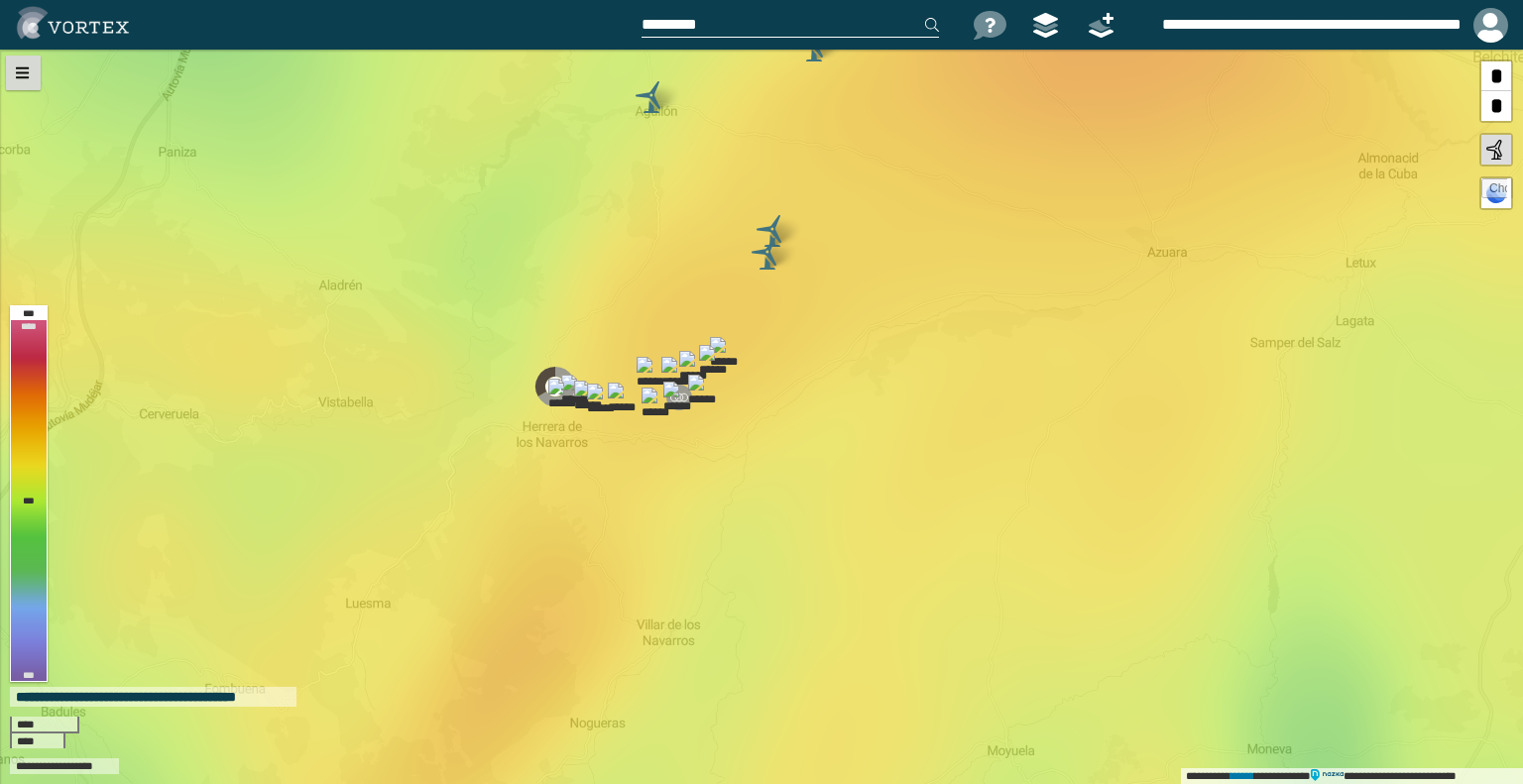 click at bounding box center [23, 72] 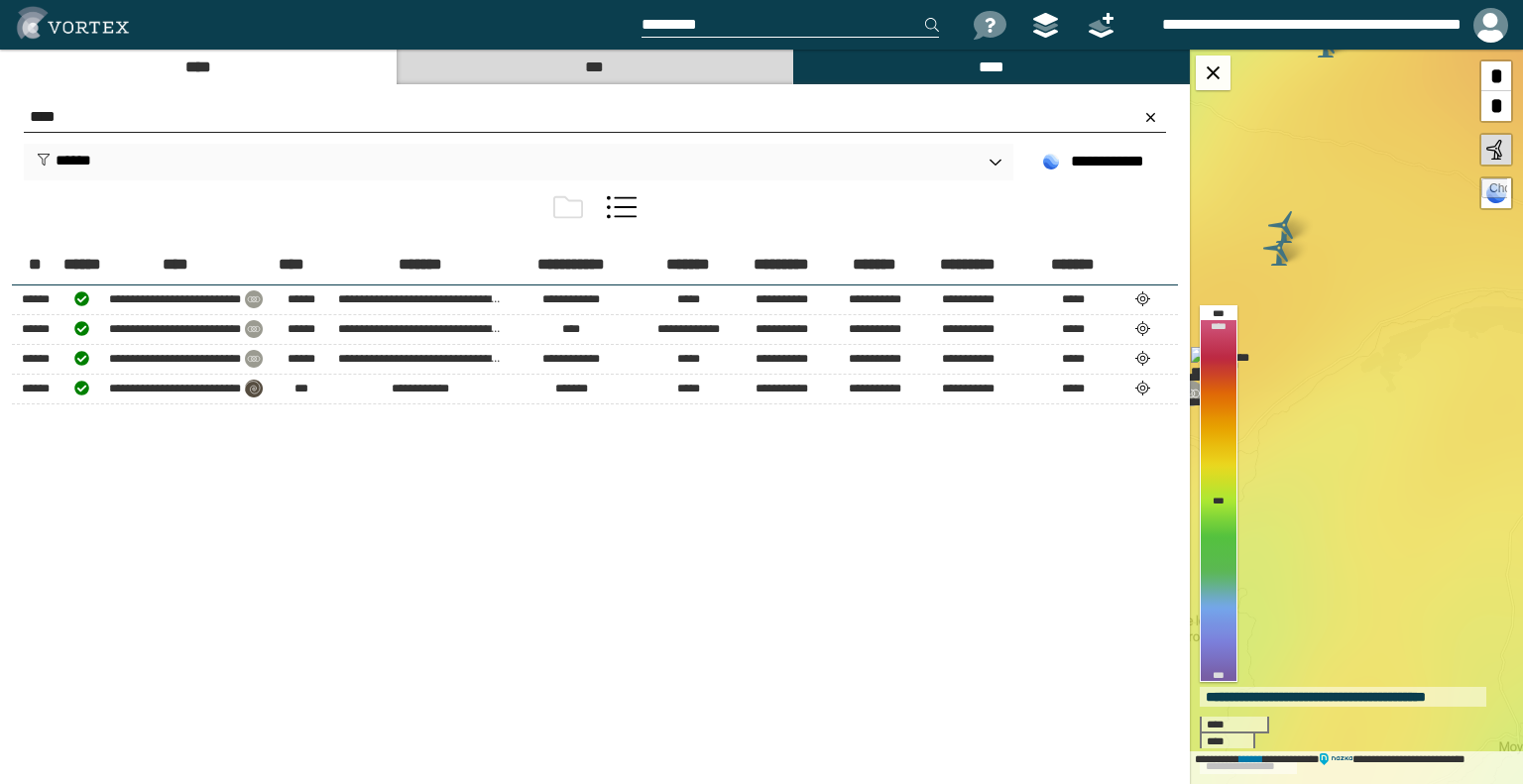 drag, startPoint x: 1262, startPoint y: 459, endPoint x: 1179, endPoint y: 455, distance: 83.09633 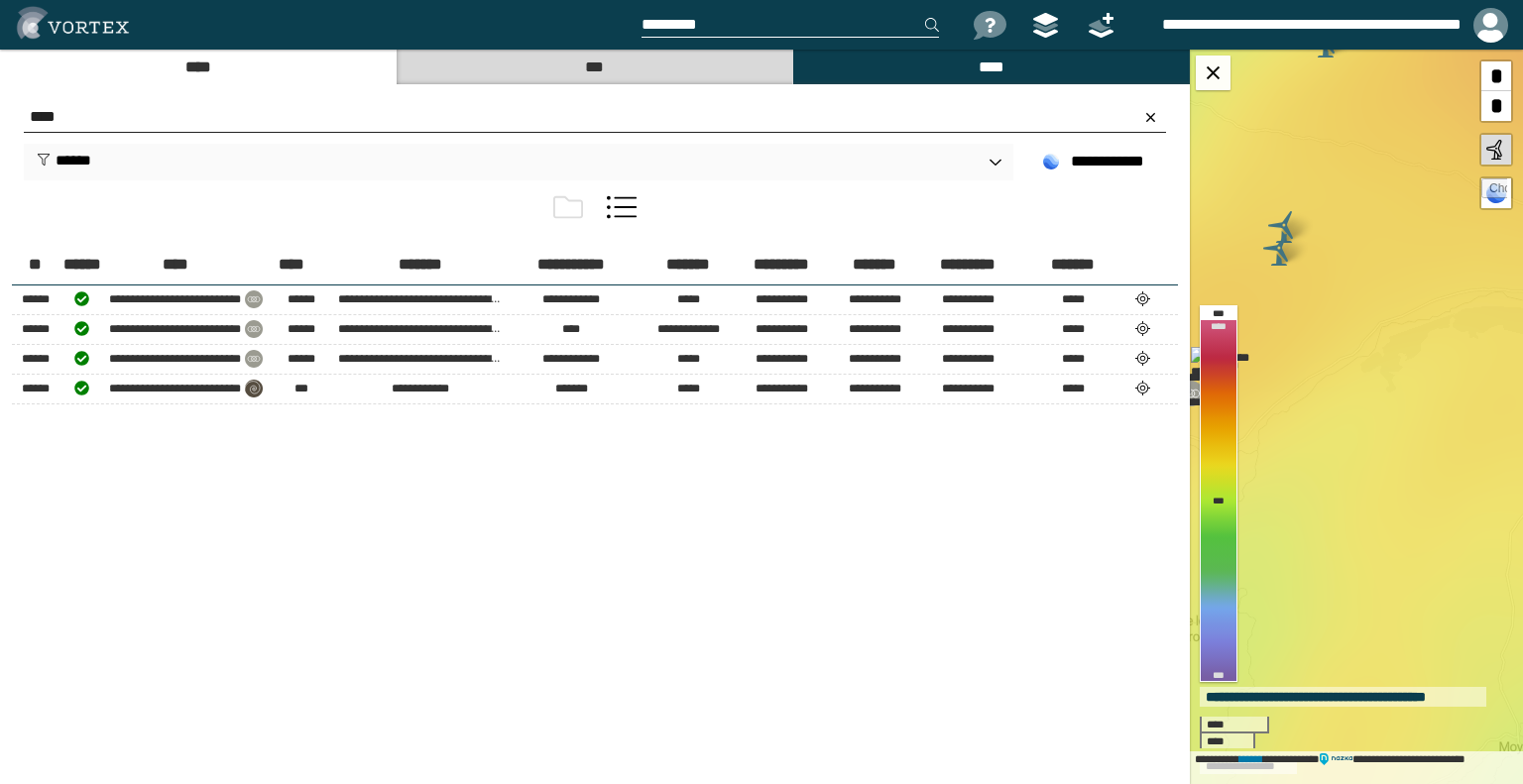 click on "**********" at bounding box center [762, 416] 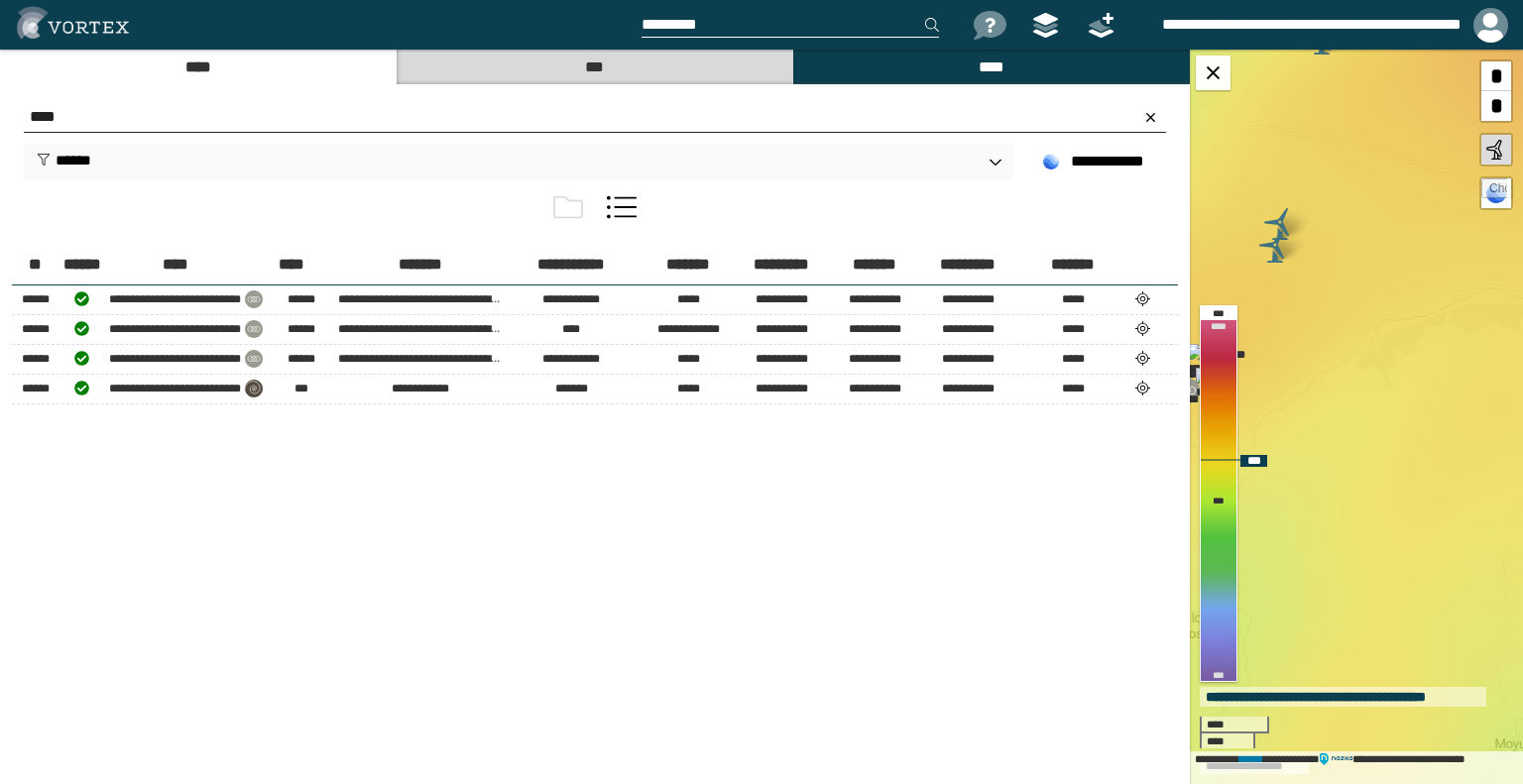drag, startPoint x: 1424, startPoint y: 463, endPoint x: 1379, endPoint y: 436, distance: 52.478567 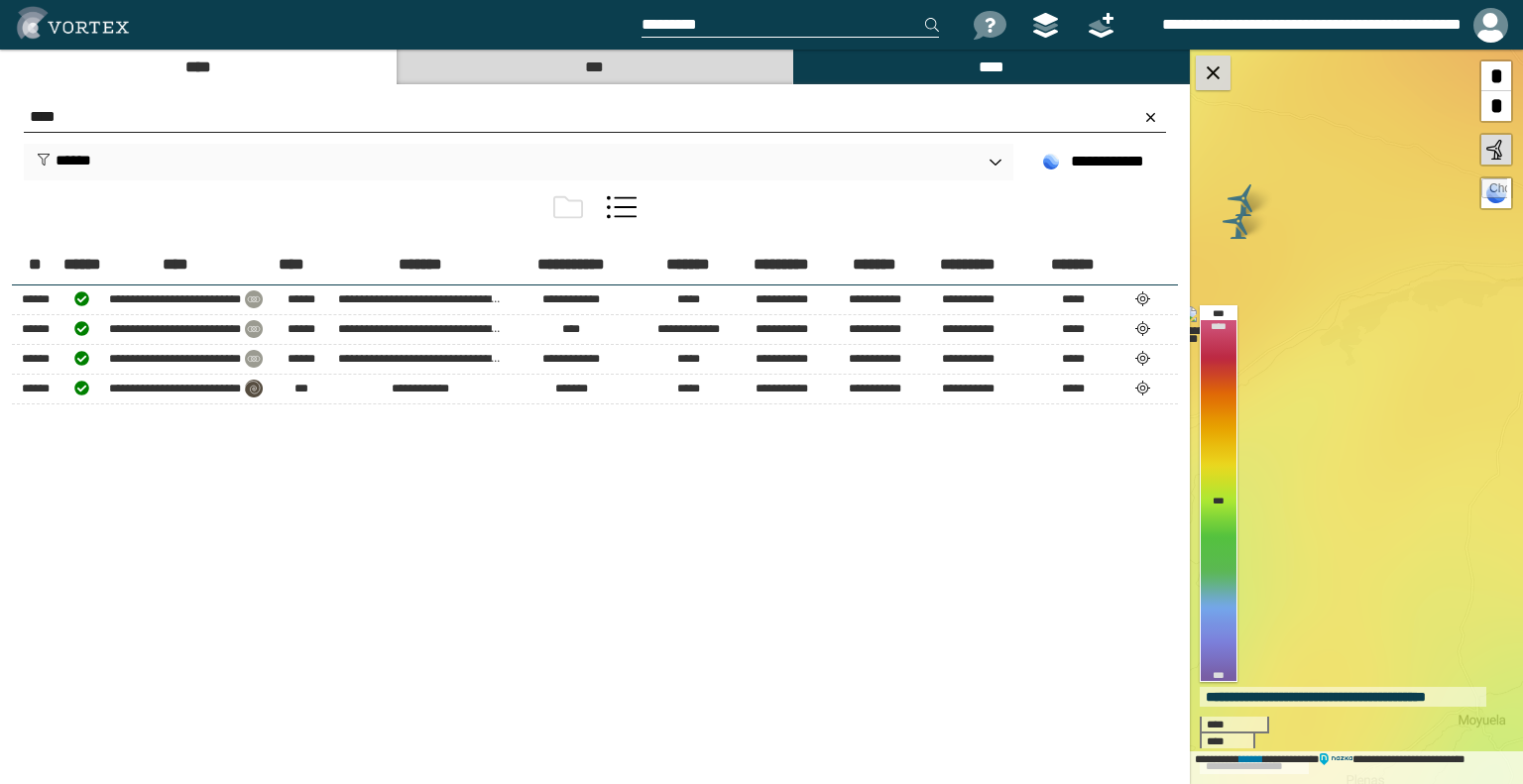 click at bounding box center [1213, 72] 